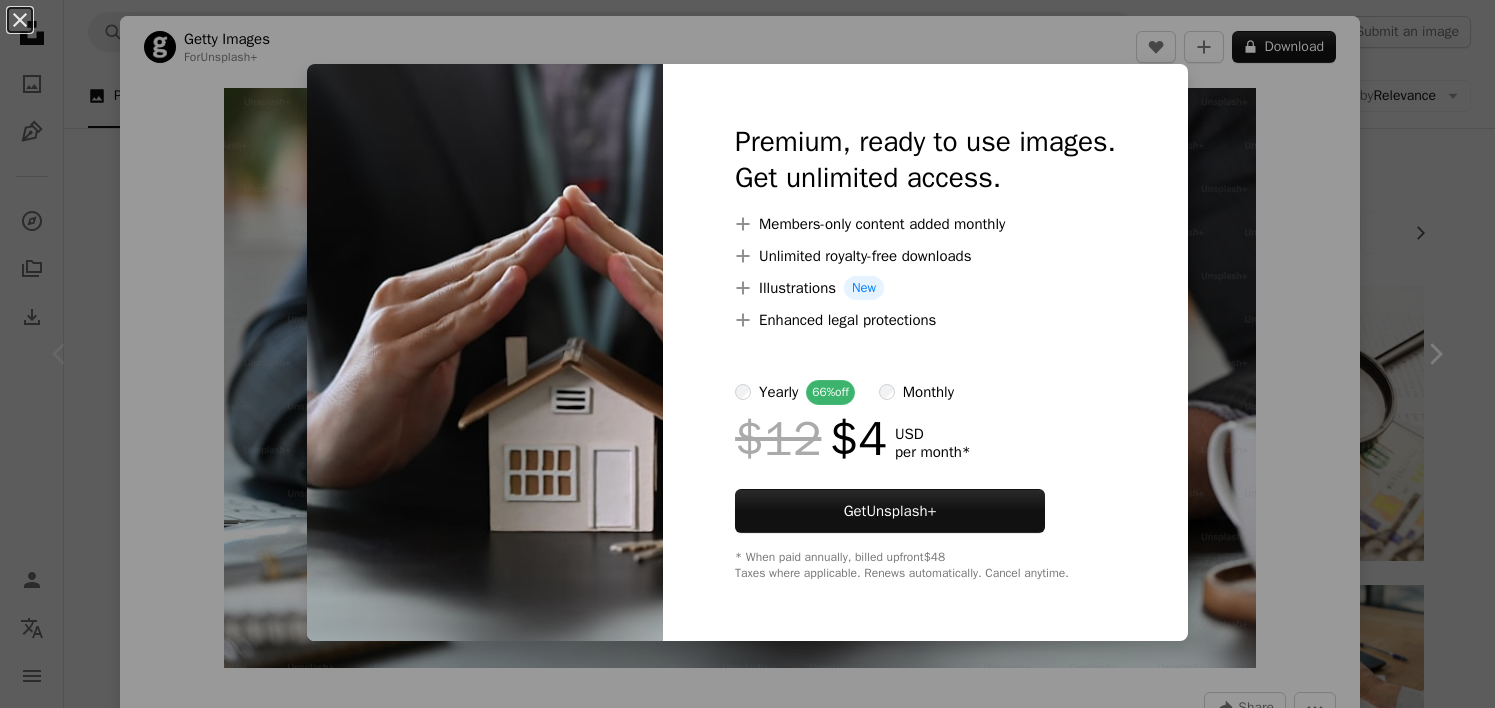 scroll, scrollTop: 42, scrollLeft: 0, axis: vertical 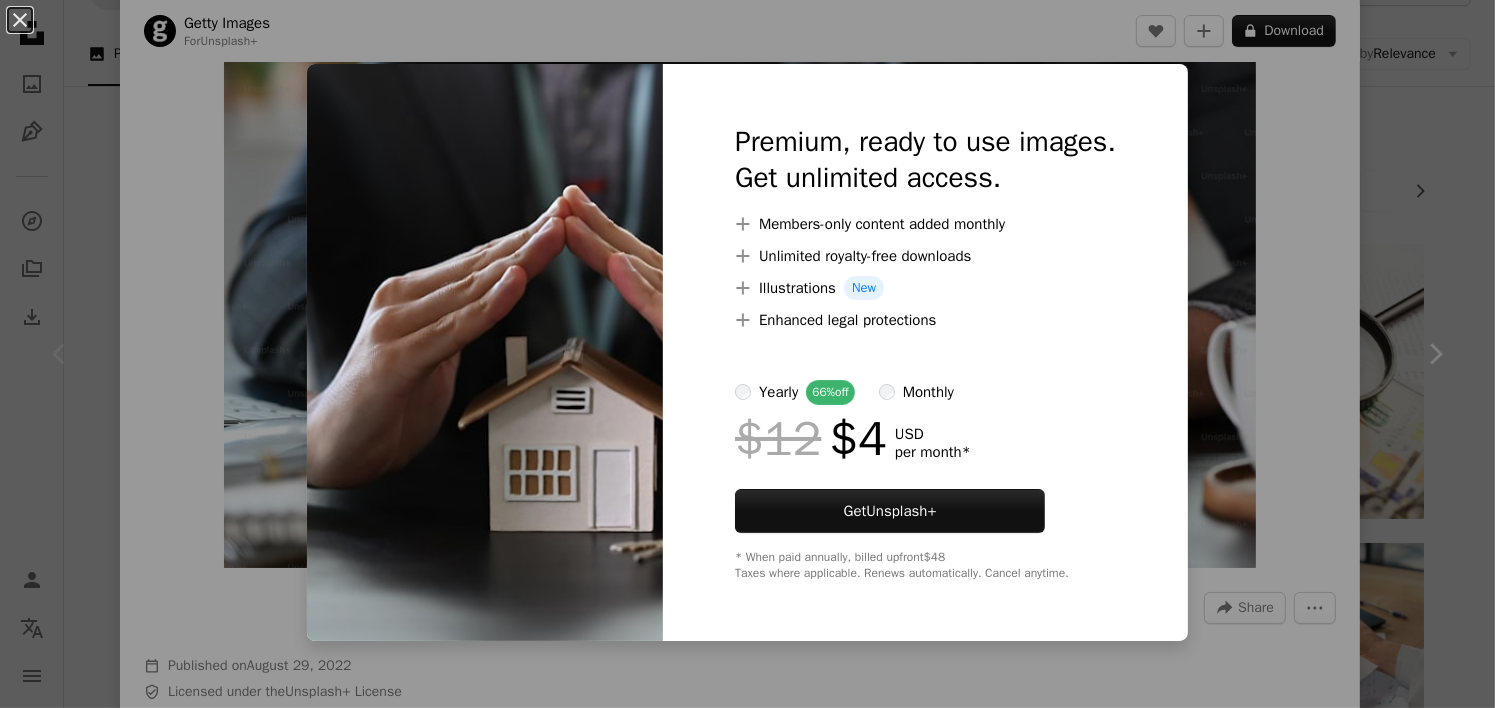 click on "An X shape Premium, ready to use images. Get unlimited access. A plus sign Members-only content added monthly A plus sign Unlimited royalty-free downloads A plus sign Illustrations  New A plus sign Enhanced legal protections yearly 66%  off monthly $12   $4 USD per month * Get  Unsplash+ * When paid annually, billed upfront  $48 Taxes where applicable. Renews automatically. Cancel anytime." at bounding box center (747, 354) 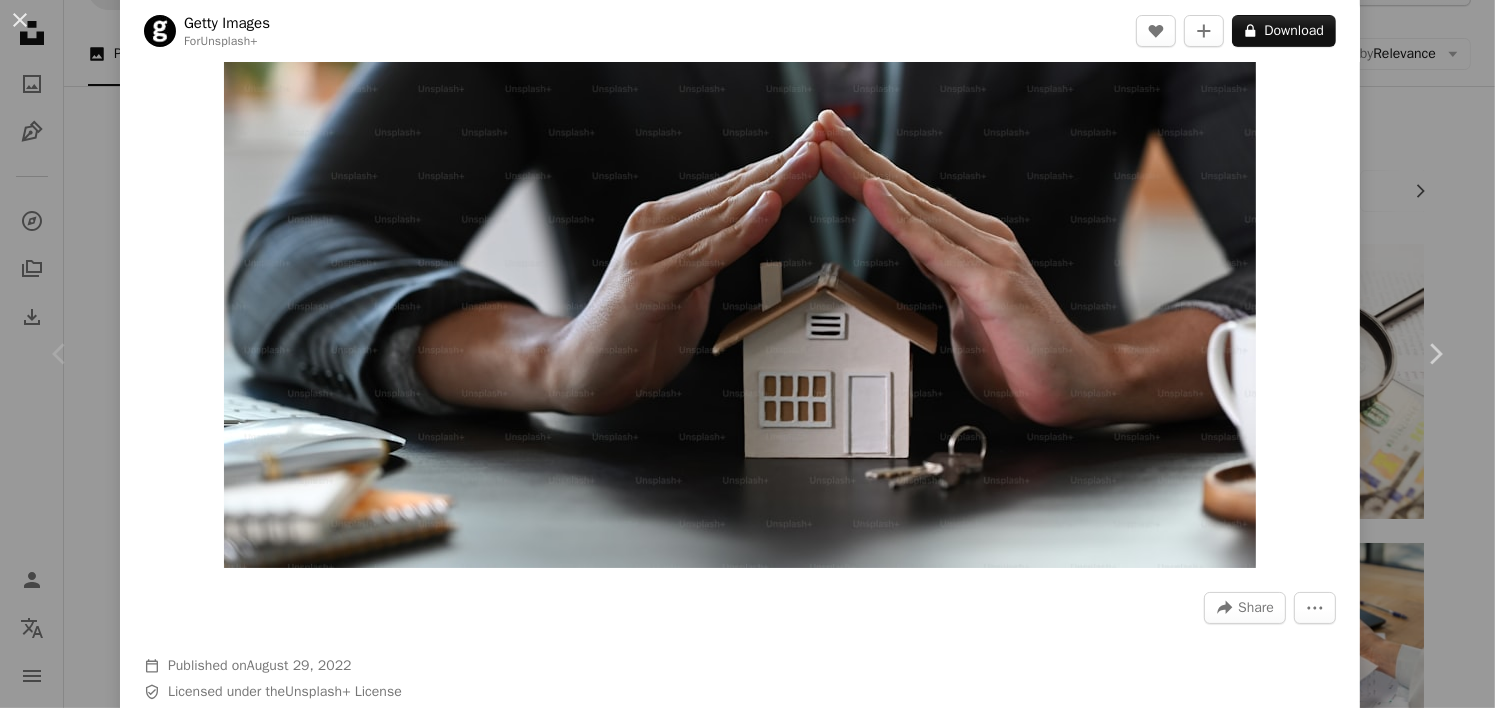 click on "An X shape Chevron left Chevron right Getty Images For Unsplash+ A heart A plus sign A lock Download Zoom in A forward-right arrow Share More Actions Calendar outlined Published on August 29, 2022 Safety Licensed under the Unsplash+ License business house real estate [COUNTRY] working banking document sale contract signature moving house financial advisor one person owner occupation concepts human hand mortgage loan Free pictures From this series Plus sign for Unsplash+ Related images Plus sign for Unsplash+ A heart A plus sign Getty Images For Unsplash+ A lock Download Plus sign for Unsplash+ A heart A plus sign Getty Images For Unsplash+ A lock Download Plus sign for Unsplash+ A heart A plus sign Getty Images For Unsplash+ A lock Download Plus sign for Unsplash+ A heart A plus sign Getty Images For Unsplash+ A lock Download Plus sign for Unsplash+ A heart A plus sign Getty Images For Unsplash+ A lock Download Plus sign for Unsplash+ A heart A plus sign Getty Images For Unsplash+ A lock Download For" at bounding box center [747, 354] 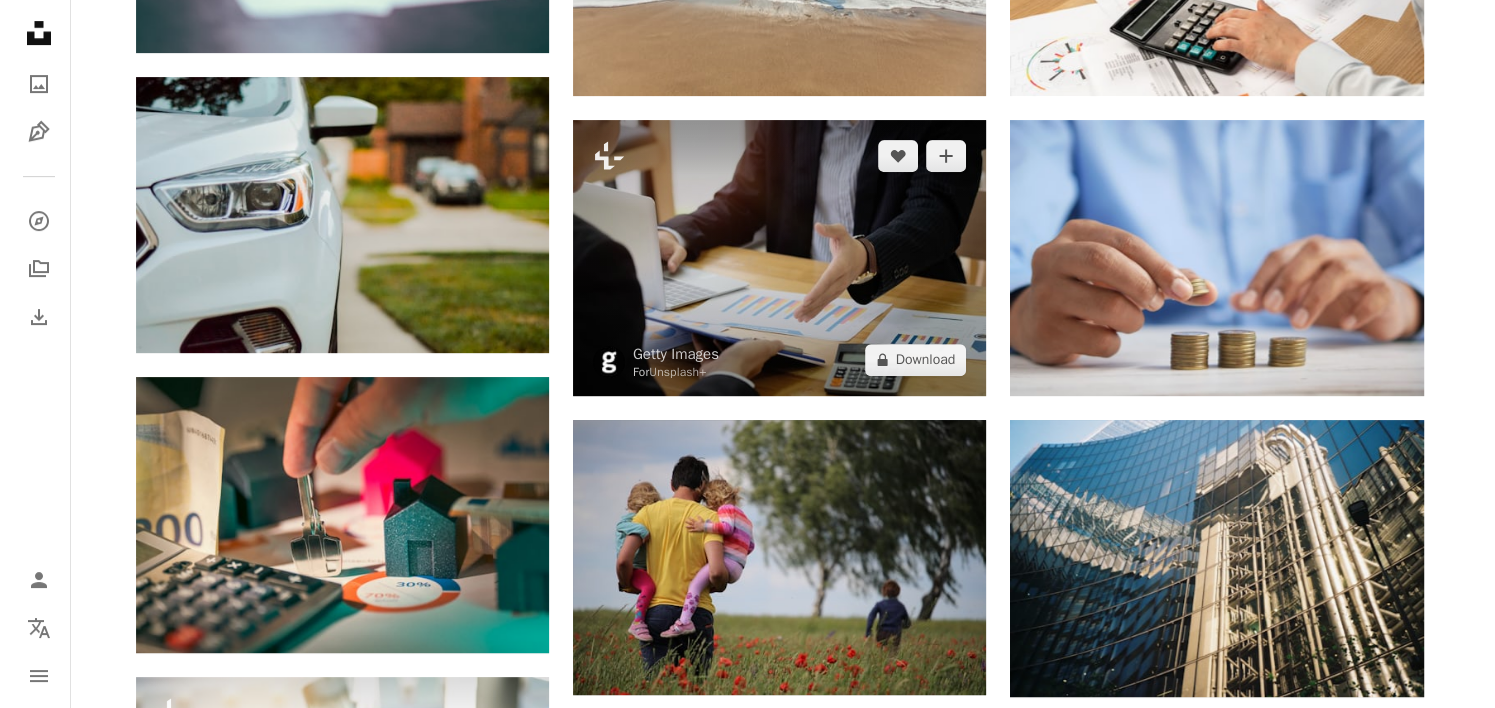 scroll, scrollTop: 942, scrollLeft: 0, axis: vertical 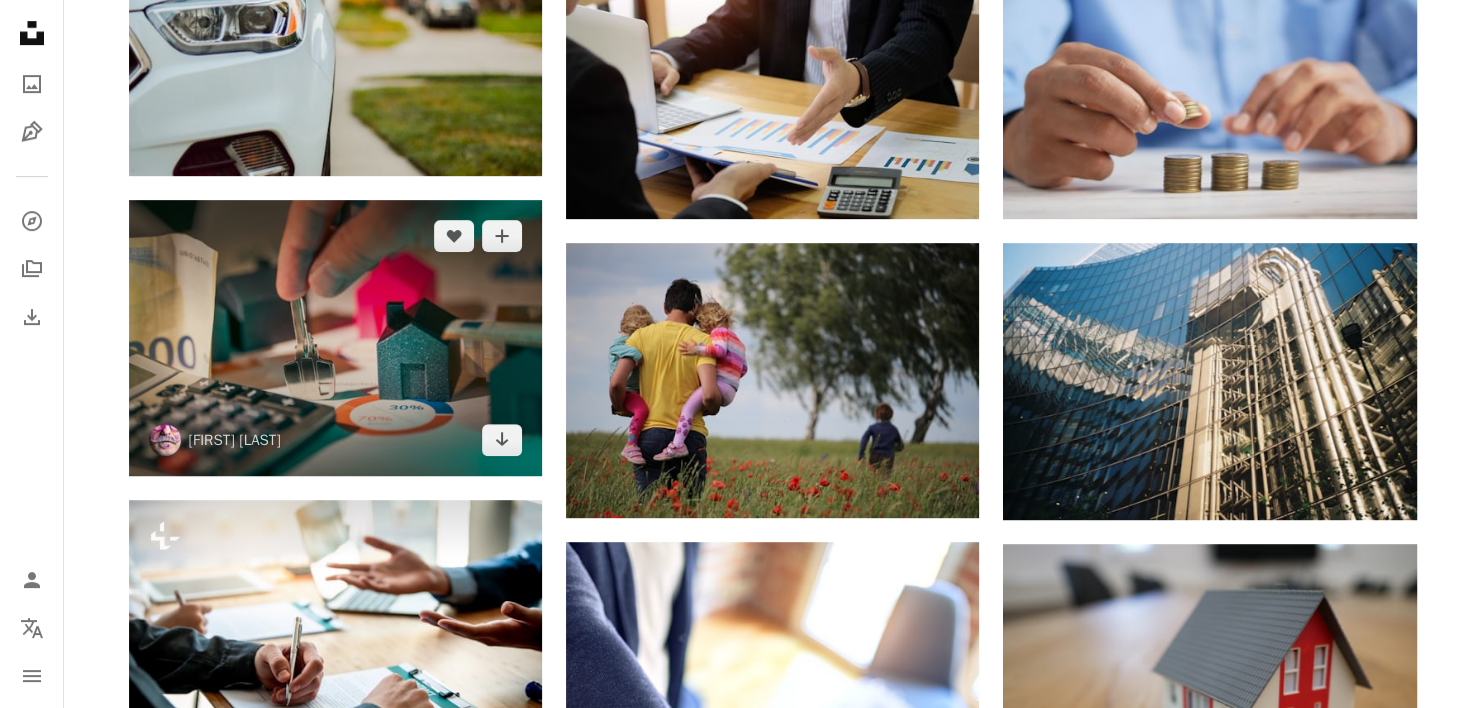 click at bounding box center [335, 338] 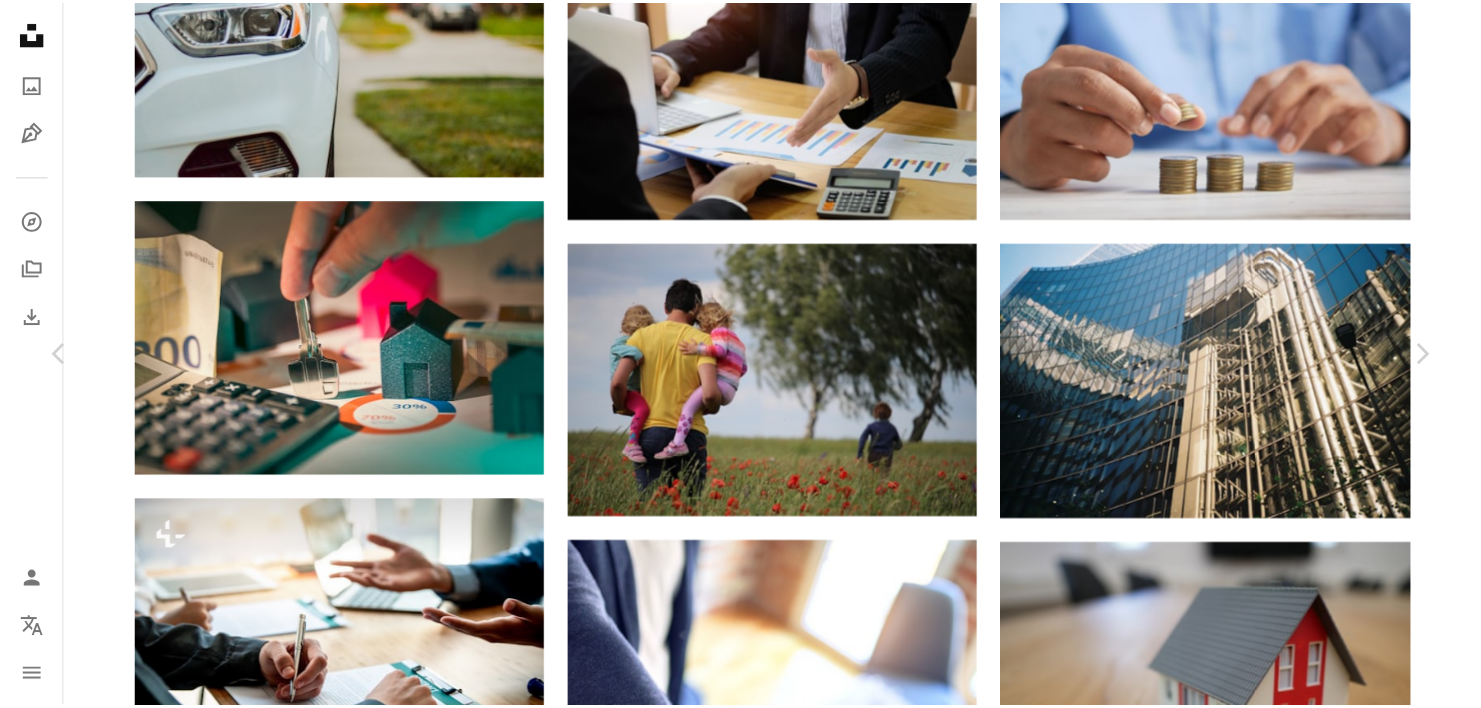 scroll, scrollTop: 0, scrollLeft: 0, axis: both 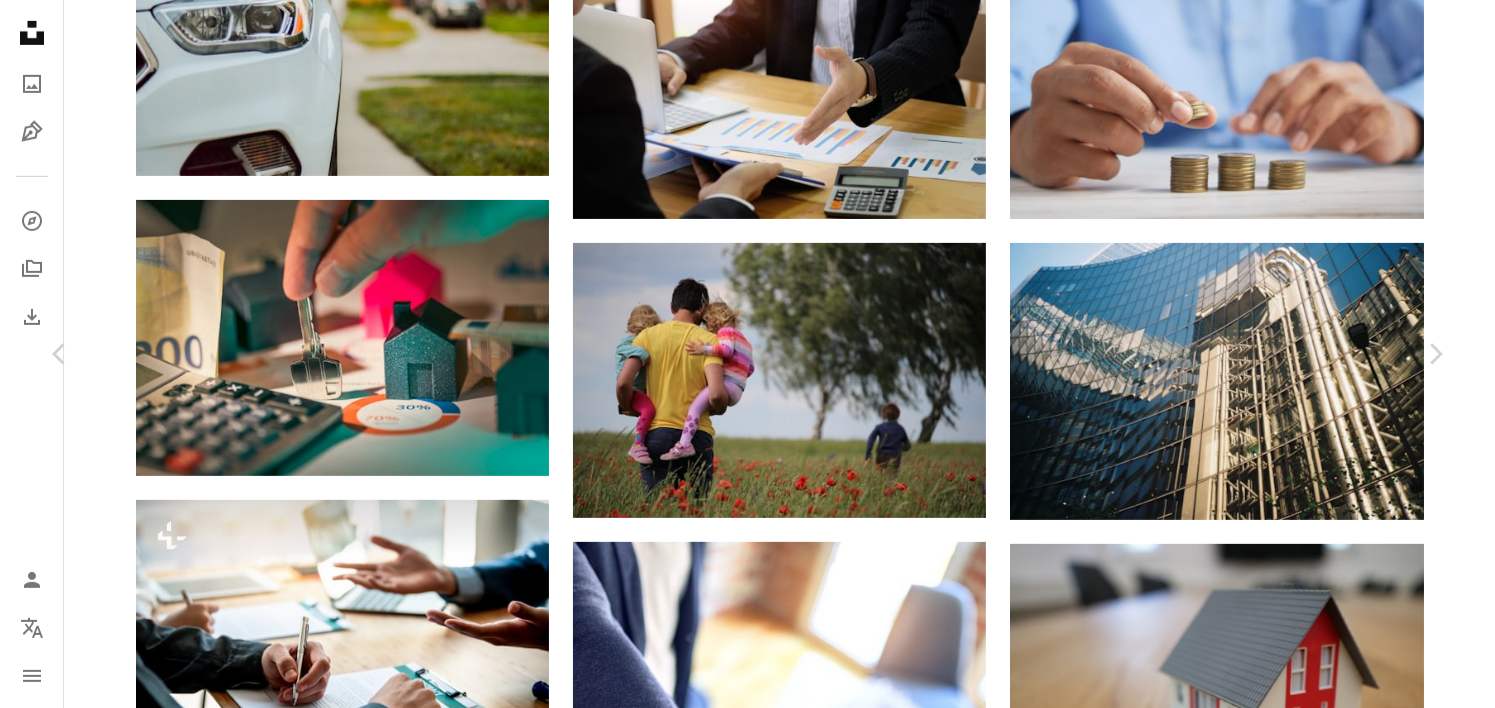 click on "Download free" at bounding box center (1246, 1956) 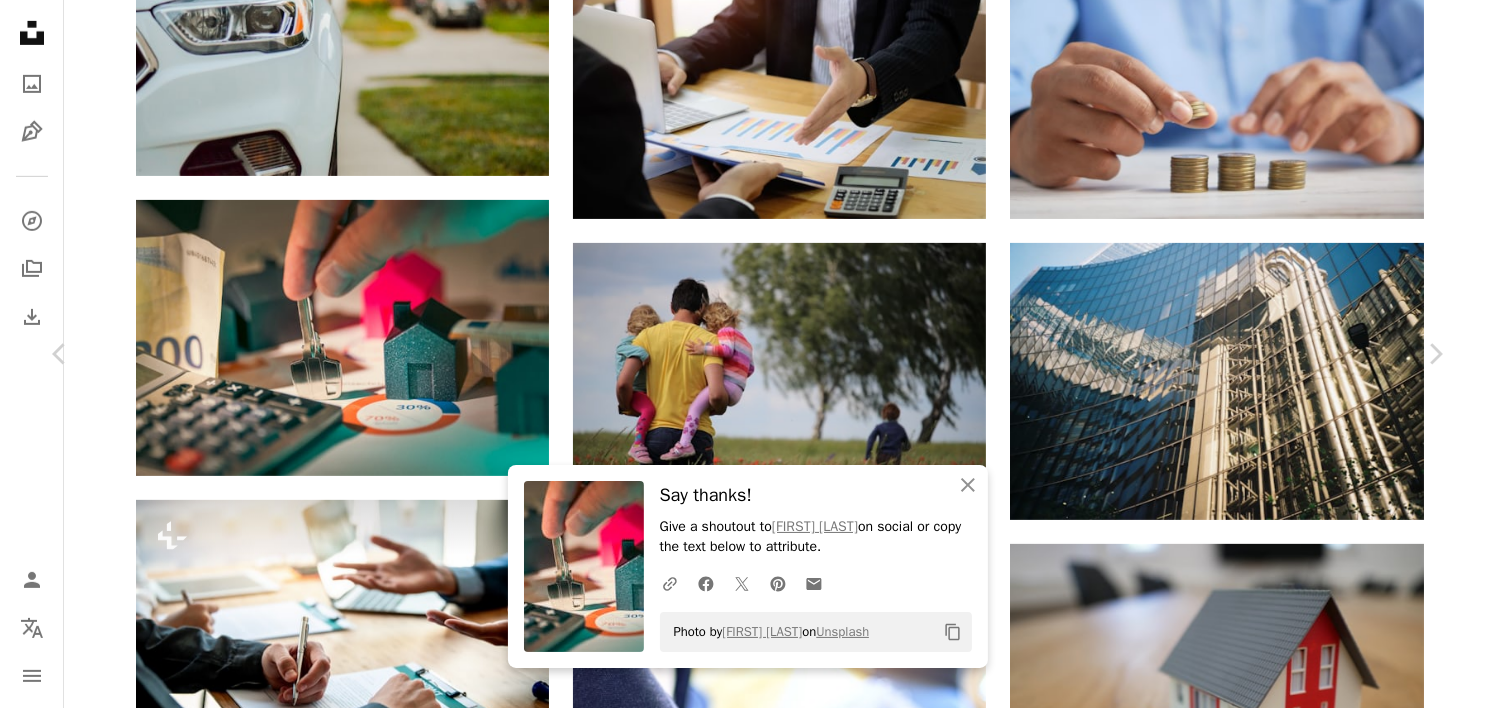 click on "[MONTH] [DAY], [YEAR]" at bounding box center [747, 2263] 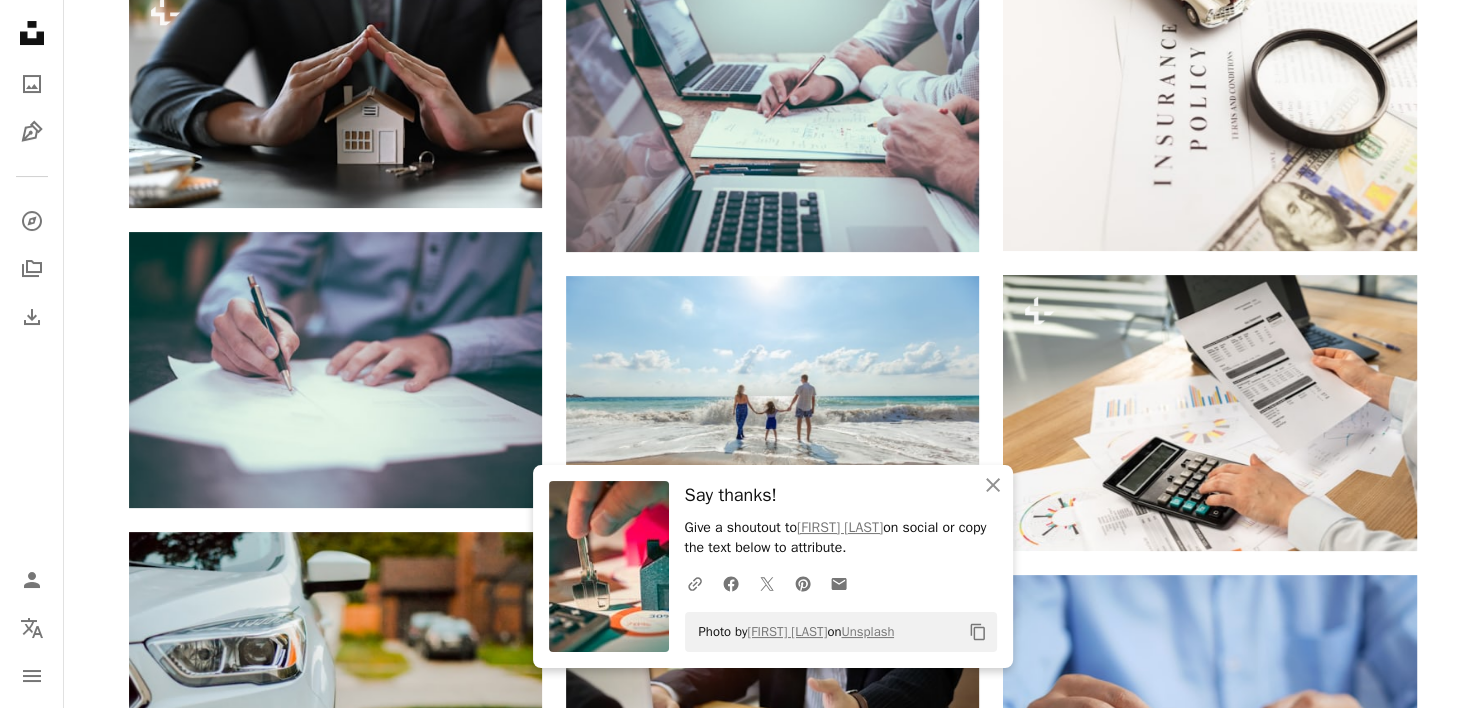 scroll, scrollTop: 0, scrollLeft: 0, axis: both 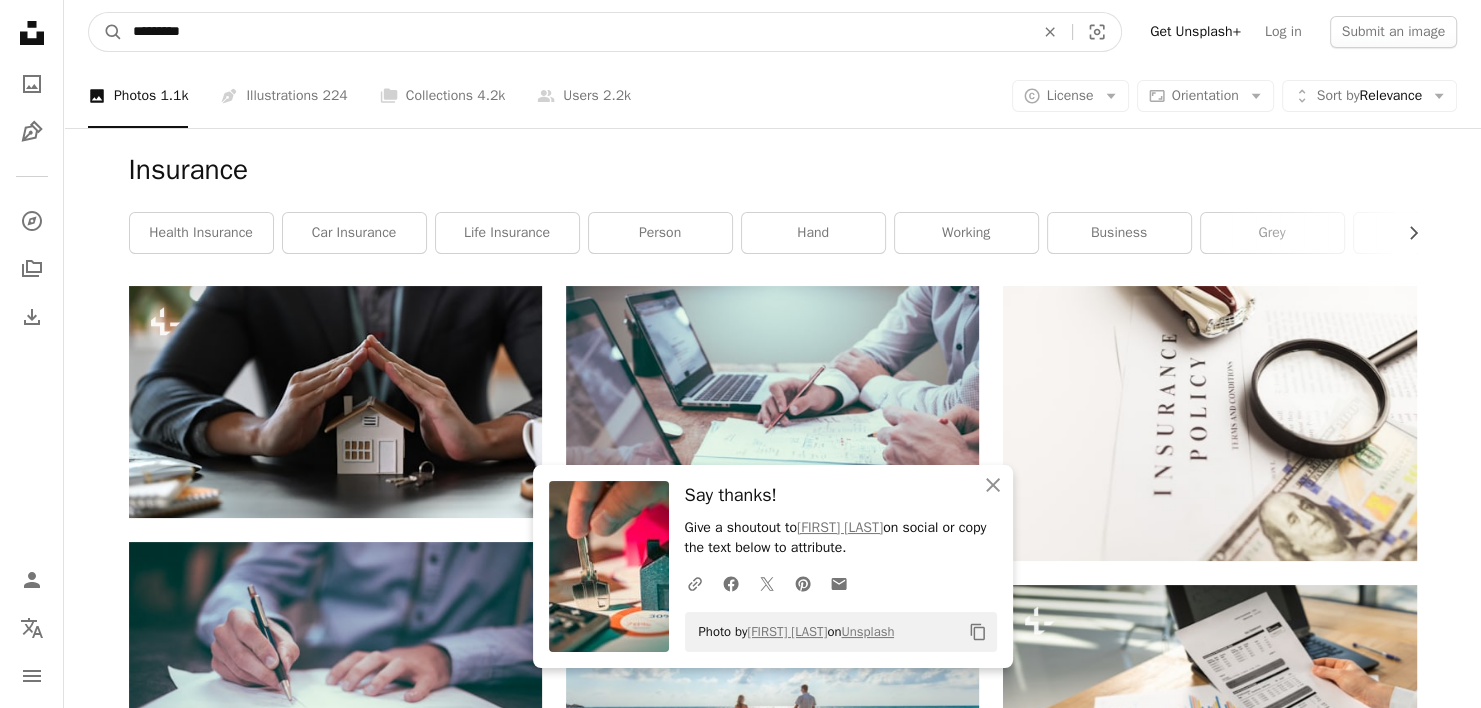 drag, startPoint x: 338, startPoint y: 31, endPoint x: 36, endPoint y: 23, distance: 302.10593 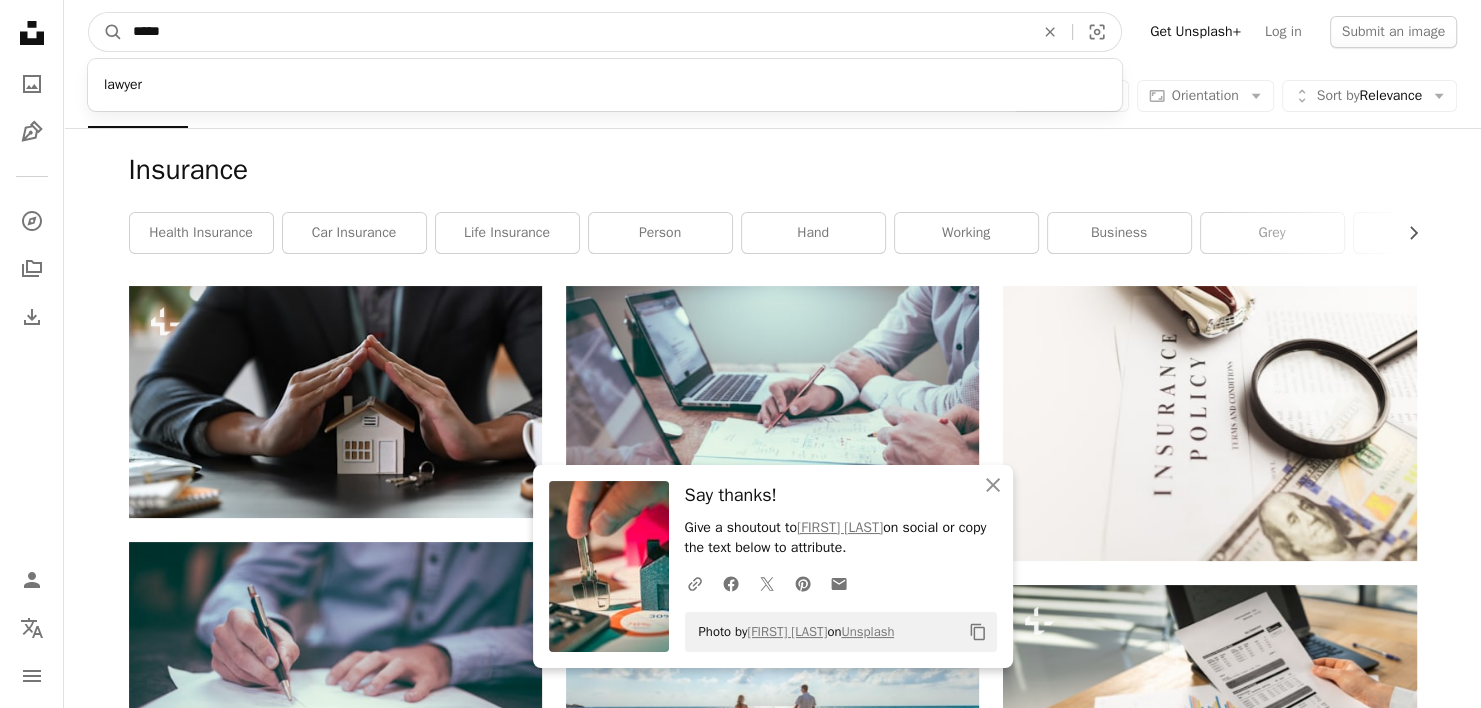 type on "*****" 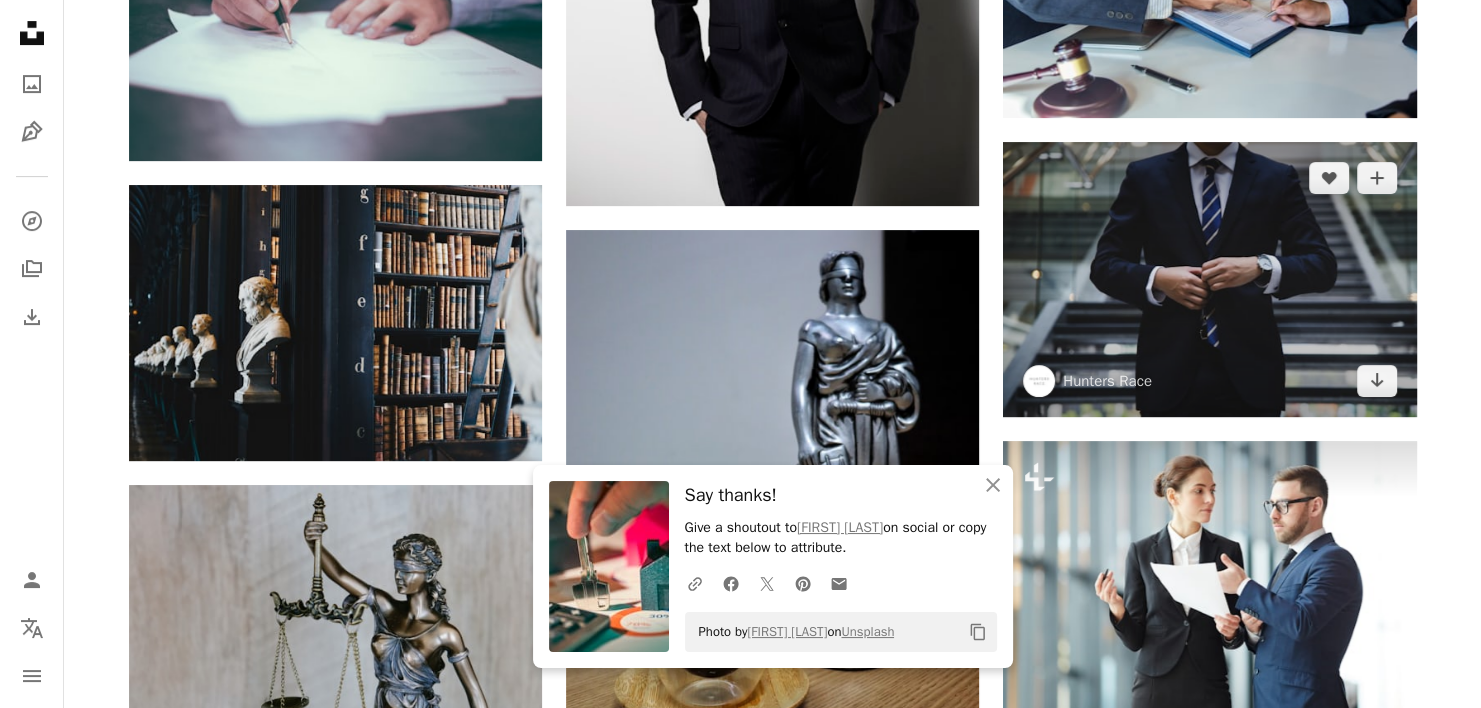 scroll, scrollTop: 800, scrollLeft: 0, axis: vertical 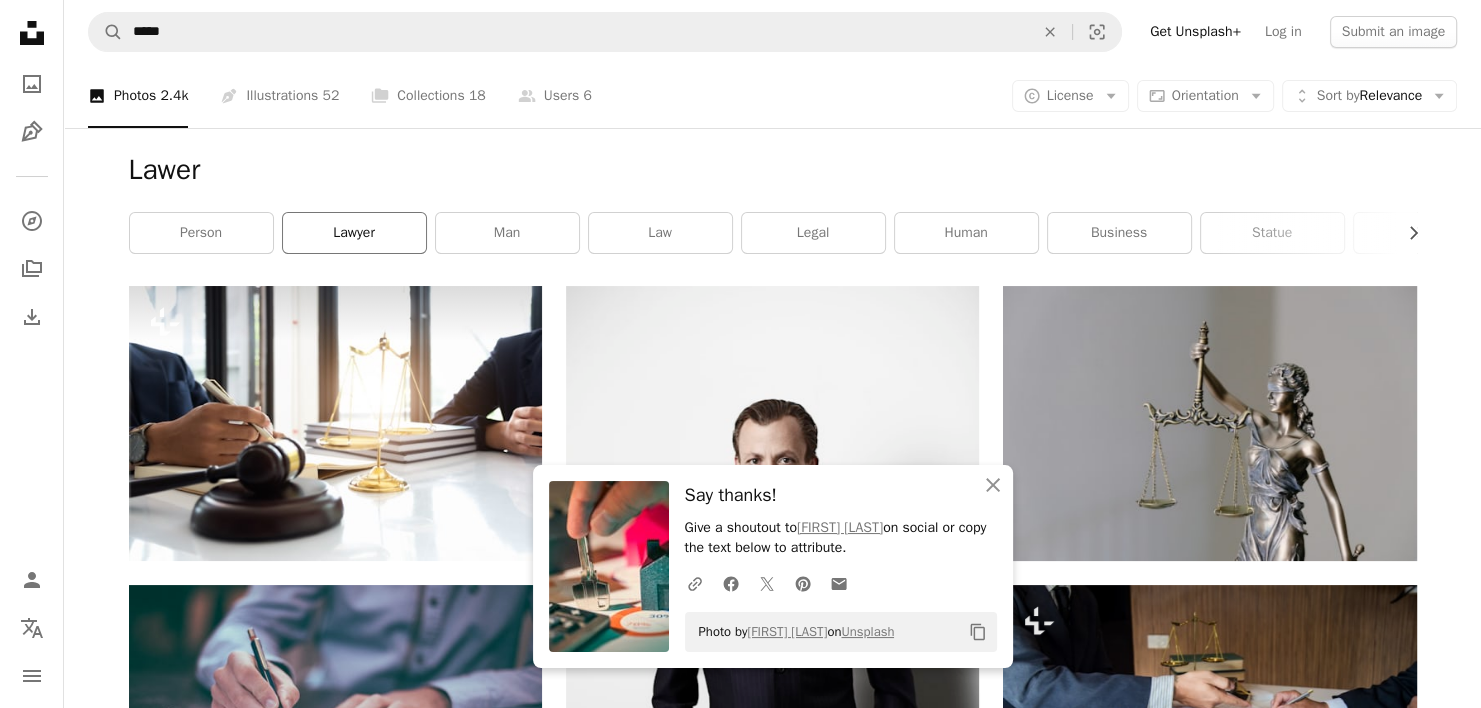 click on "lawyer" at bounding box center (354, 233) 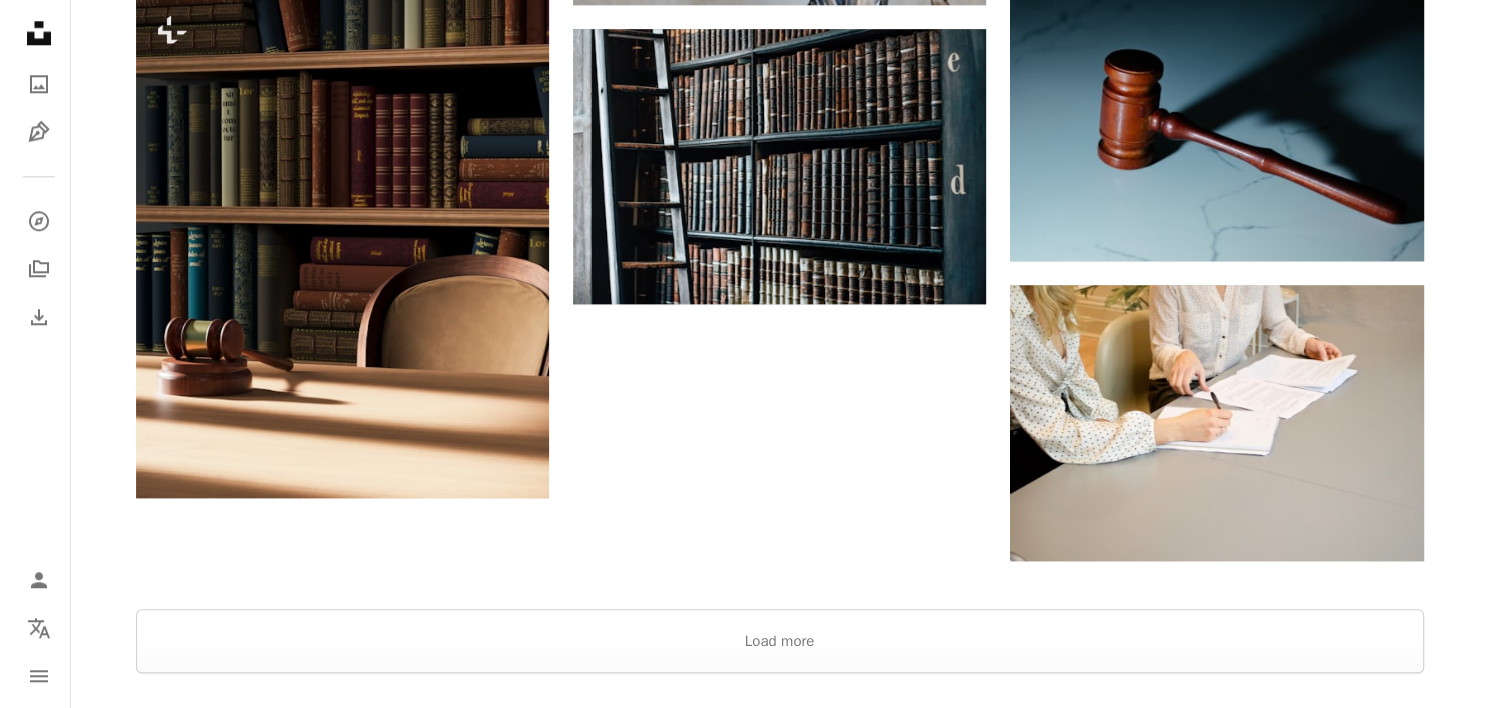scroll, scrollTop: 2100, scrollLeft: 0, axis: vertical 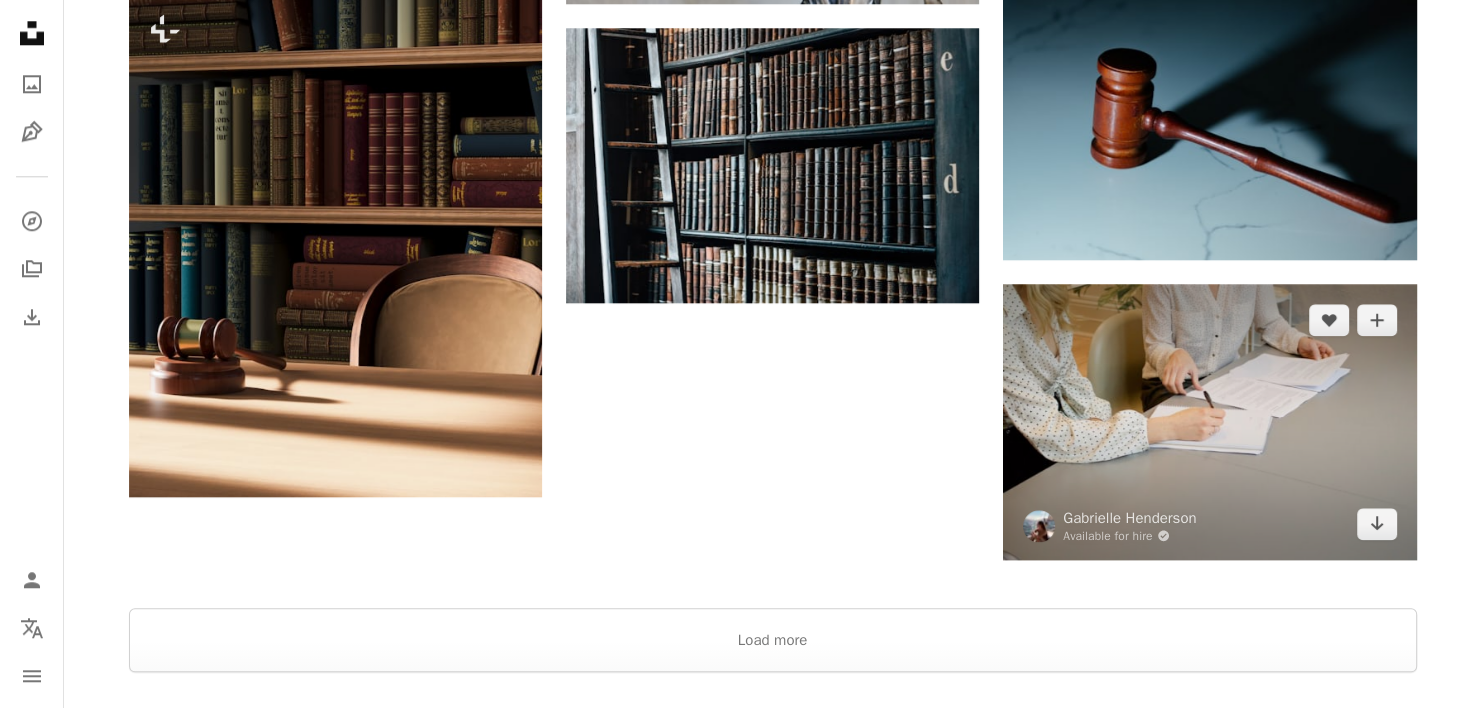 click at bounding box center [1209, 421] 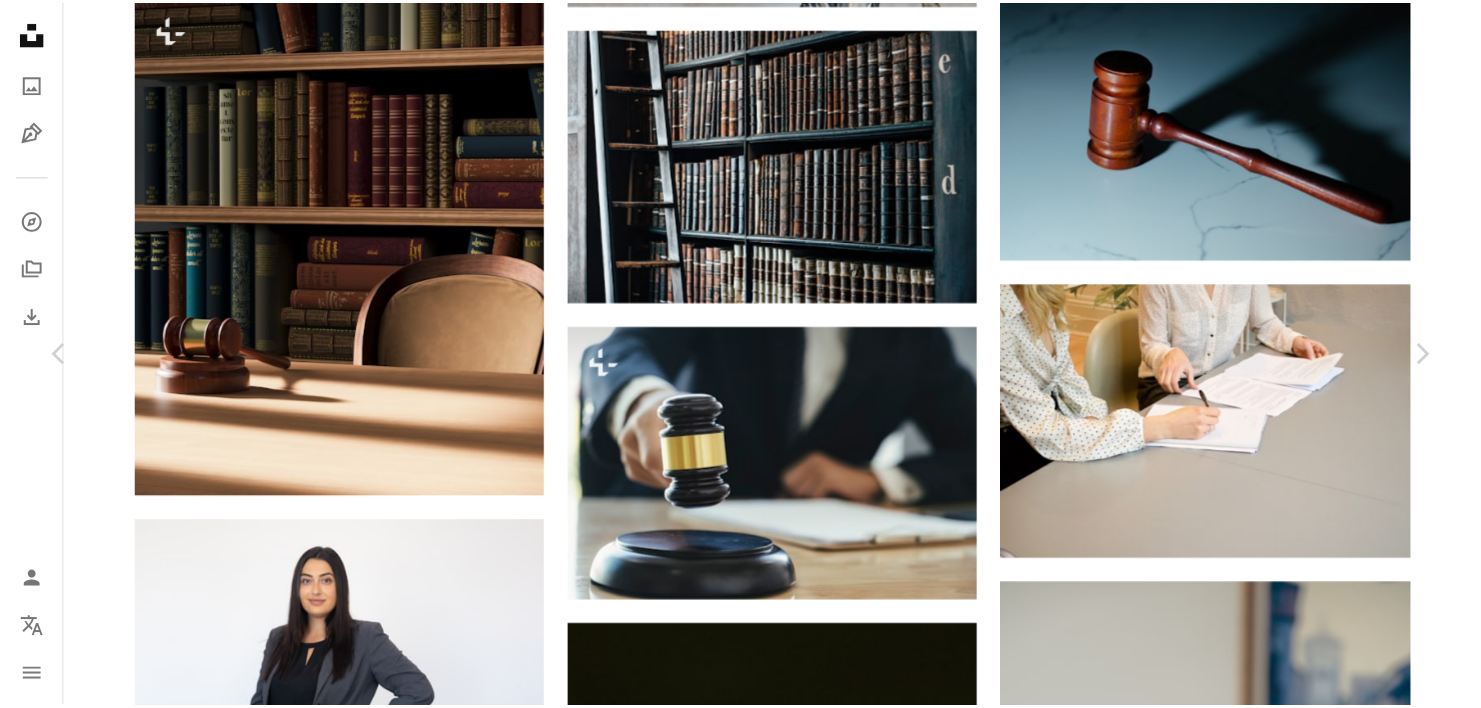 scroll, scrollTop: 1800, scrollLeft: 0, axis: vertical 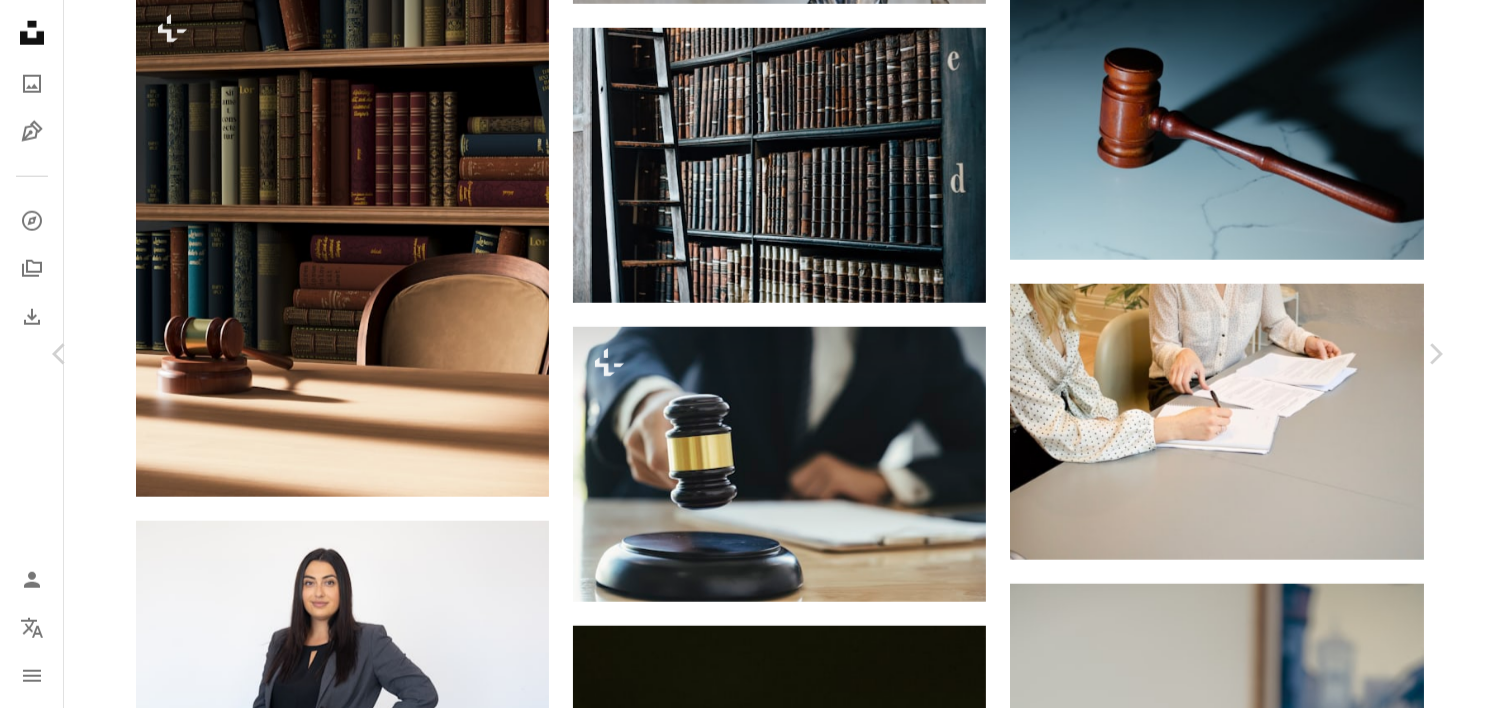 click on "[MONTH] [DAY], [YEAR]" at bounding box center [747, 3806] 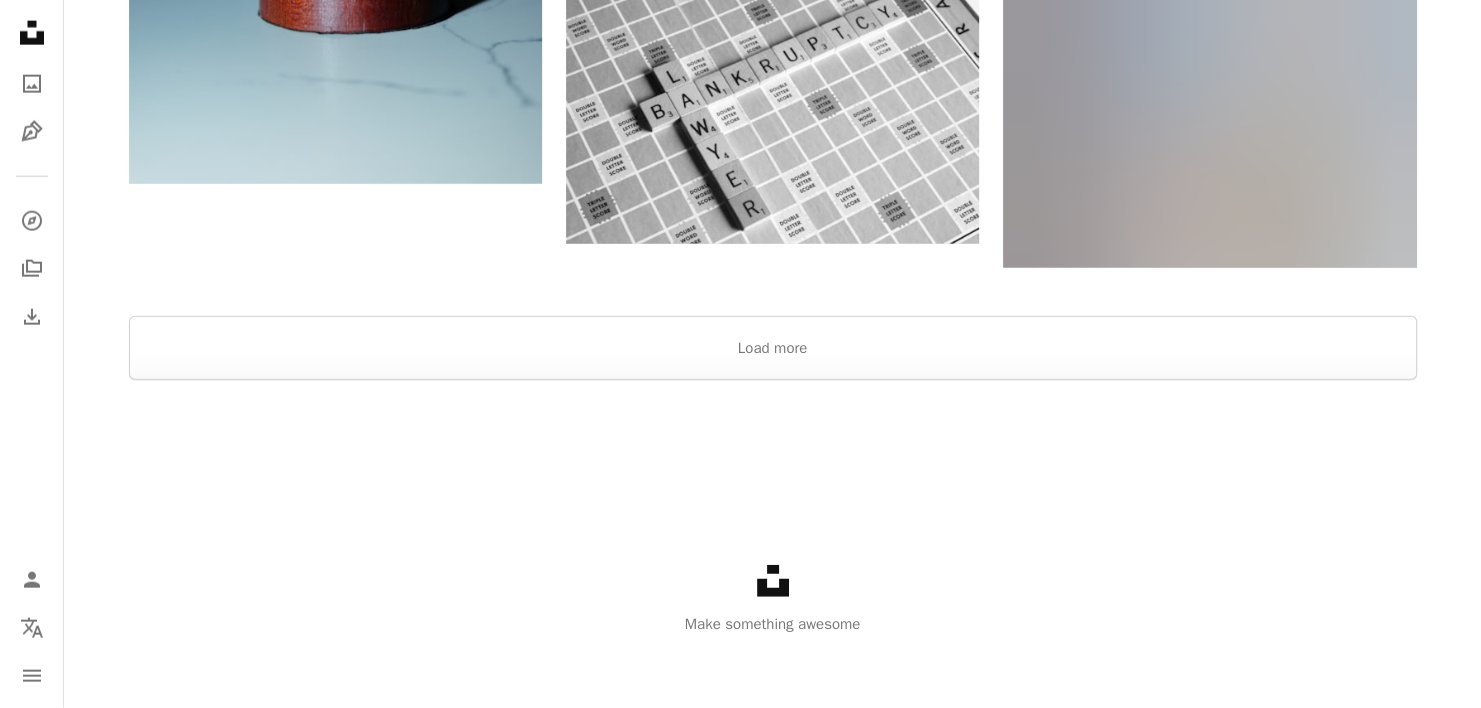 scroll, scrollTop: 4844, scrollLeft: 0, axis: vertical 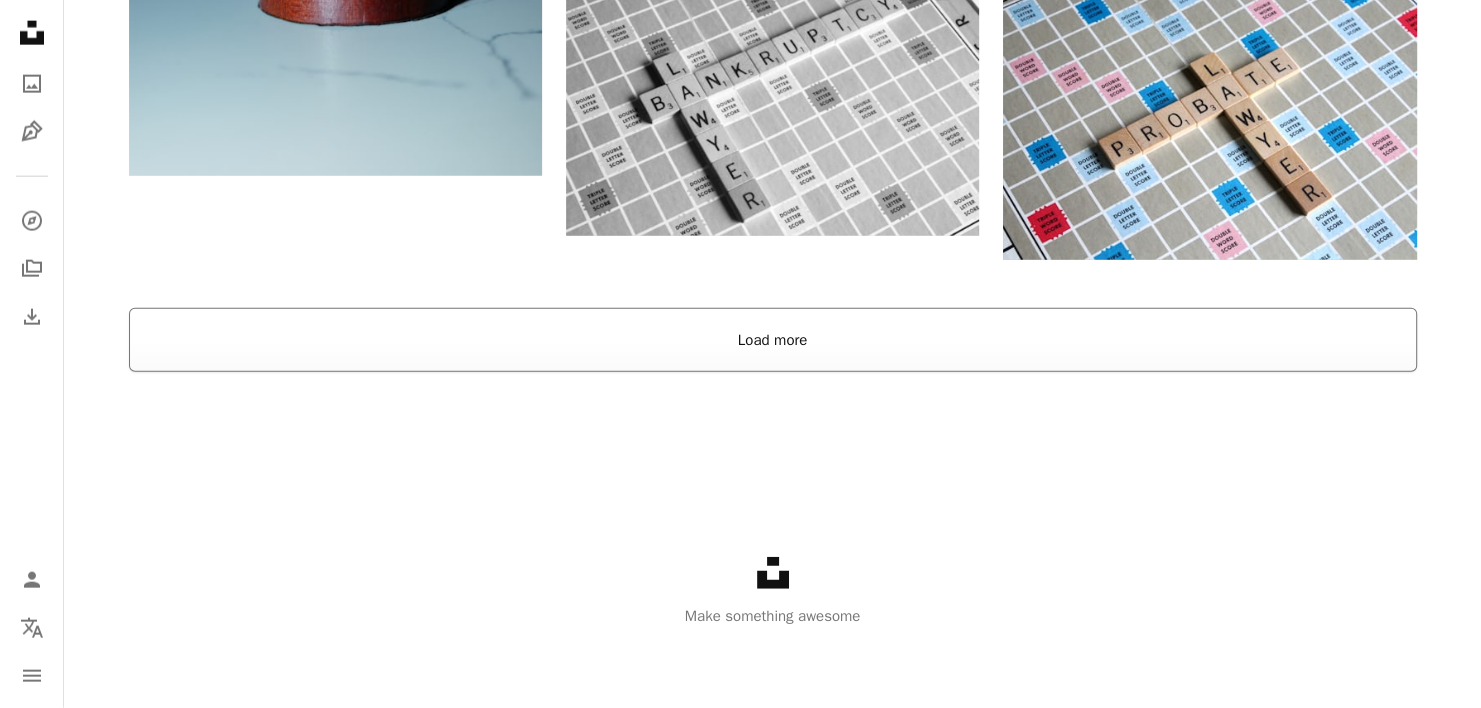 click on "Load more" at bounding box center [773, 340] 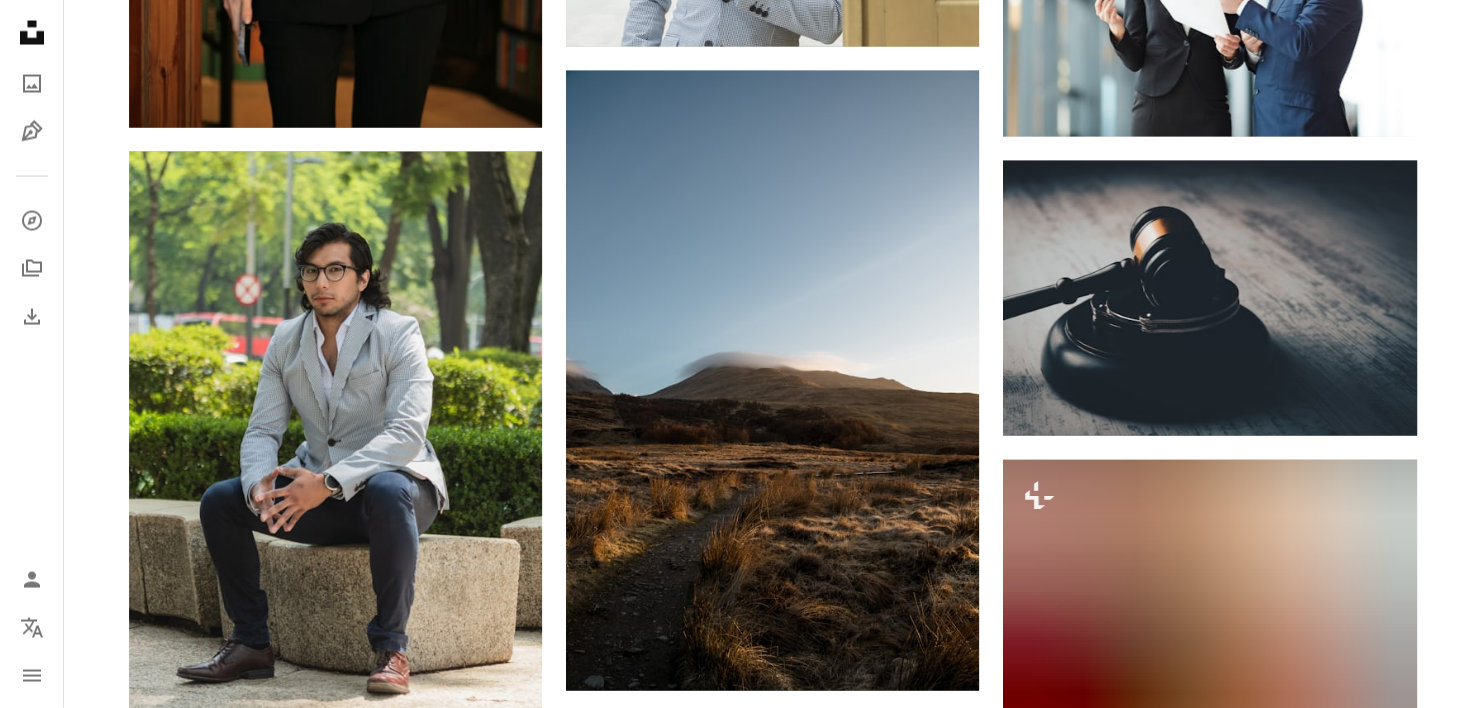 scroll, scrollTop: 18844, scrollLeft: 0, axis: vertical 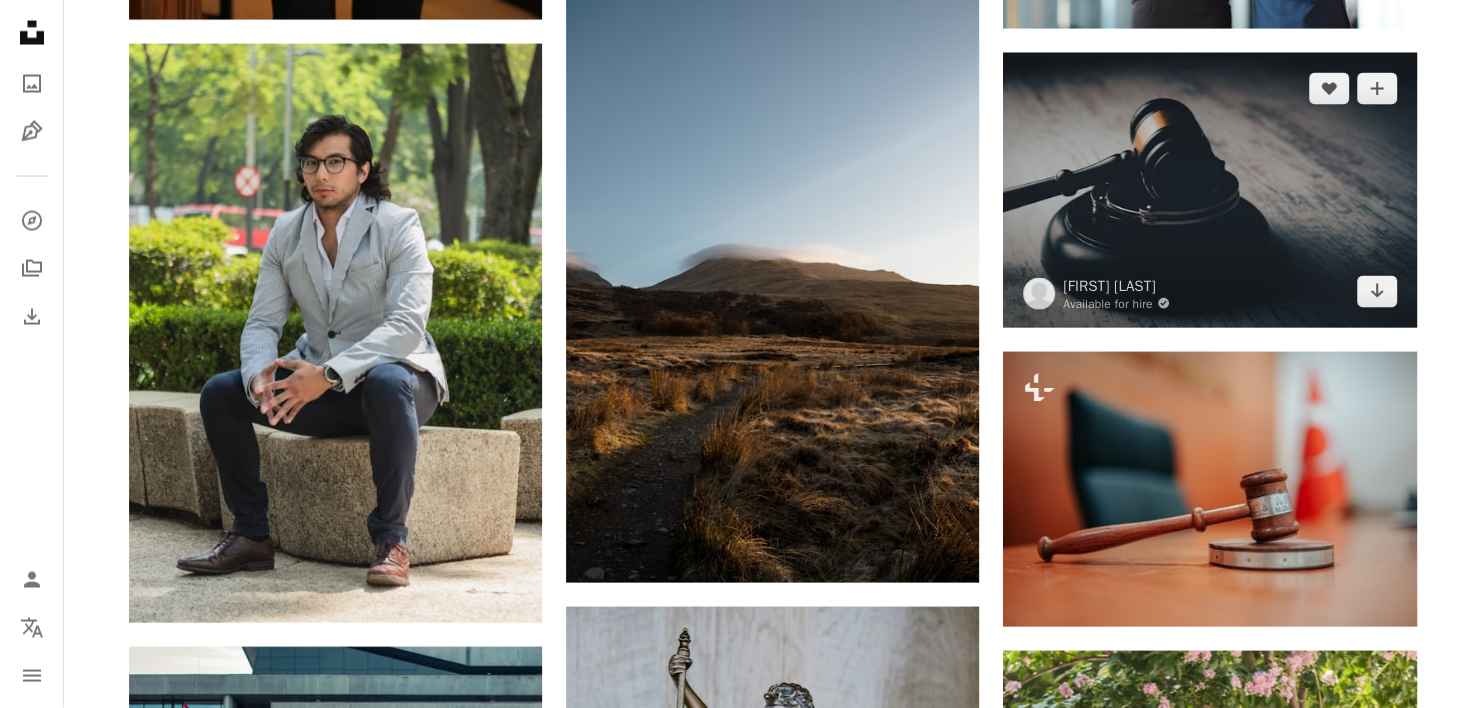 click at bounding box center (1209, 190) 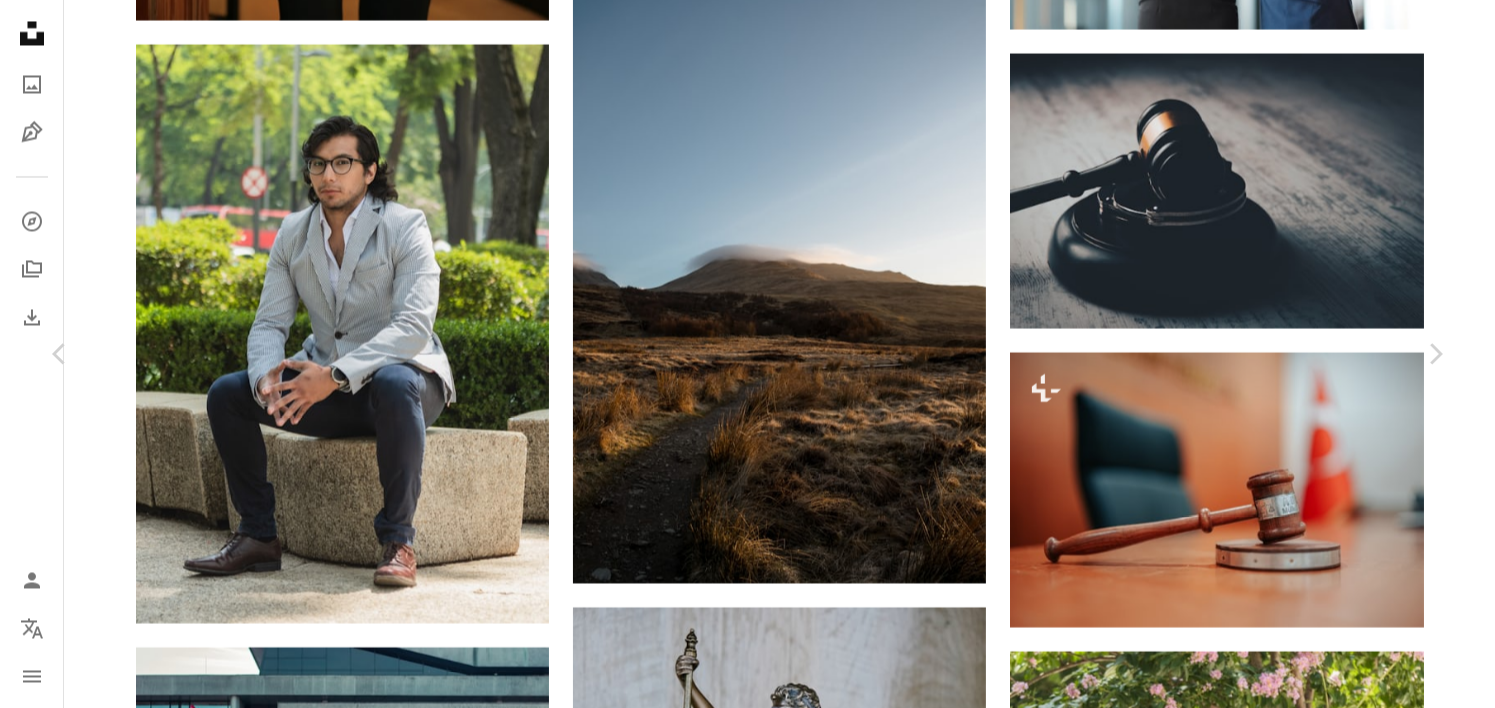 click on "Chevron down" 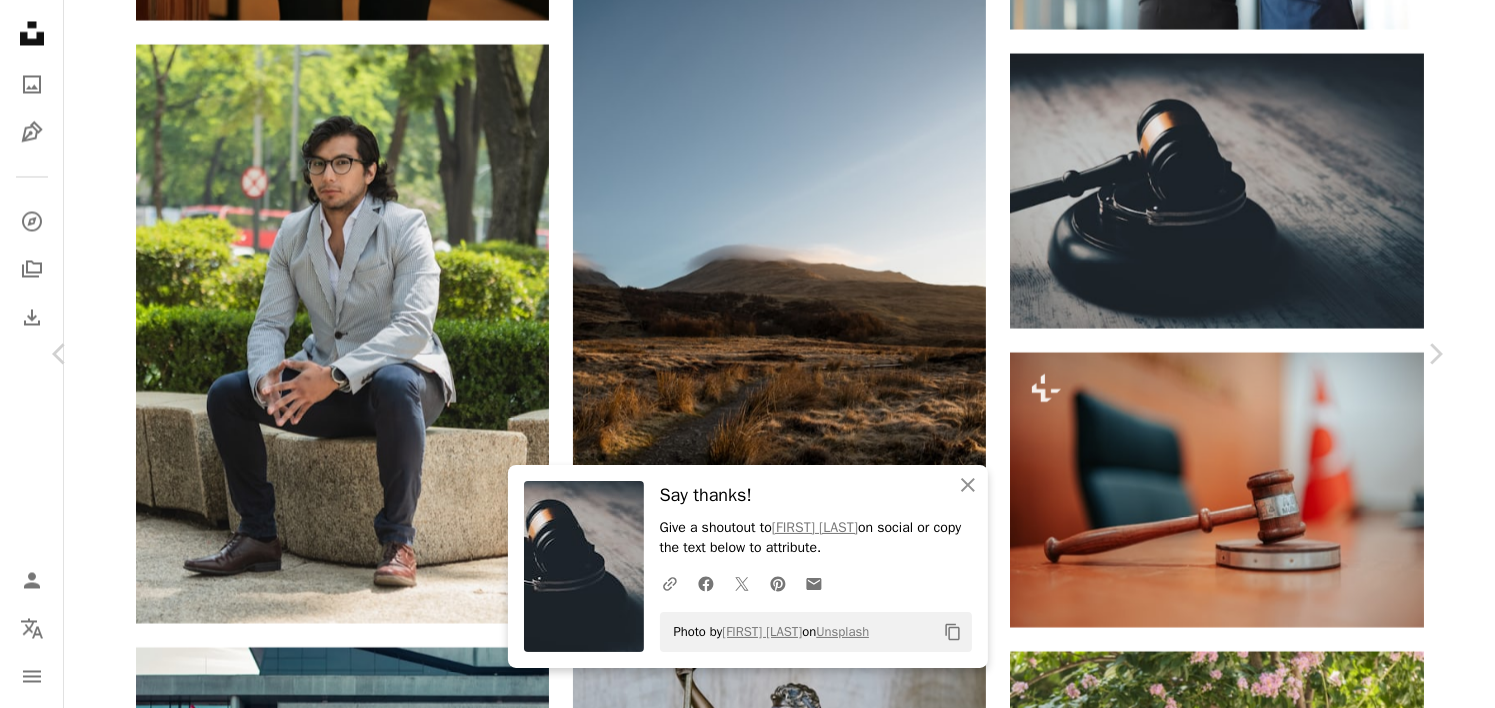 click on "Photo by  [PERSON]  on  Unsplash
Copy content Have an idea? A website makes it real. Start A Free Trial [PERSON] Available for hire A checkmark inside of a circle A heart A plus sign Download Free Chevron down Zoom in Views [NUMBER] Downloads [NUMBER] A forward-right arrow Share Info icon Info More Actions Calendar outlined Published on  [MONTH] [DAY], [YEAR] Camera [CAMERA], [MODEL] Safety Free to use under the  Unsplash License human grey bottle electronics sphere ink bottle HD Wallpapers Browse premium related images on iStock  |  Save 20% with code UNSPLASH20 View more on iStock  ↗ Related images A heart A plus sign AB Available for hire A checkmark inside of a circle Arrow pointing down A heart A plus sign [PERSON] Available for hire" at bounding box center [747, 5979] 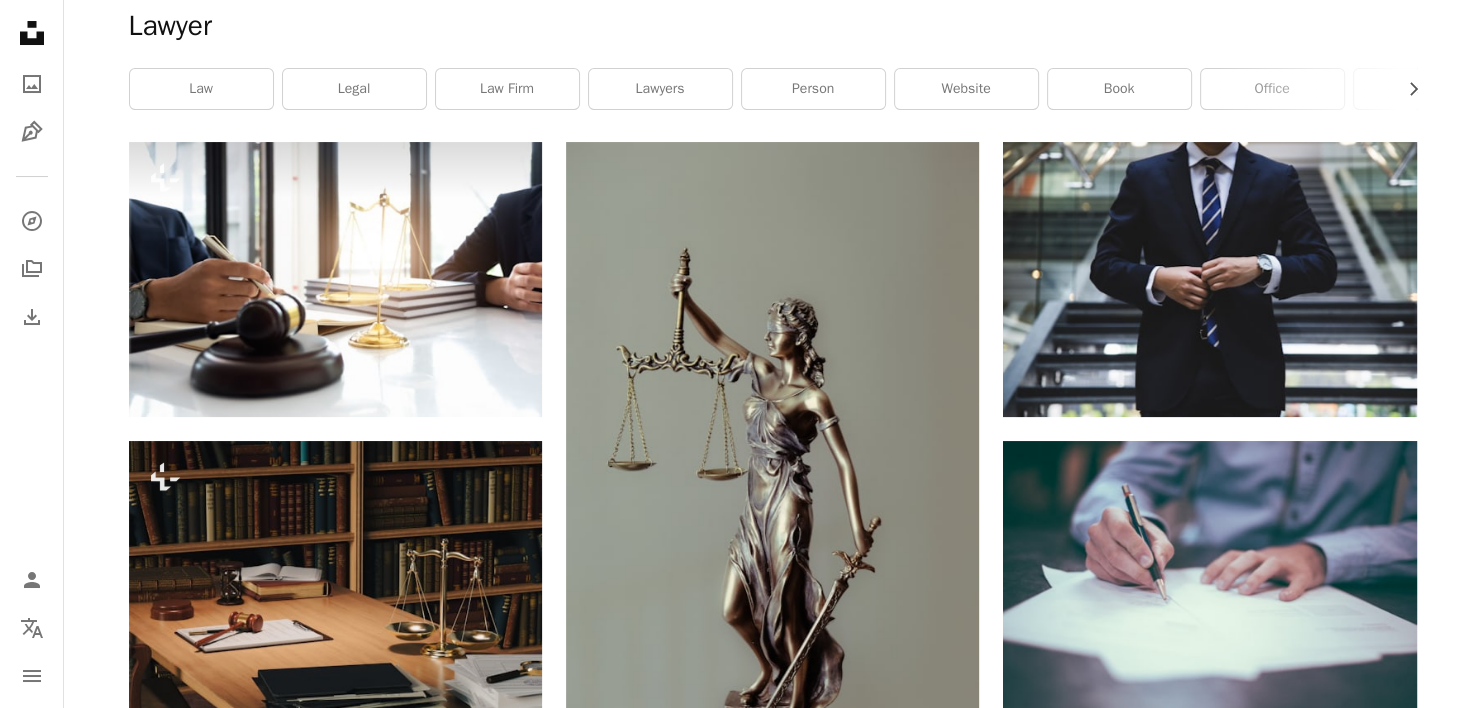 scroll, scrollTop: 0, scrollLeft: 0, axis: both 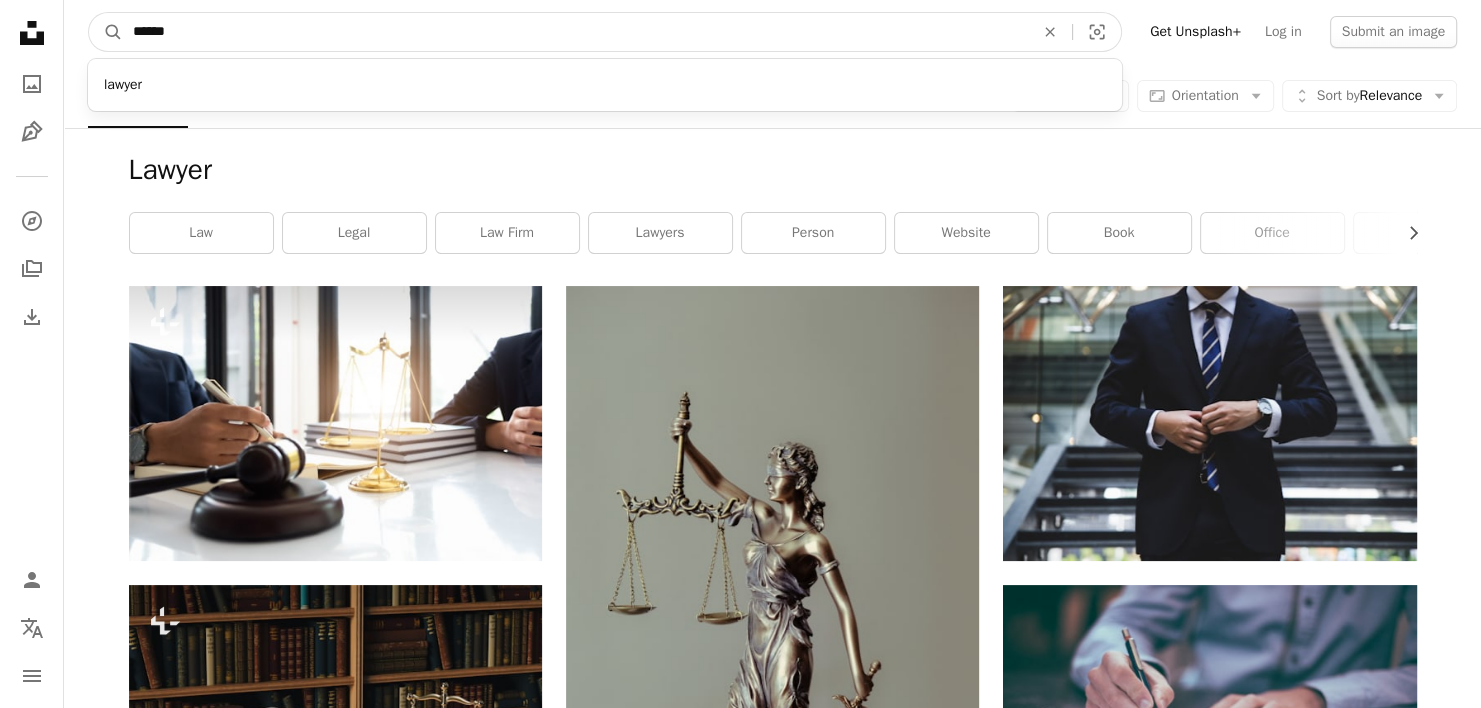 drag, startPoint x: 332, startPoint y: 16, endPoint x: 59, endPoint y: 6, distance: 273.18307 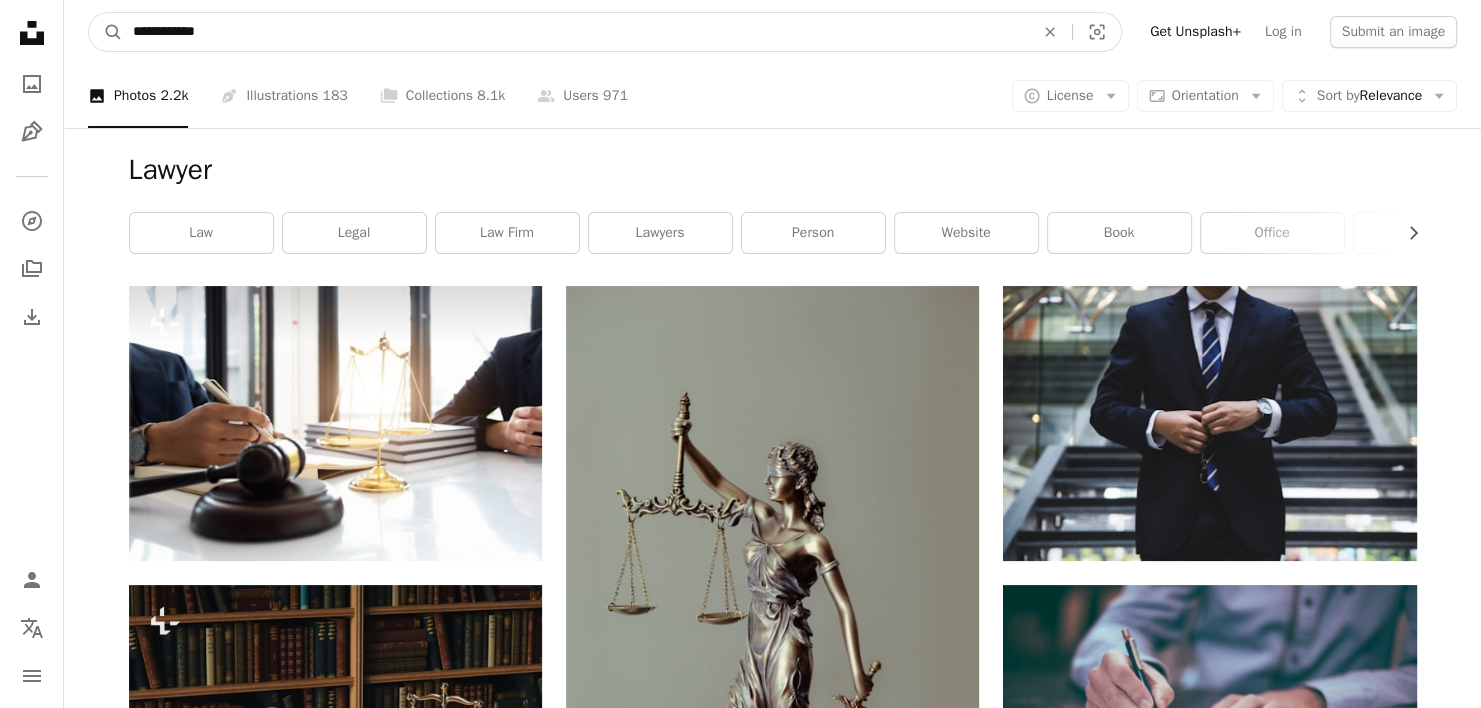 type on "**********" 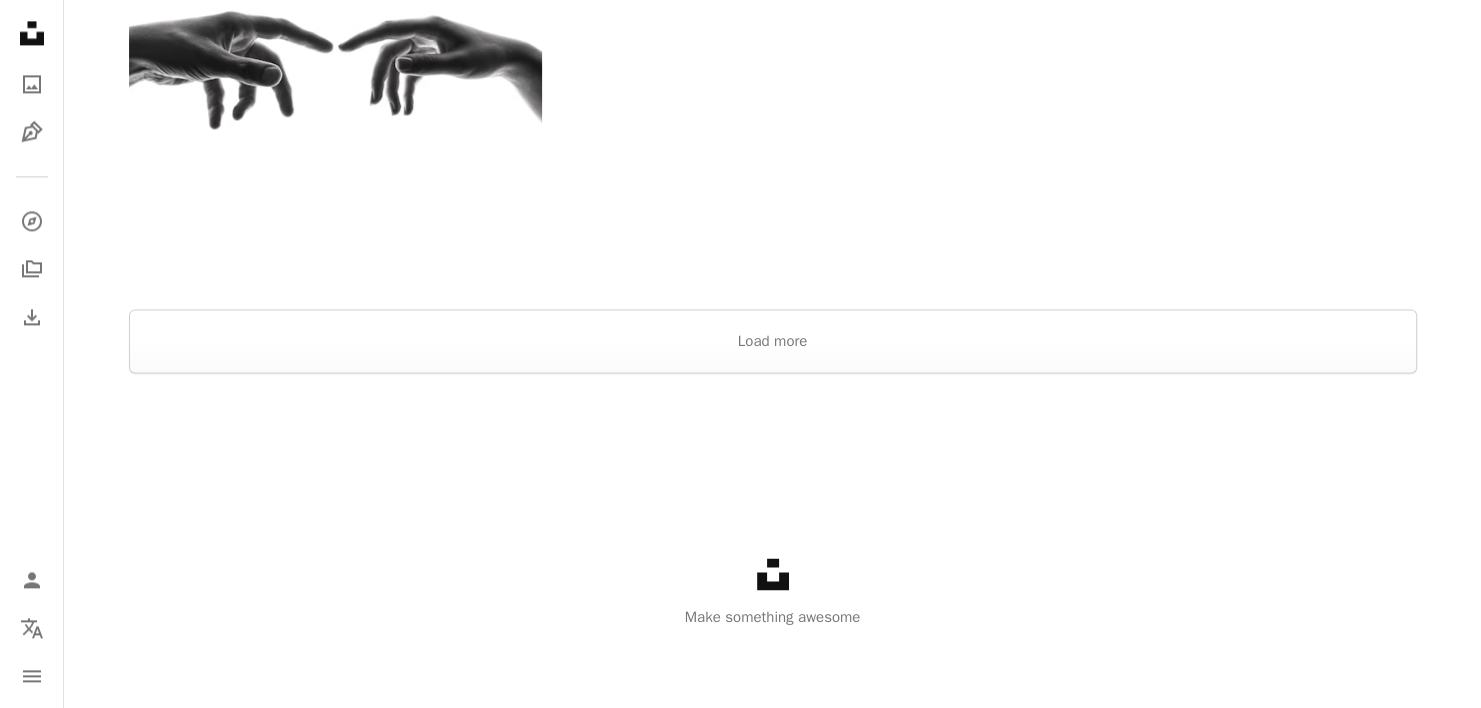 scroll, scrollTop: 2838, scrollLeft: 0, axis: vertical 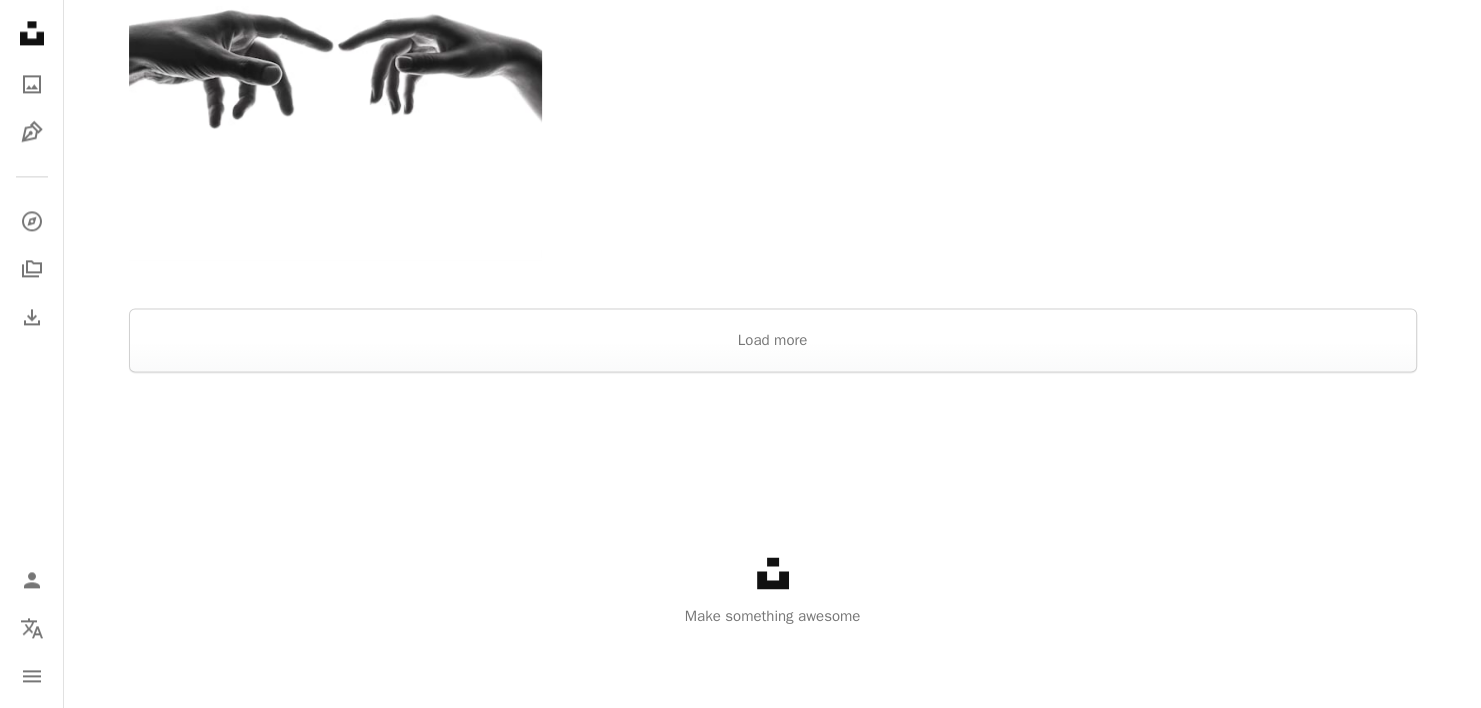 click at bounding box center [772, 424] 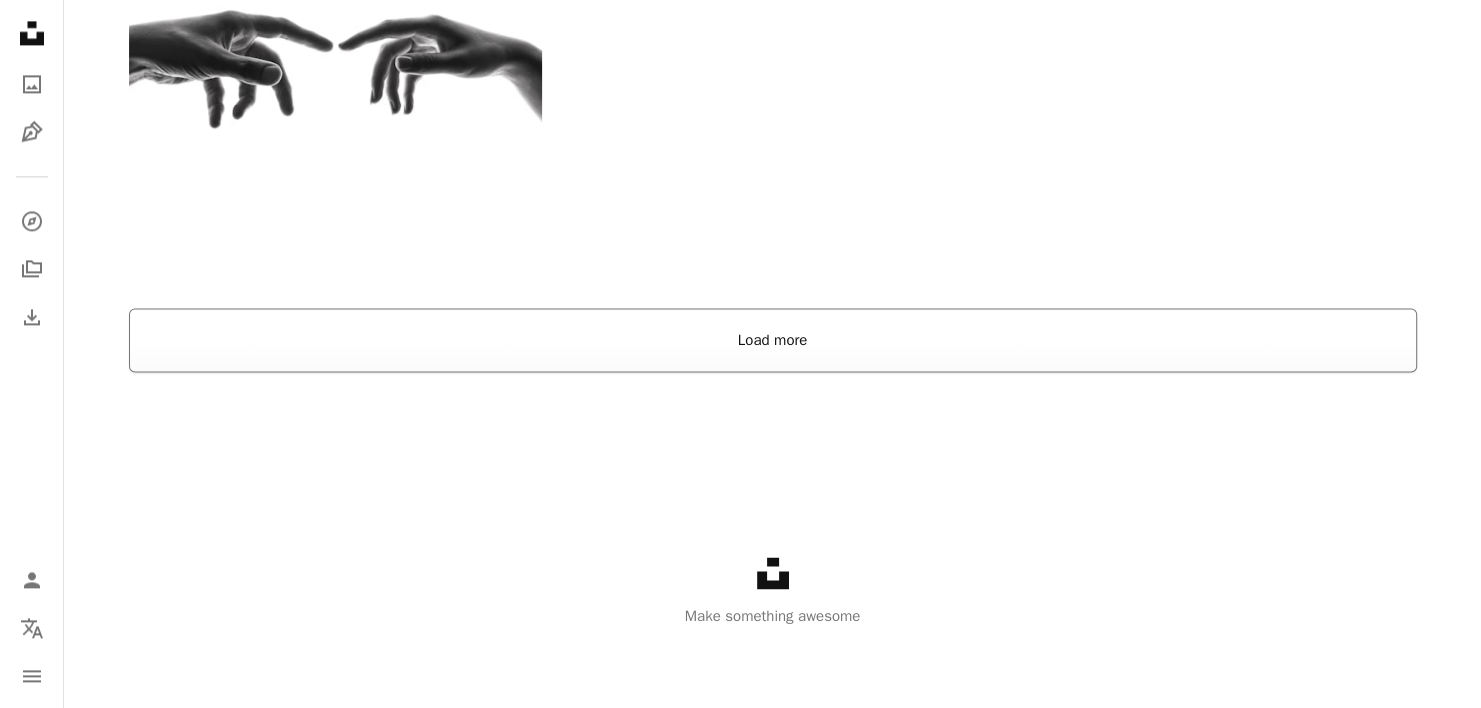 click on "Load more" at bounding box center (773, 340) 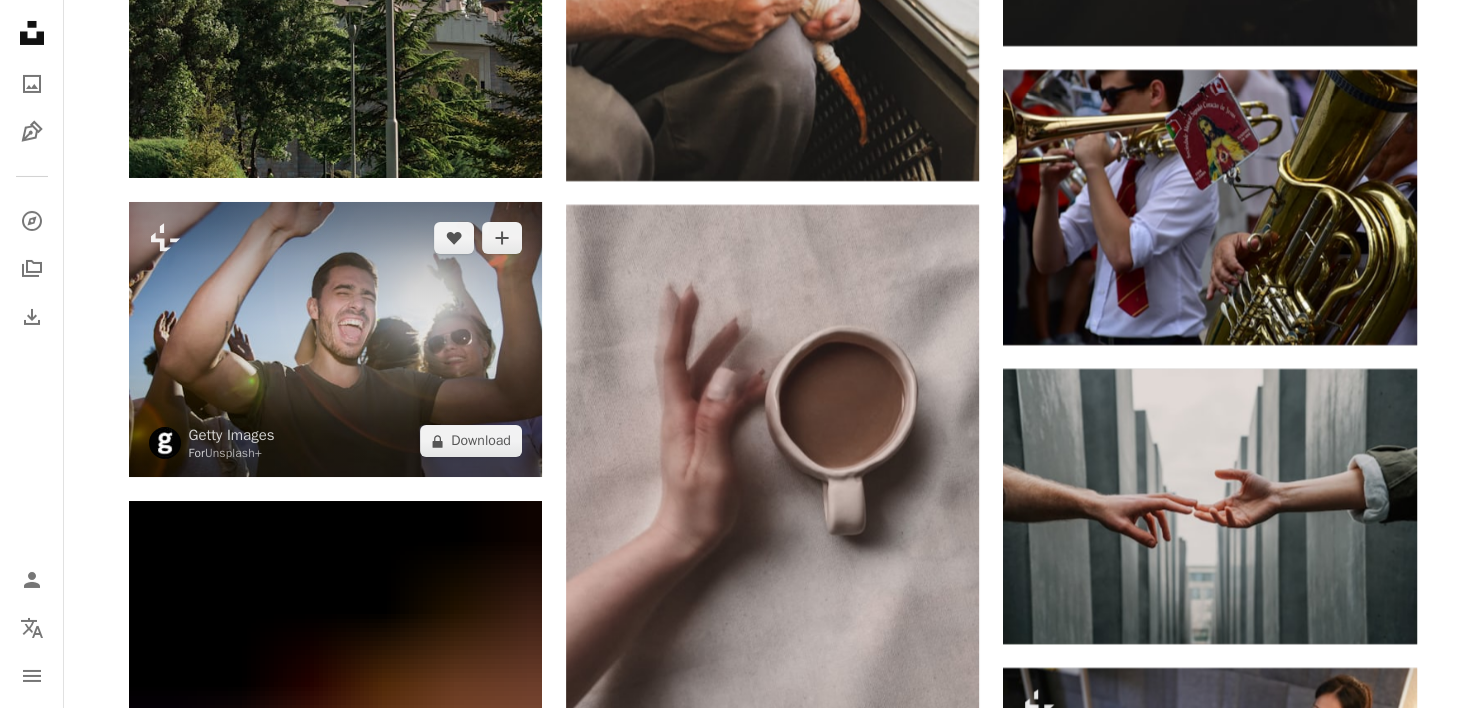 scroll, scrollTop: 21938, scrollLeft: 0, axis: vertical 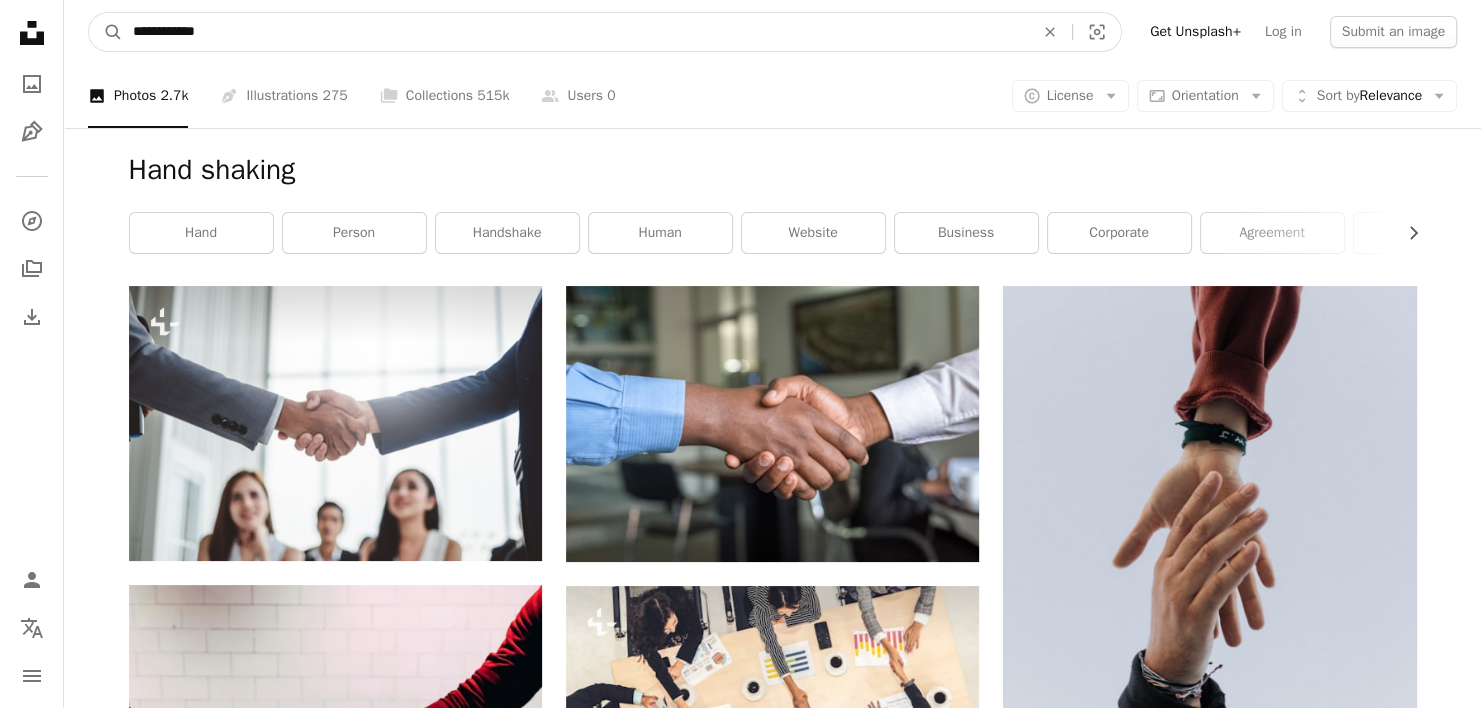 drag, startPoint x: 231, startPoint y: 30, endPoint x: 35, endPoint y: 18, distance: 196.367 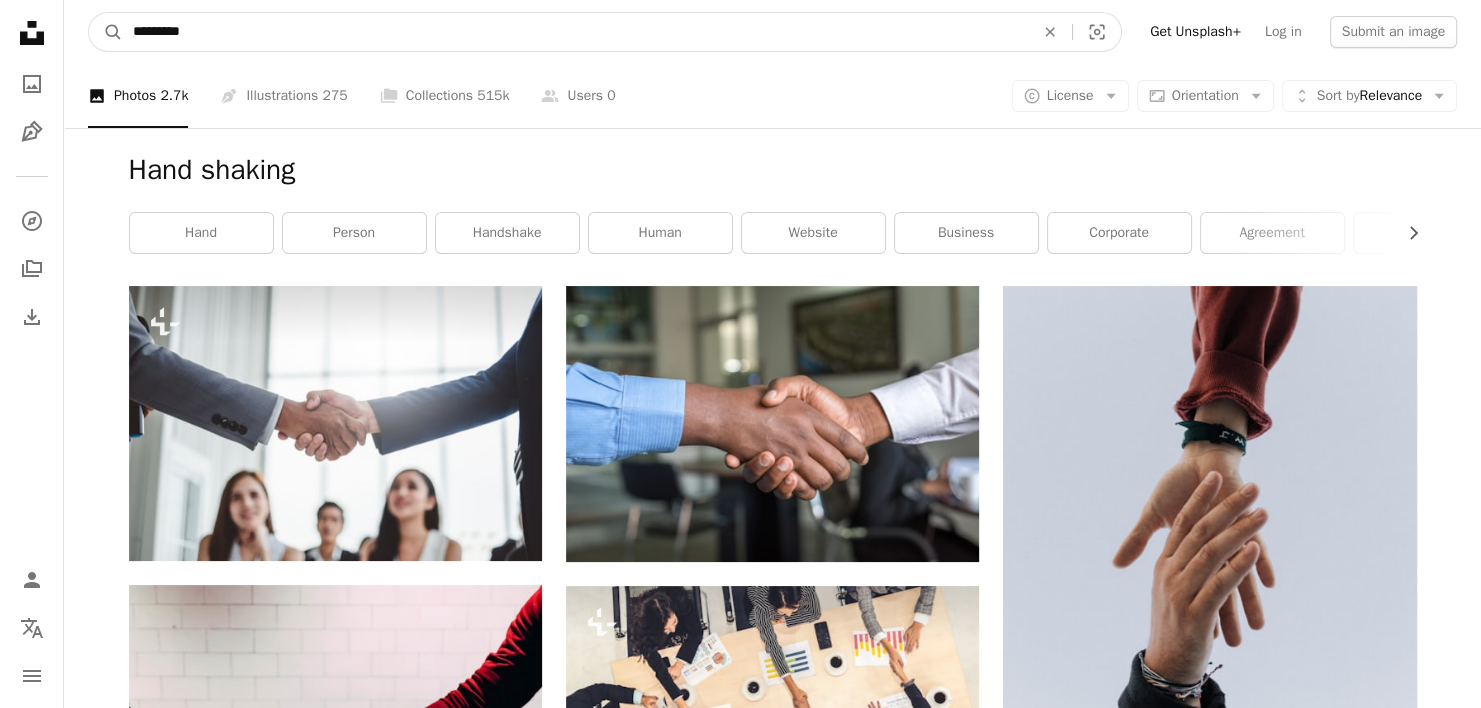 type on "*********" 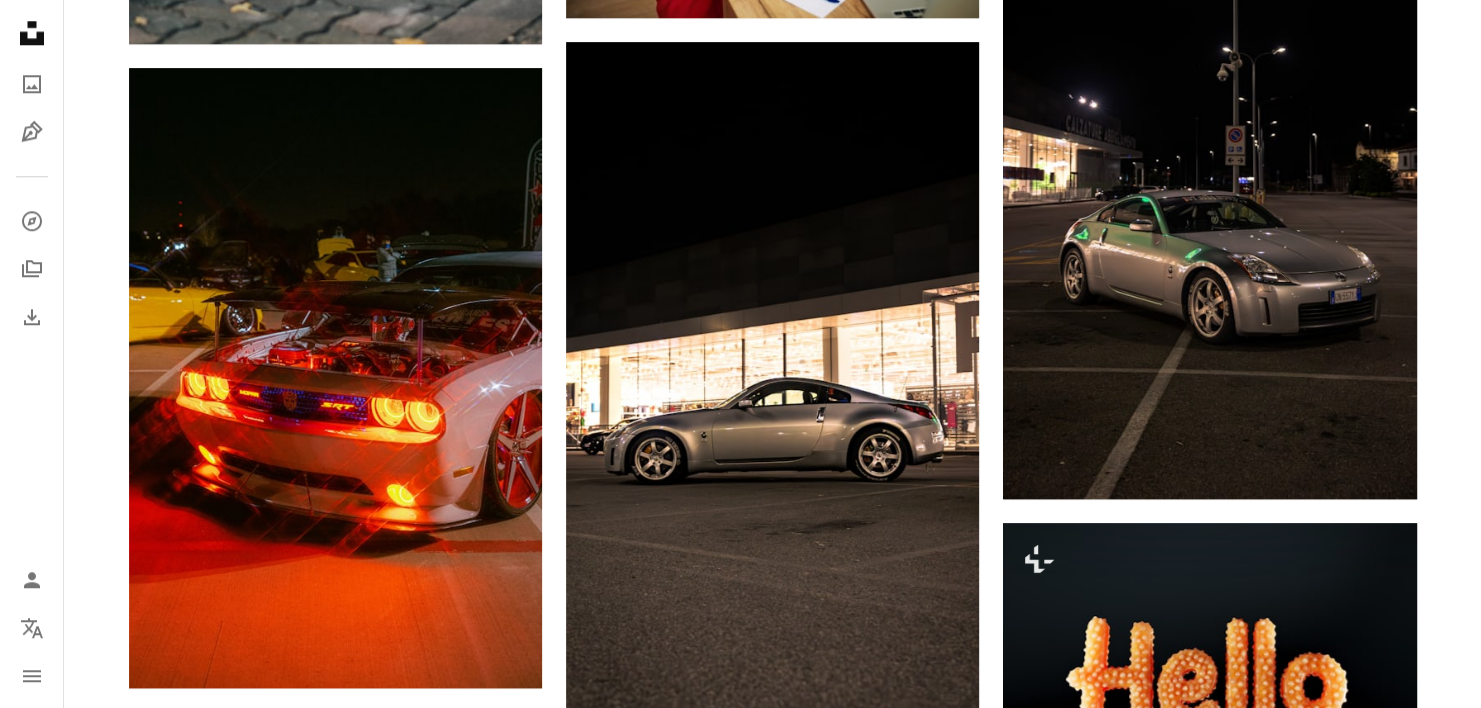 scroll, scrollTop: 2500, scrollLeft: 0, axis: vertical 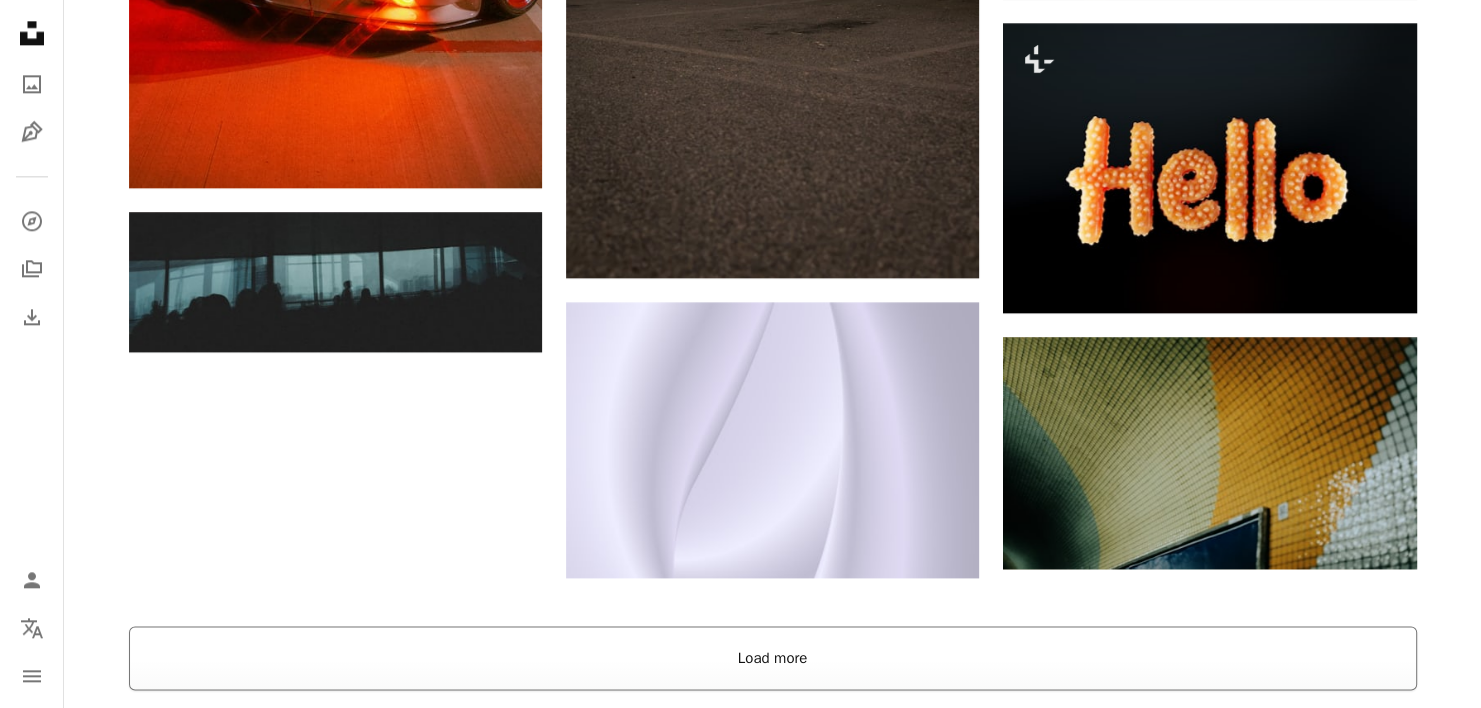 click on "Load more" at bounding box center (773, 658) 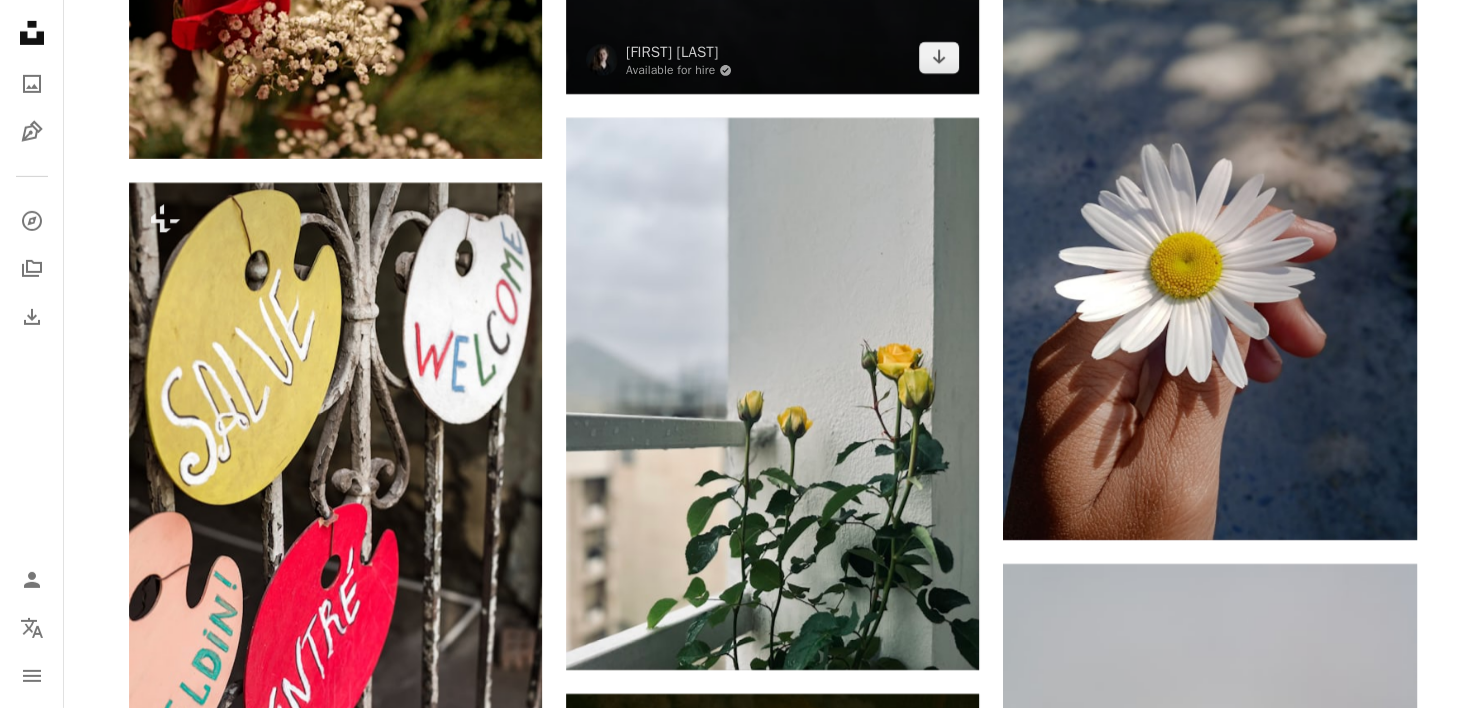 scroll, scrollTop: 6700, scrollLeft: 0, axis: vertical 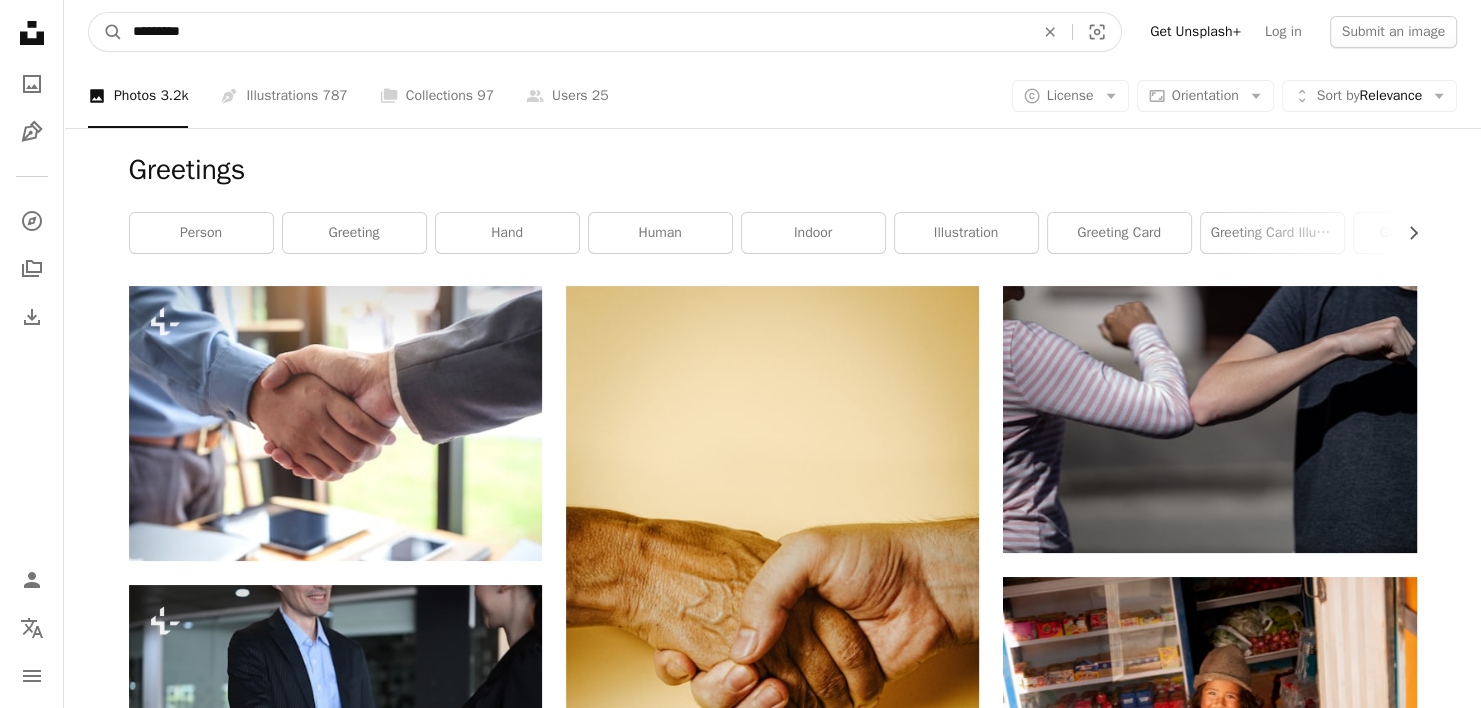 drag, startPoint x: 187, startPoint y: 40, endPoint x: -41, endPoint y: 41, distance: 228.0022 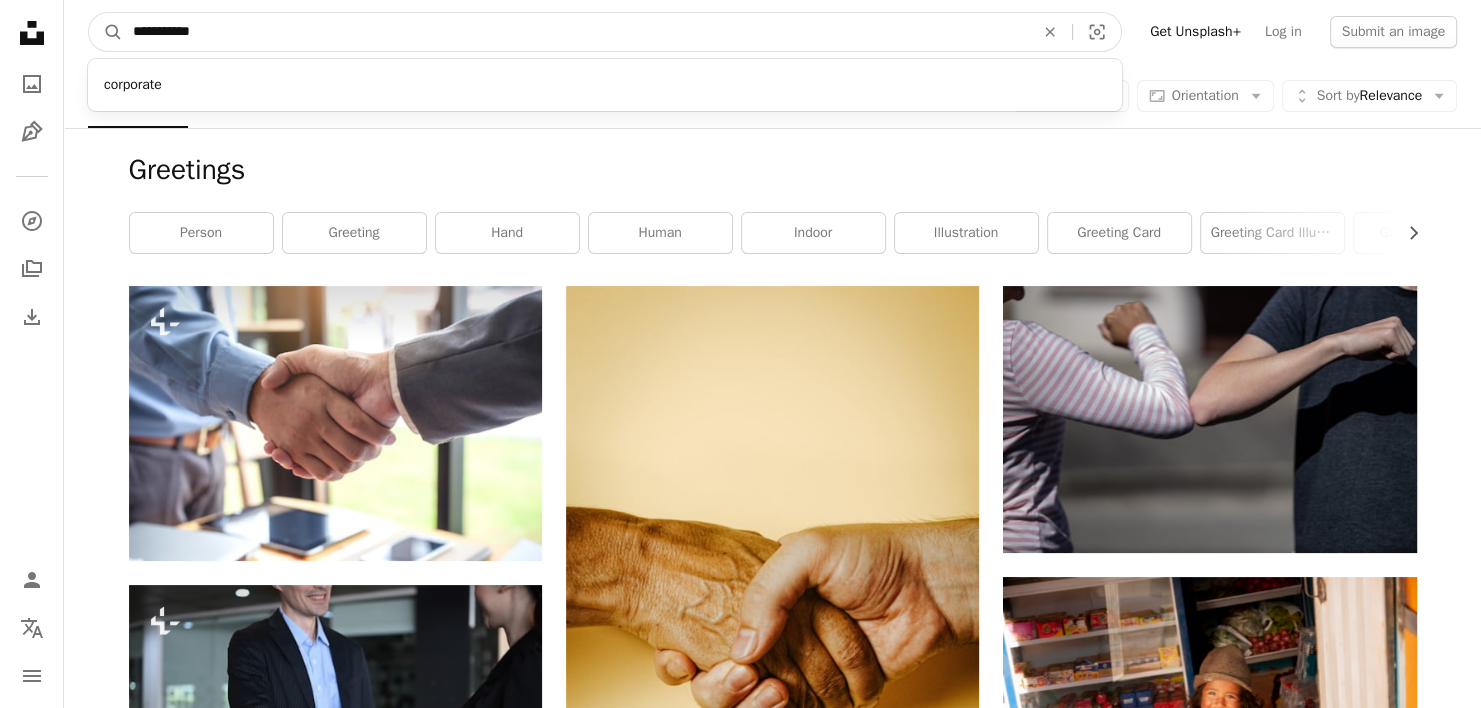 type on "**********" 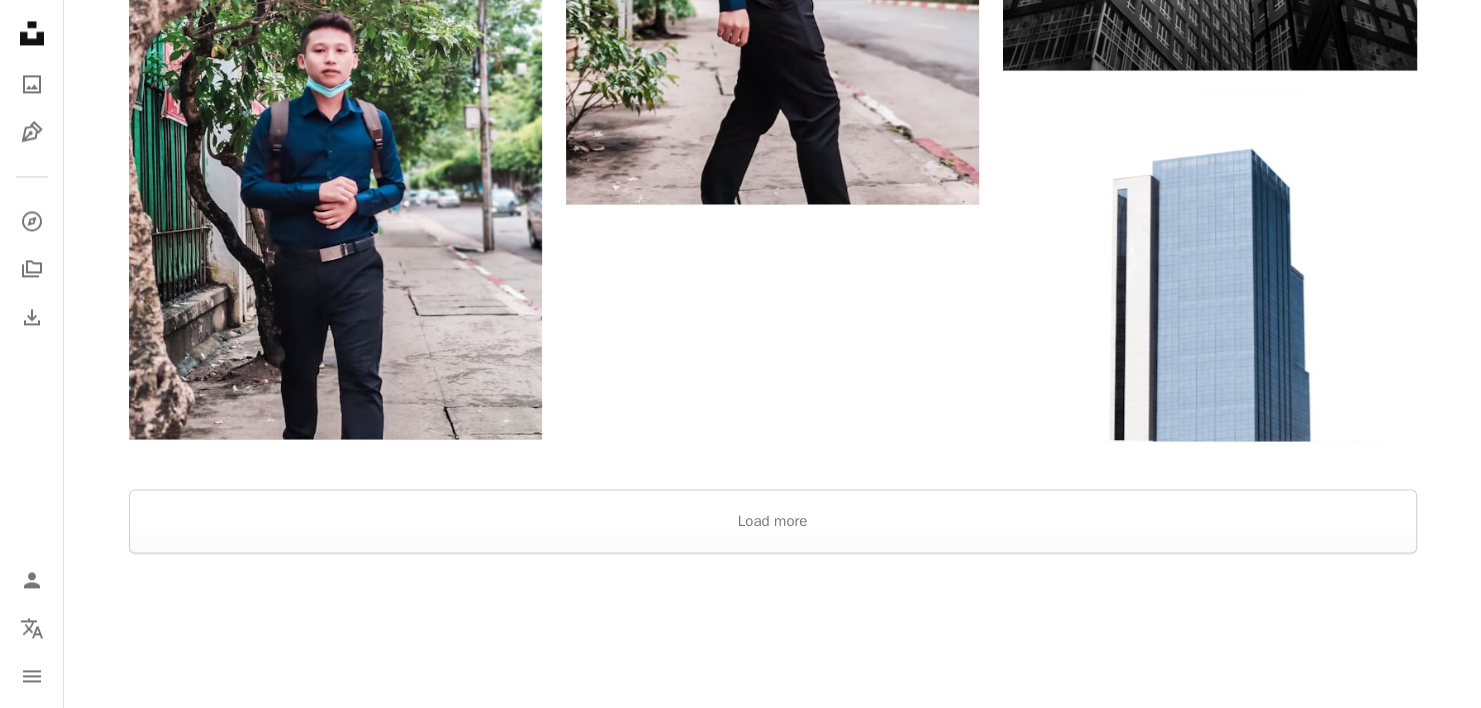 scroll, scrollTop: 3232, scrollLeft: 0, axis: vertical 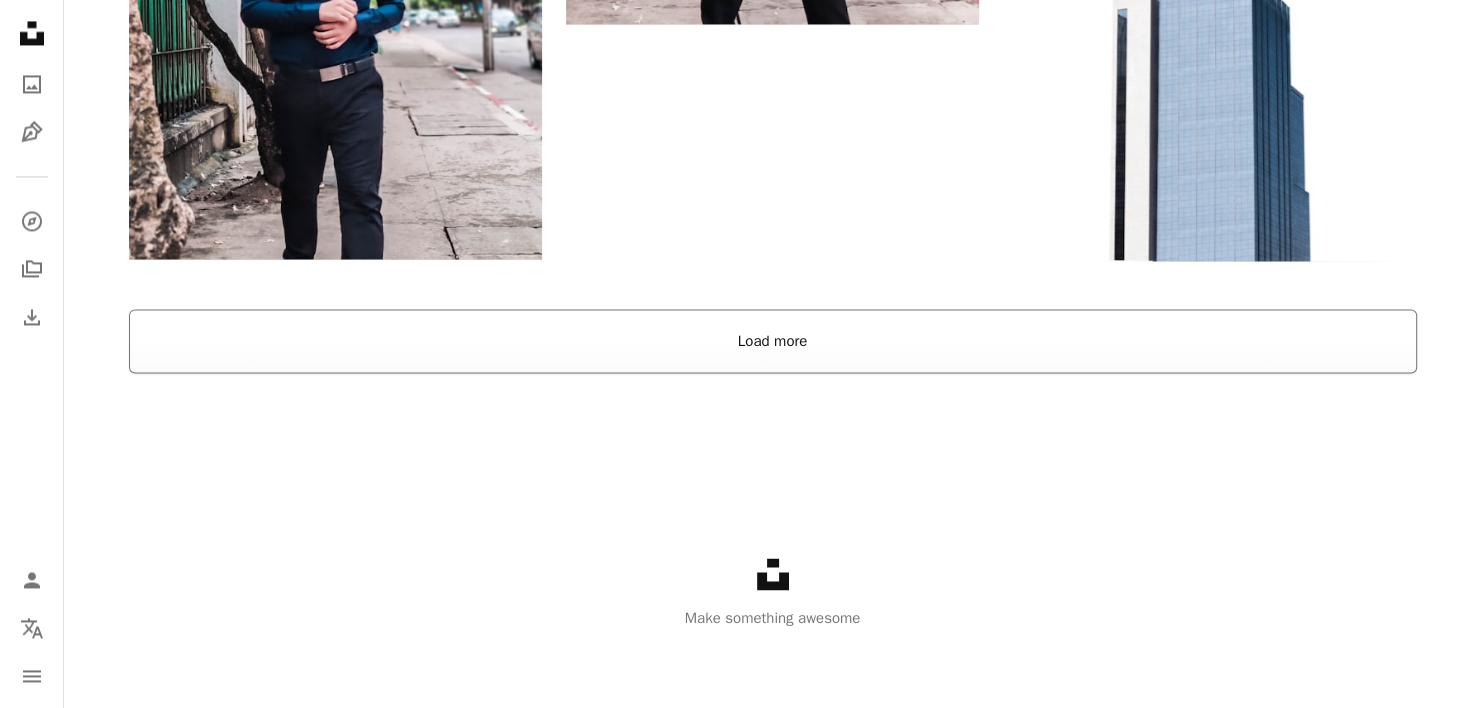 click on "Load more" at bounding box center (773, 341) 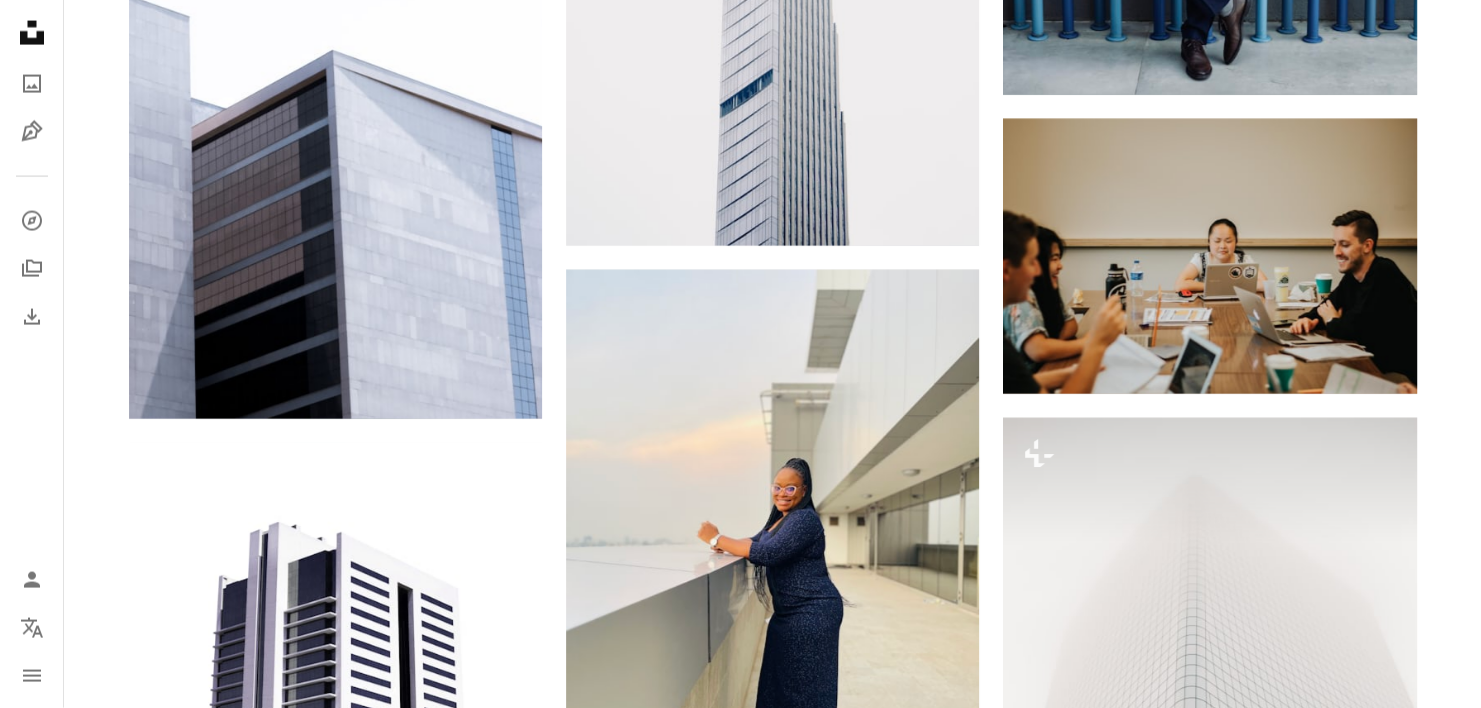 scroll, scrollTop: 4332, scrollLeft: 0, axis: vertical 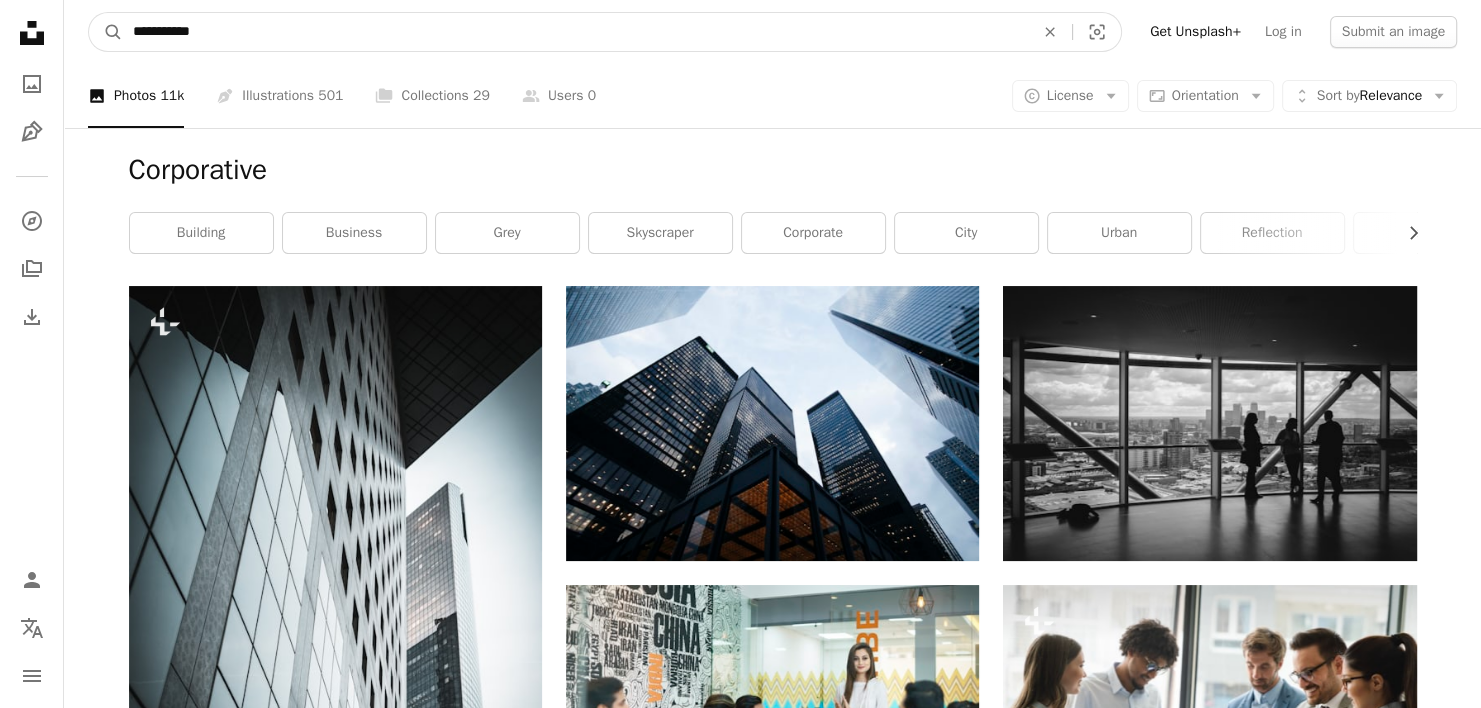 drag, startPoint x: 223, startPoint y: 29, endPoint x: 85, endPoint y: 60, distance: 141.43903 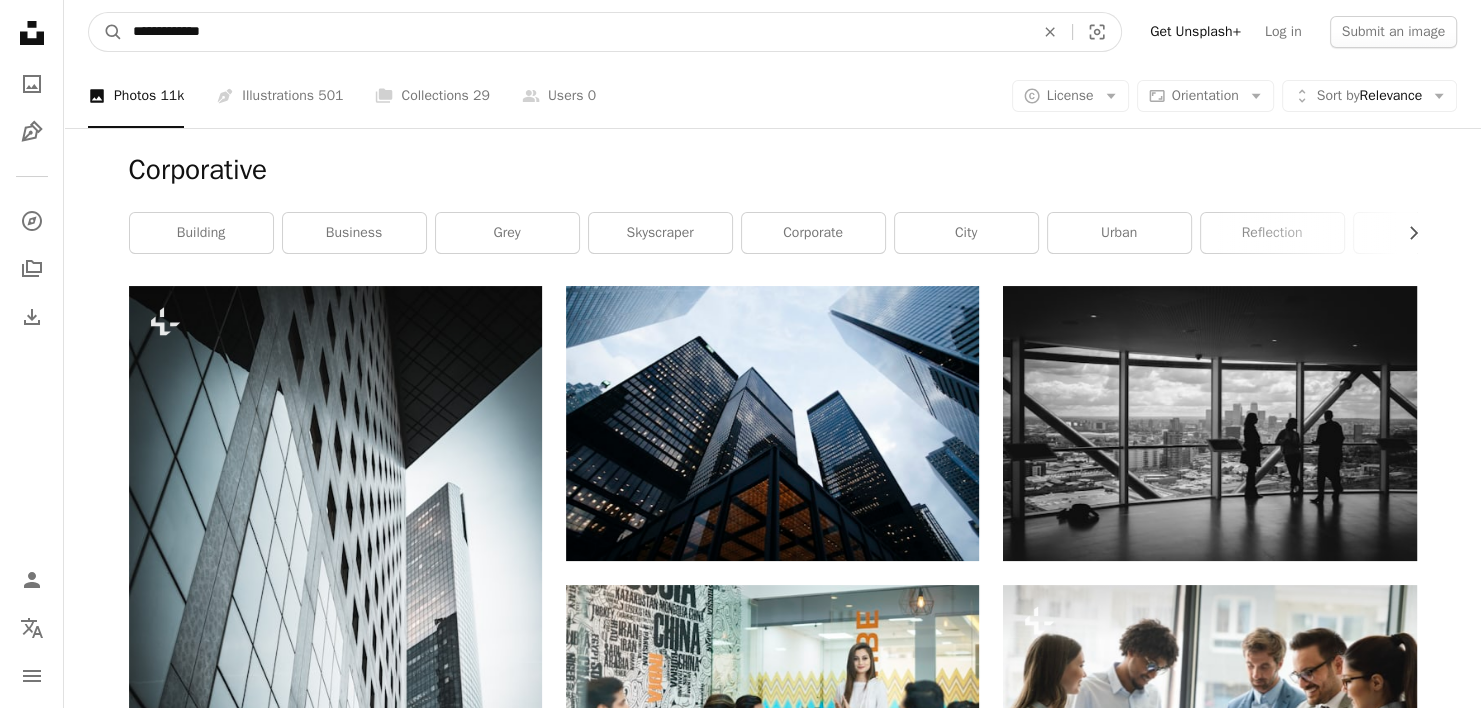 type on "**********" 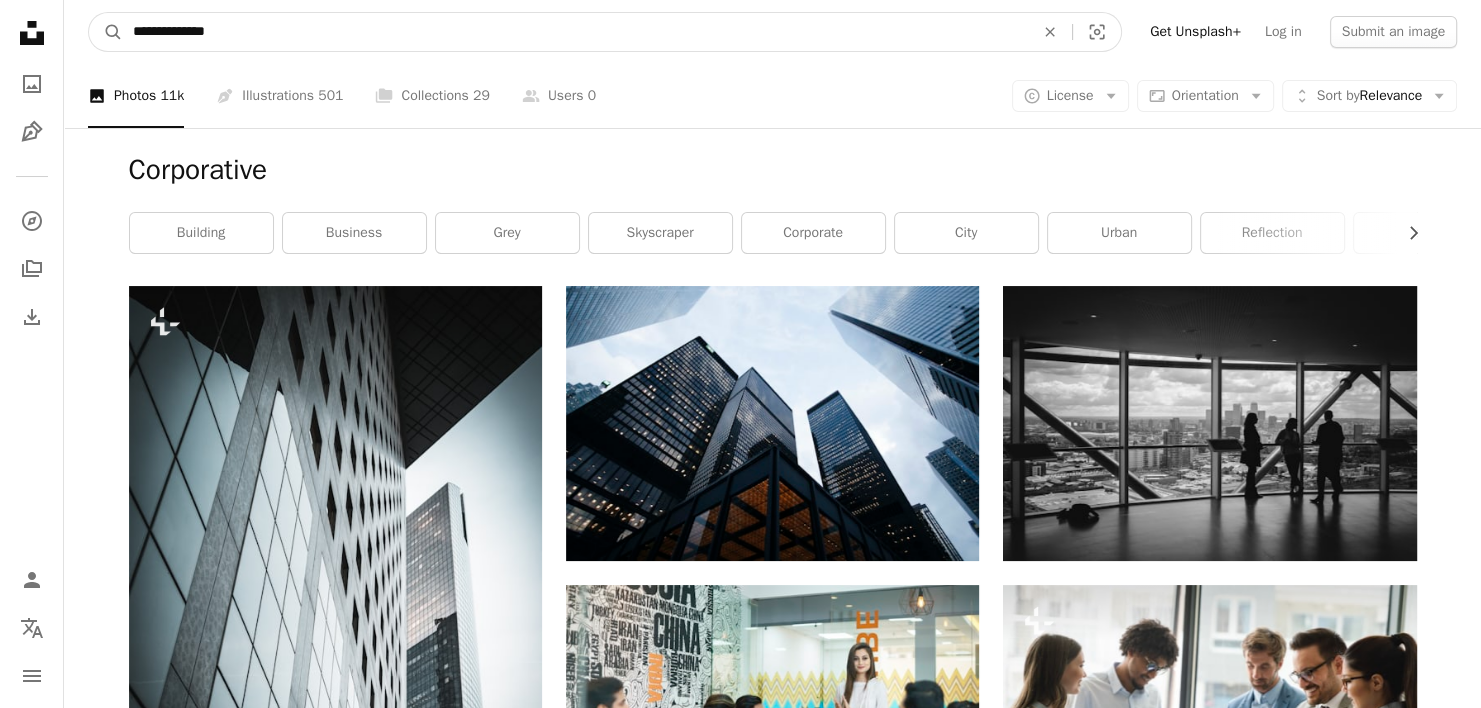 click on "A magnifying glass" at bounding box center [106, 32] 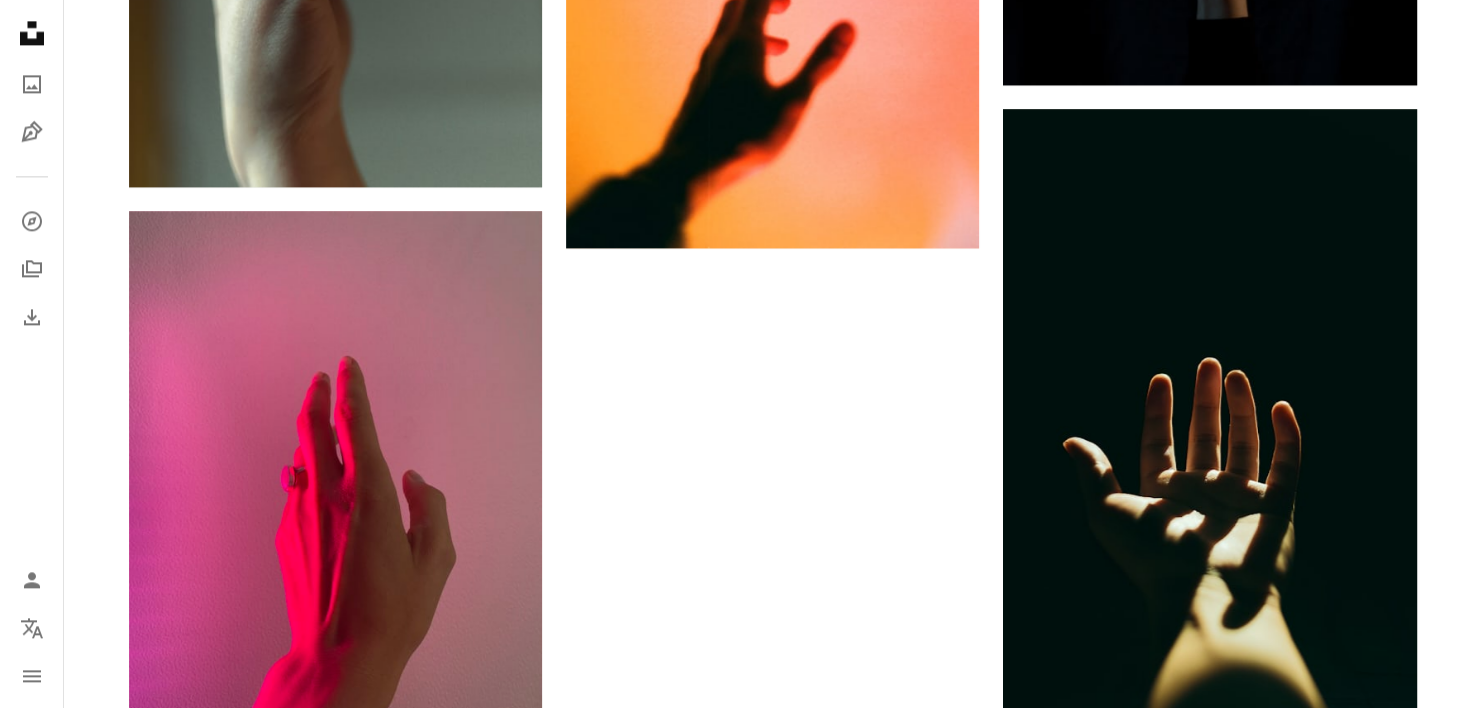 scroll, scrollTop: 3200, scrollLeft: 0, axis: vertical 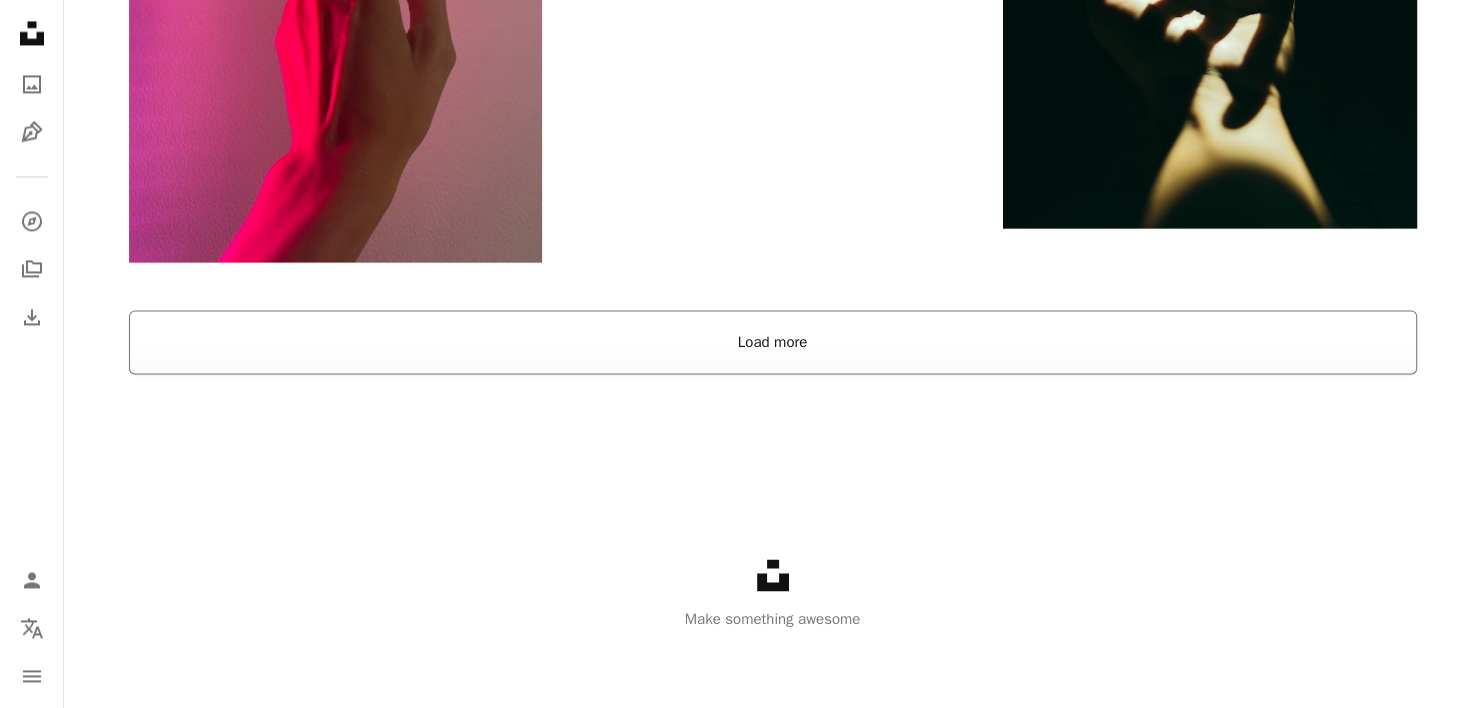 click on "Load more" at bounding box center (773, 342) 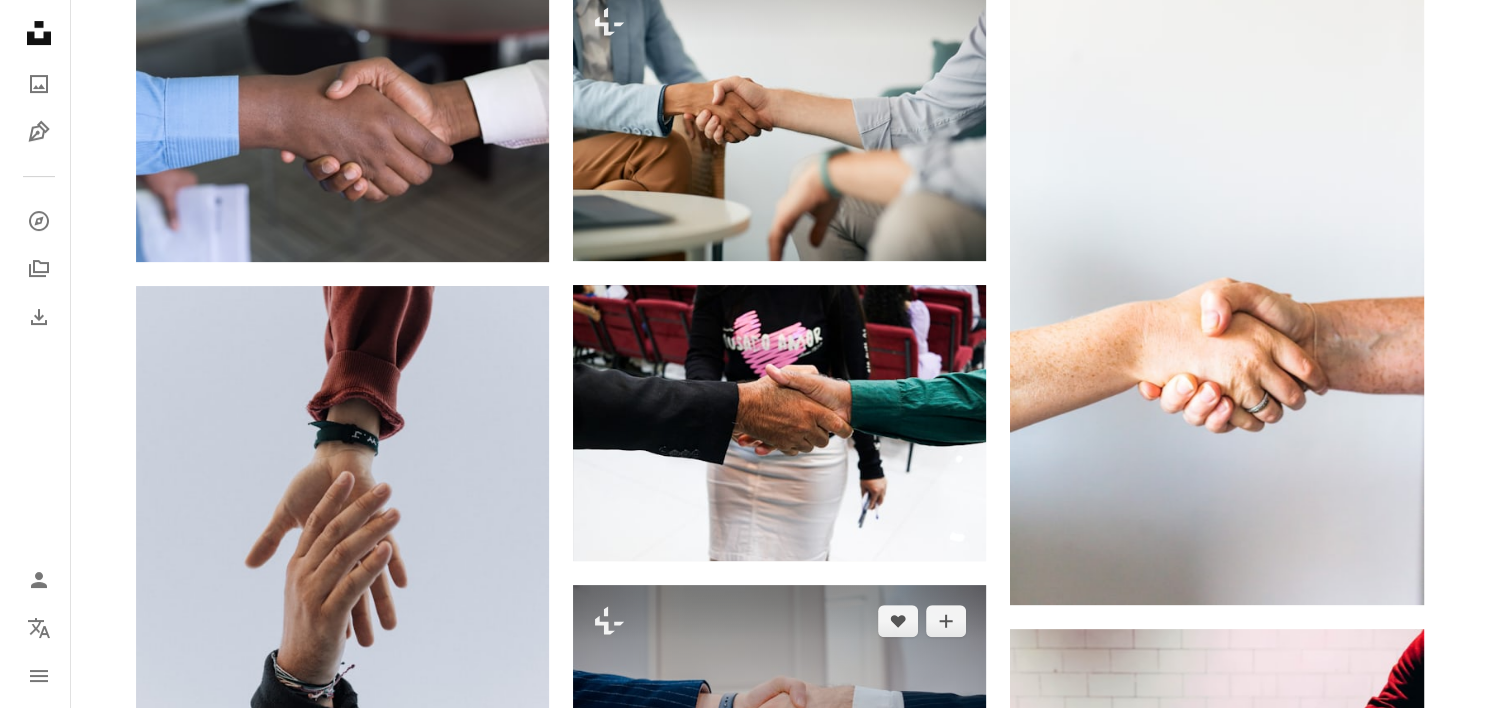 scroll, scrollTop: 200, scrollLeft: 0, axis: vertical 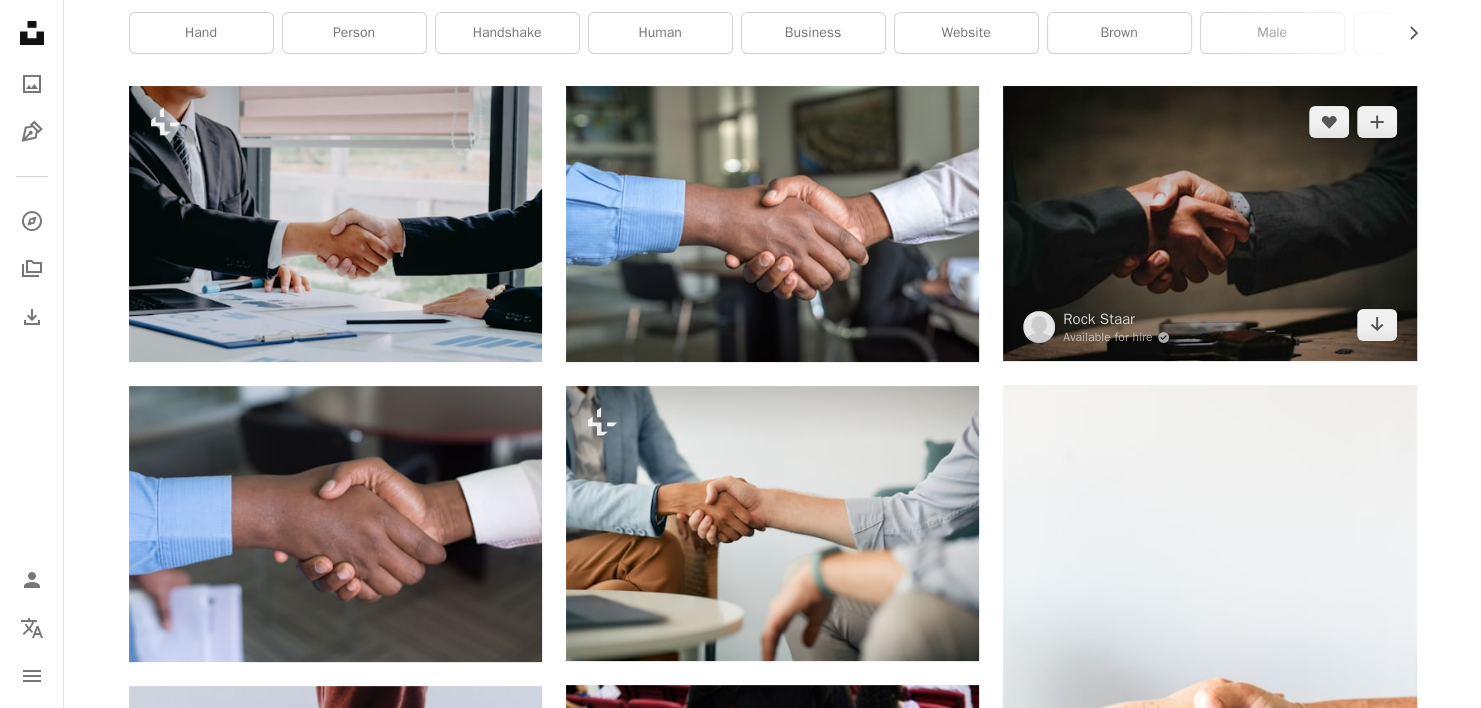 click at bounding box center [1209, 223] 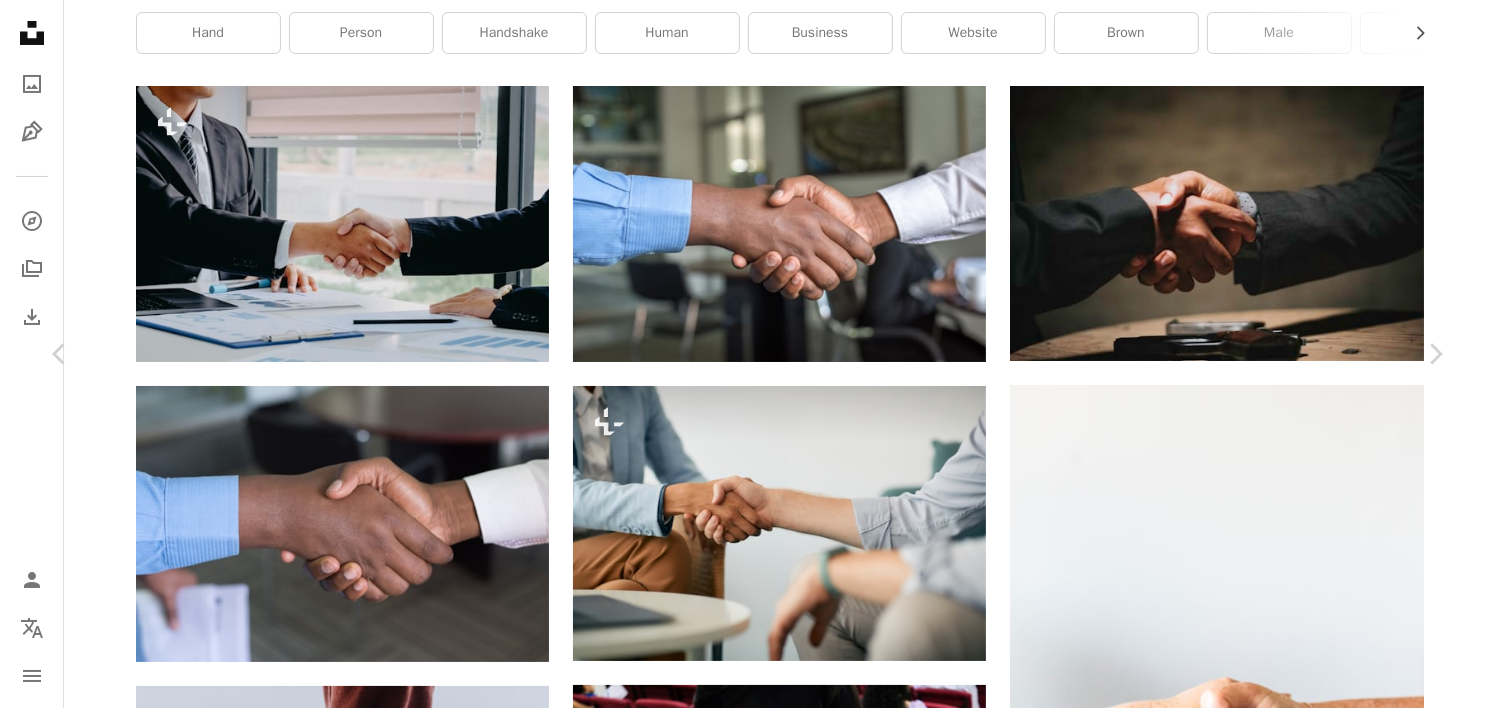 scroll, scrollTop: 1400, scrollLeft: 0, axis: vertical 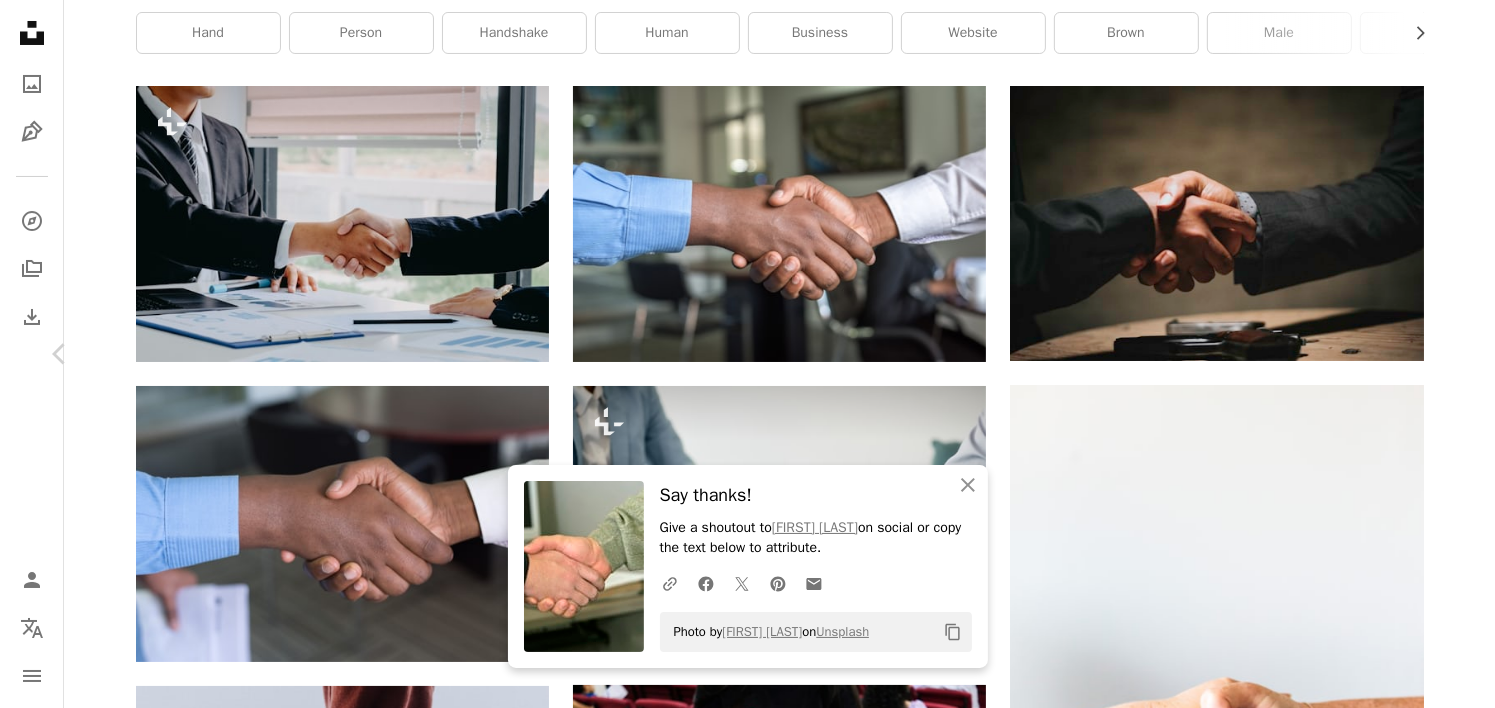 click on "Chevron right" 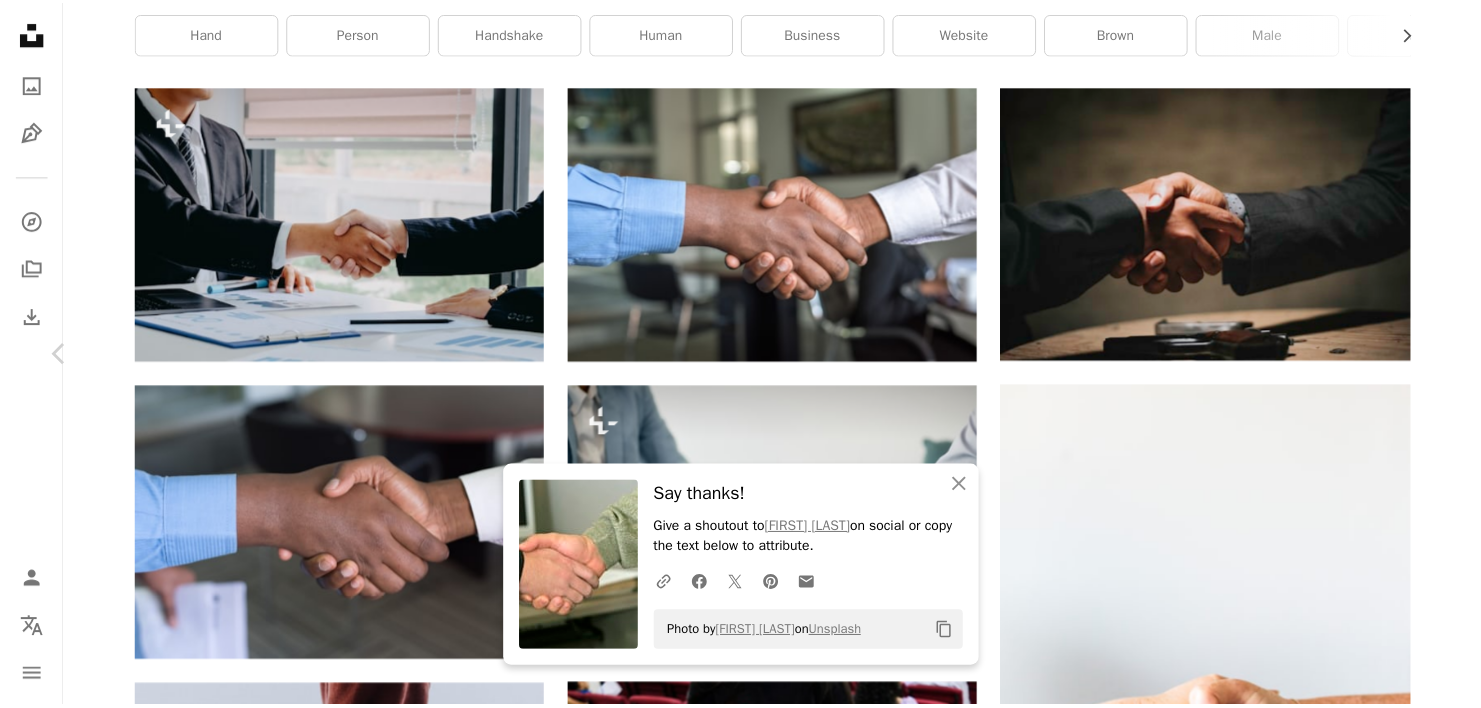 scroll, scrollTop: 0, scrollLeft: 0, axis: both 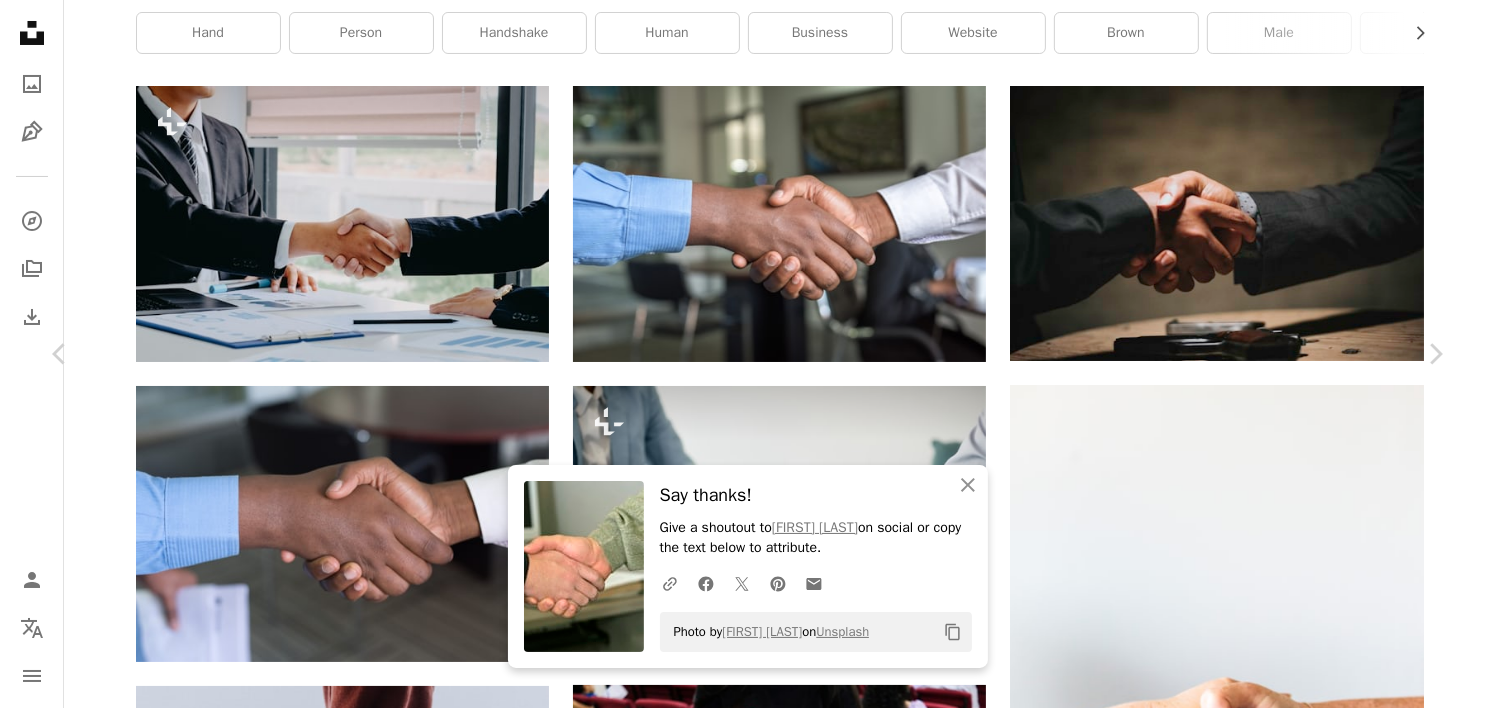 click on "An X shape Chevron left Chevron right With Squarespace, you can book clients, manage projects, and get paid. Get Started An X shape Close Say thanks! Give a shoutout to  [FIRST] [LAST]  on social or copy the text below to attribute. A URL sharing icon (chains) Facebook icon X (formerly Twitter) icon Pinterest icon An envelope Photo by  [FIRST] [LAST]  on  Unsplash
Copy content Getty Images For  Unsplash+ A heart A plus sign A lock Download Zoom in A forward-right arrow Share More Actions Calendar outlined Published on  August 25, 2022 Safety Licensed under the  Unsplash+ License office people thailand teamwork hand working lawyer group of people home interior indoors greeting corporate business human body part human hand morality thai culture Free stock photos Related images Plus sign for Unsplash+ A heart A plus sign Getty Images For  Unsplash+ A lock Download Plus sign for Unsplash+ A heart A plus sign Getty Images For  Unsplash+ A lock Download Plus sign for Unsplash+ A heart A plus sign" at bounding box center (747, 9438) 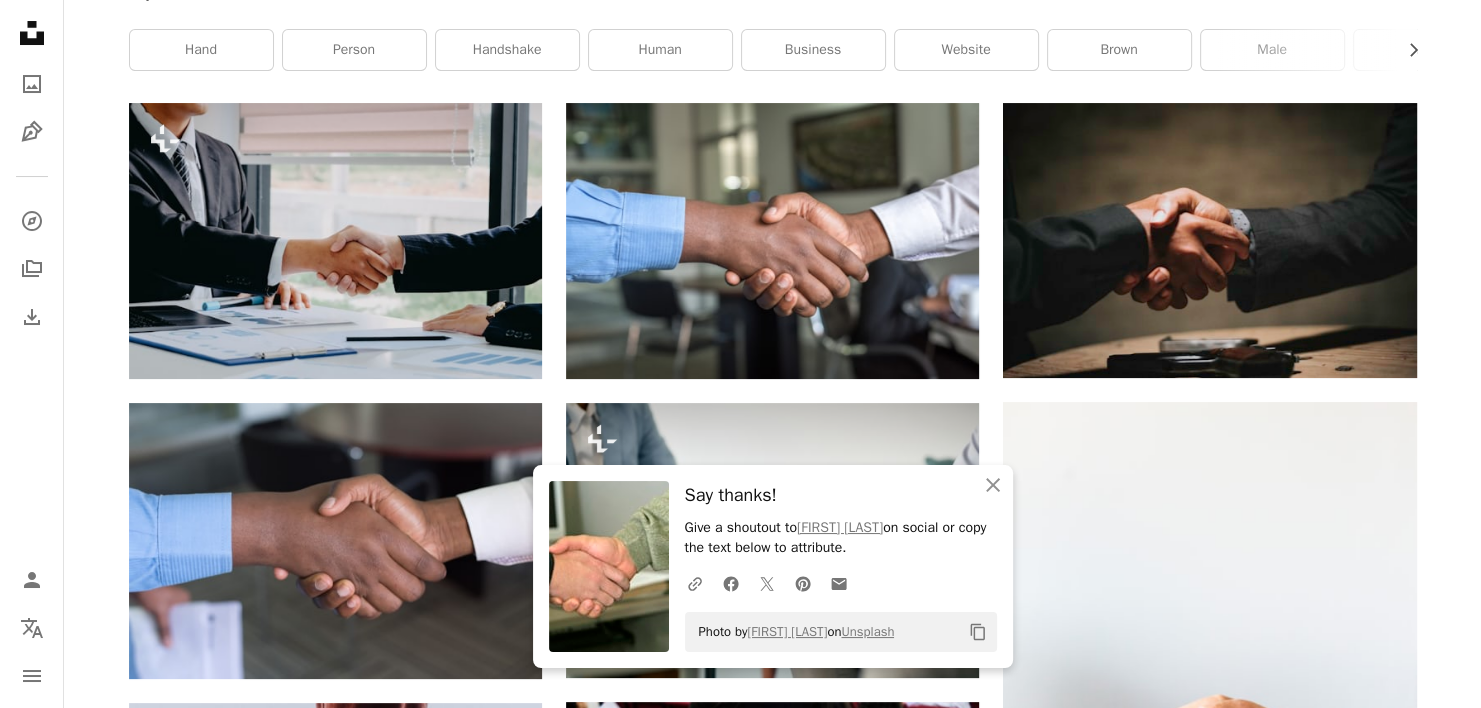 scroll, scrollTop: 0, scrollLeft: 0, axis: both 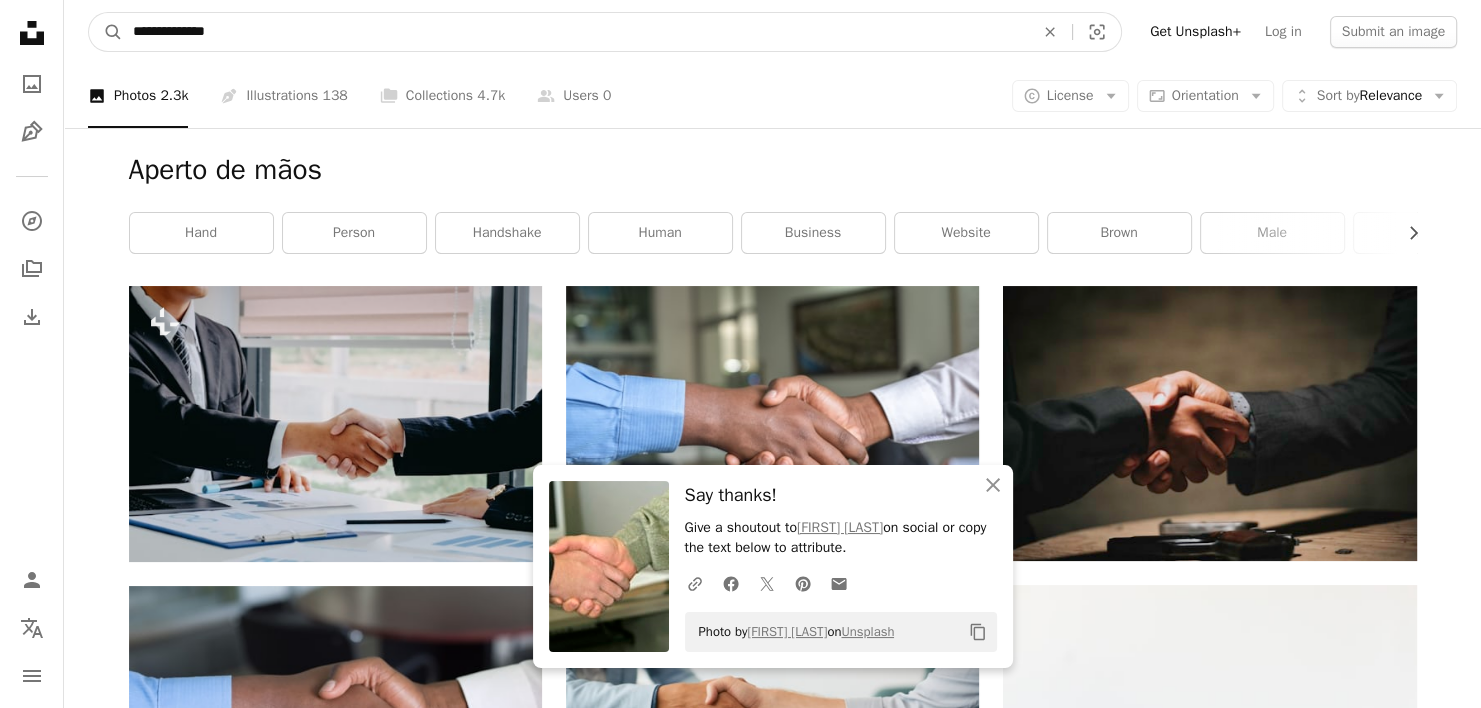 drag, startPoint x: 395, startPoint y: 20, endPoint x: 35, endPoint y: 33, distance: 360.23465 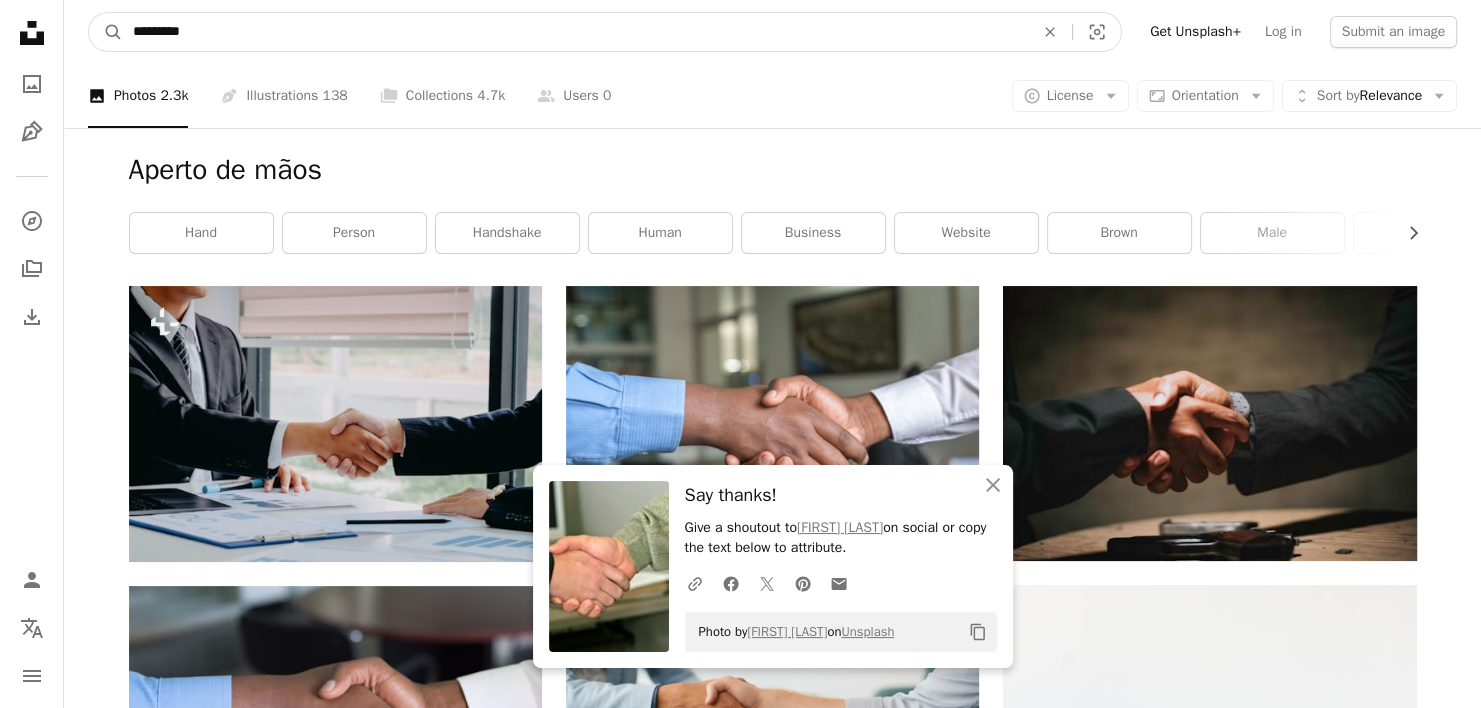 type on "**********" 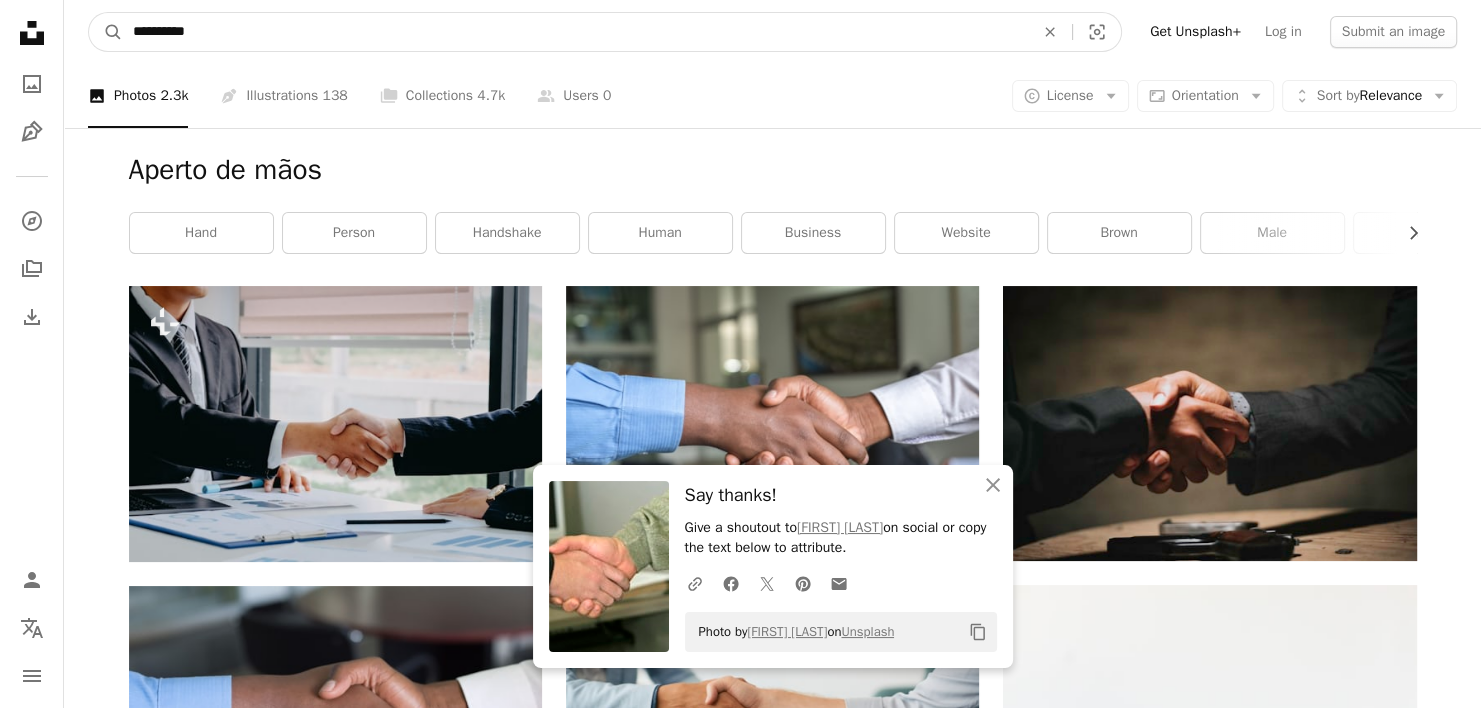 click on "A magnifying glass" at bounding box center [106, 32] 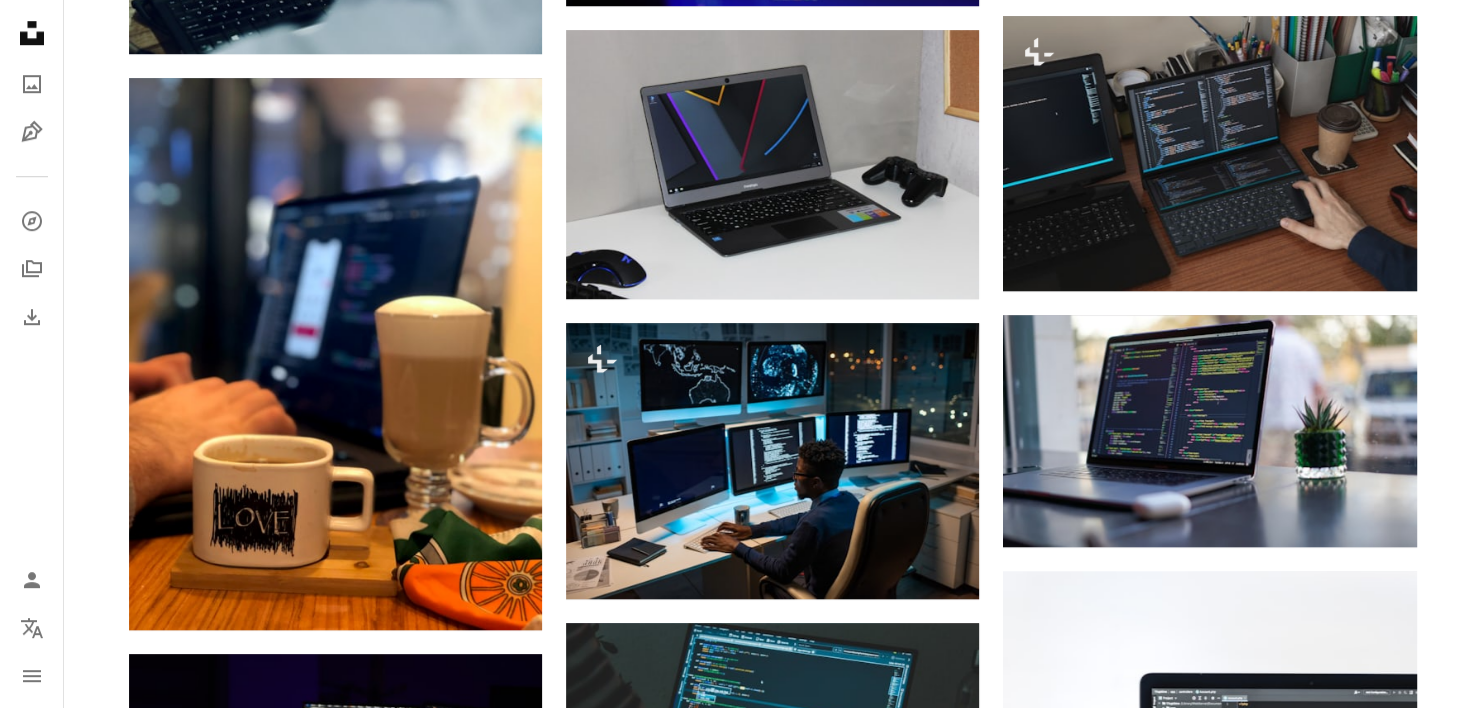 scroll, scrollTop: 1300, scrollLeft: 0, axis: vertical 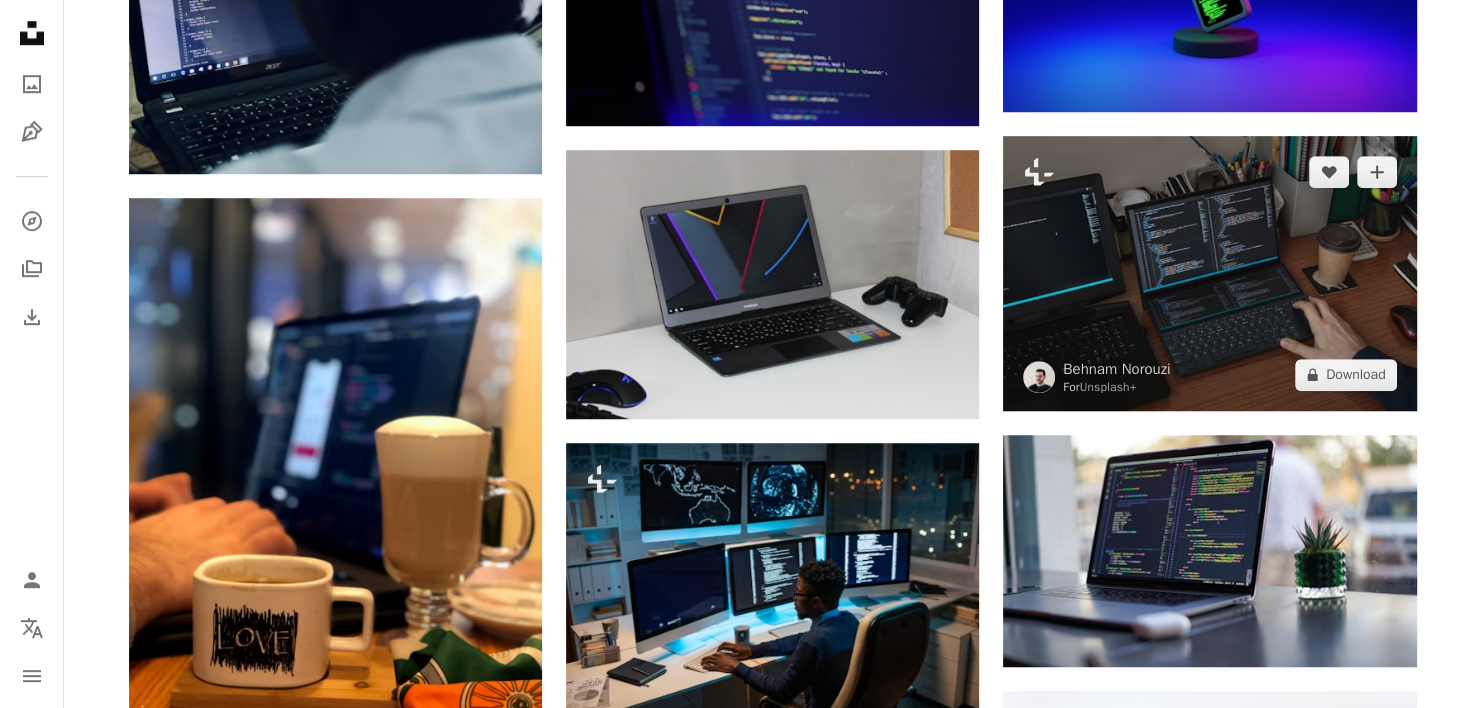 click at bounding box center [1209, 273] 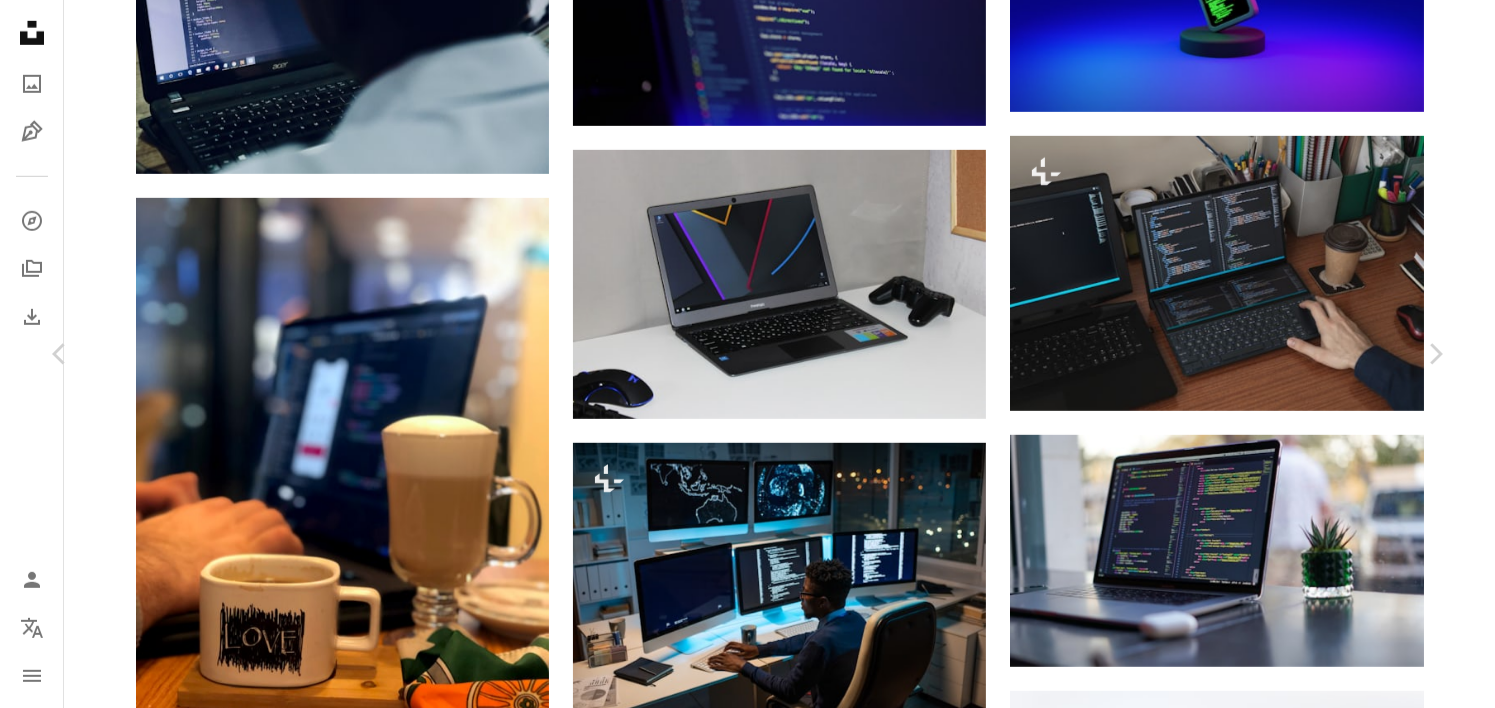 click on "[MONTH] [DAY], [YEAR]" at bounding box center [747, 2010] 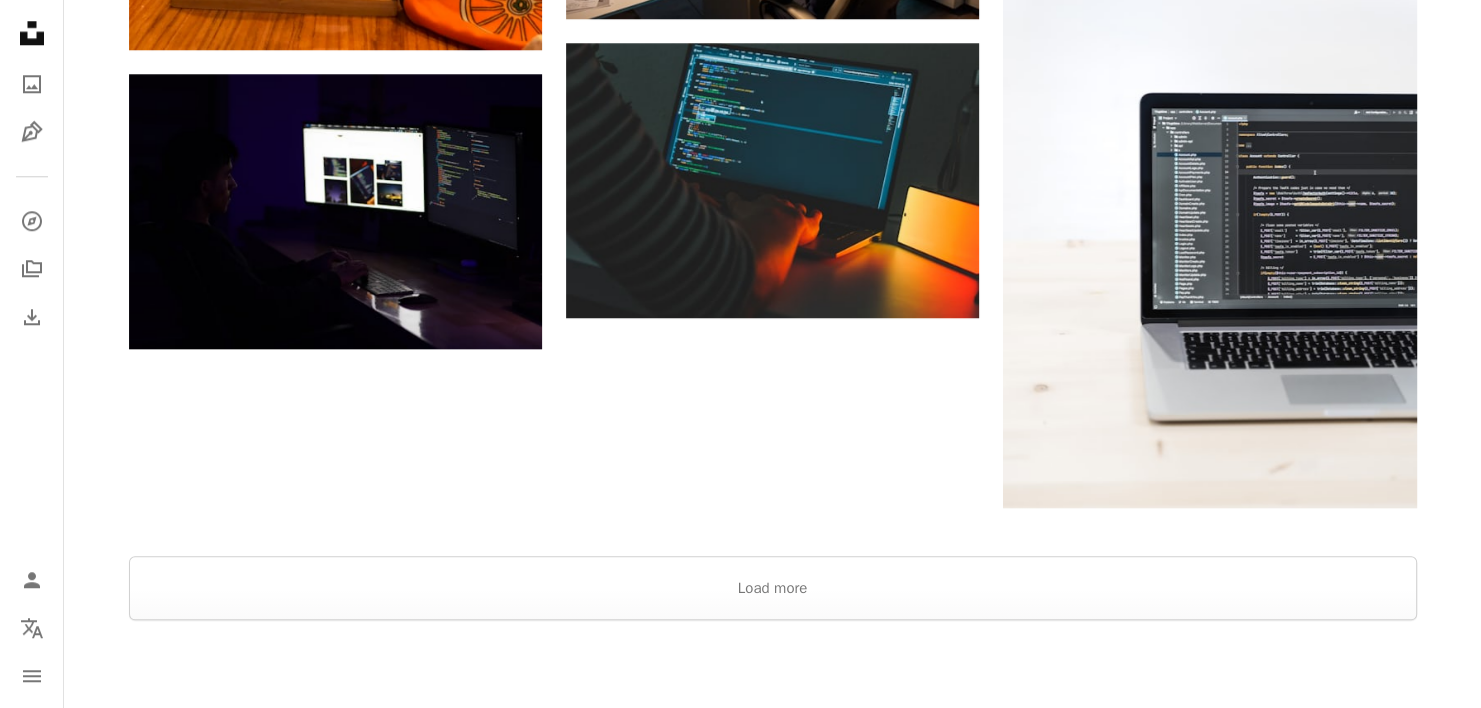 scroll, scrollTop: 2248, scrollLeft: 0, axis: vertical 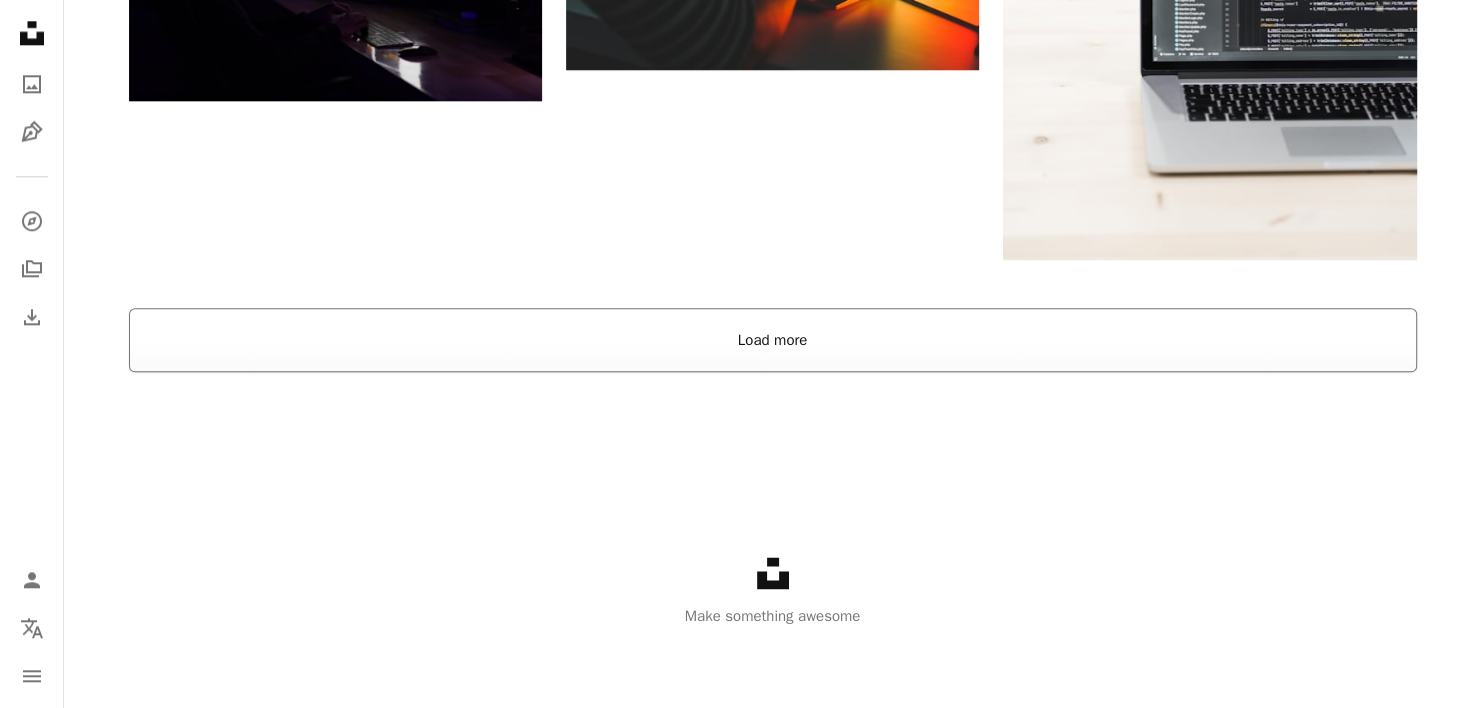 click on "Load more" at bounding box center [773, 340] 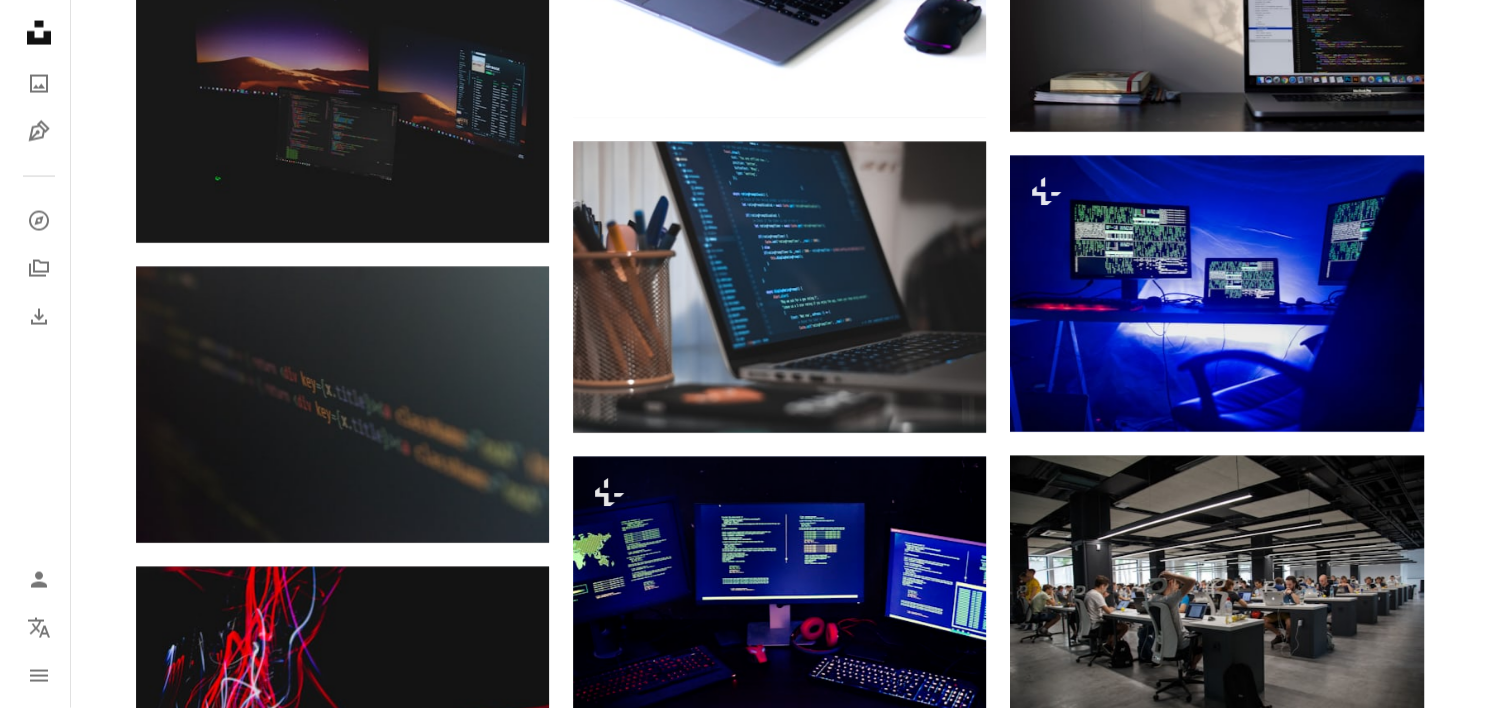 scroll, scrollTop: 4148, scrollLeft: 0, axis: vertical 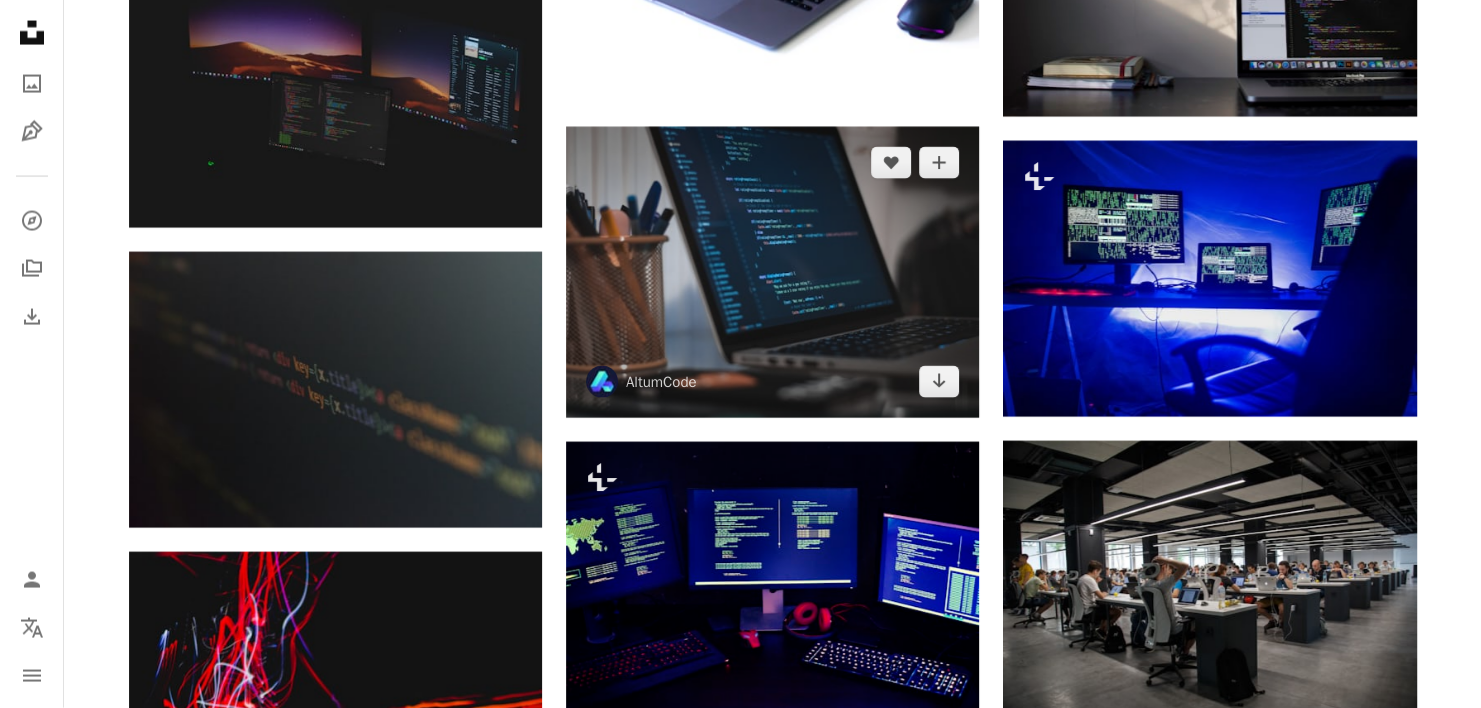 click at bounding box center (772, 272) 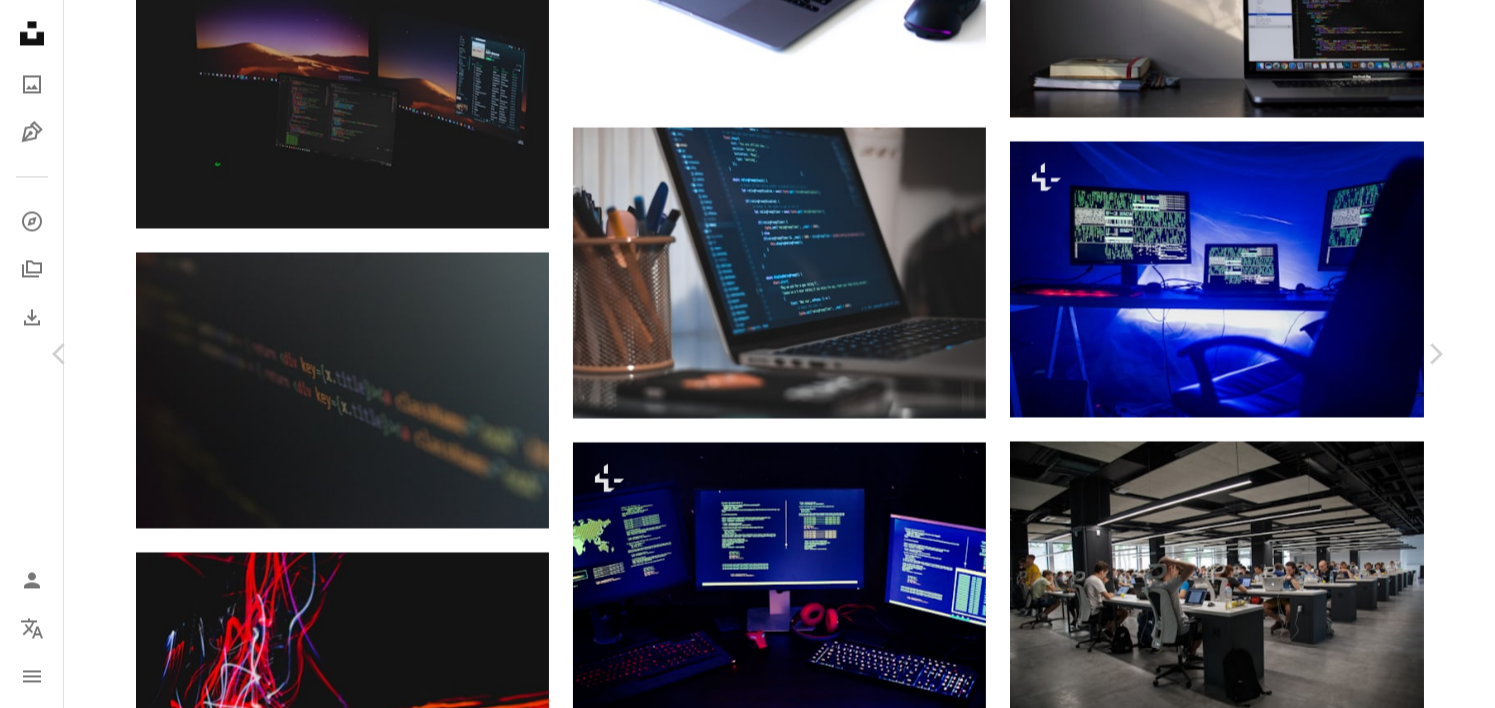 click on "Download free" at bounding box center (1246, 3243) 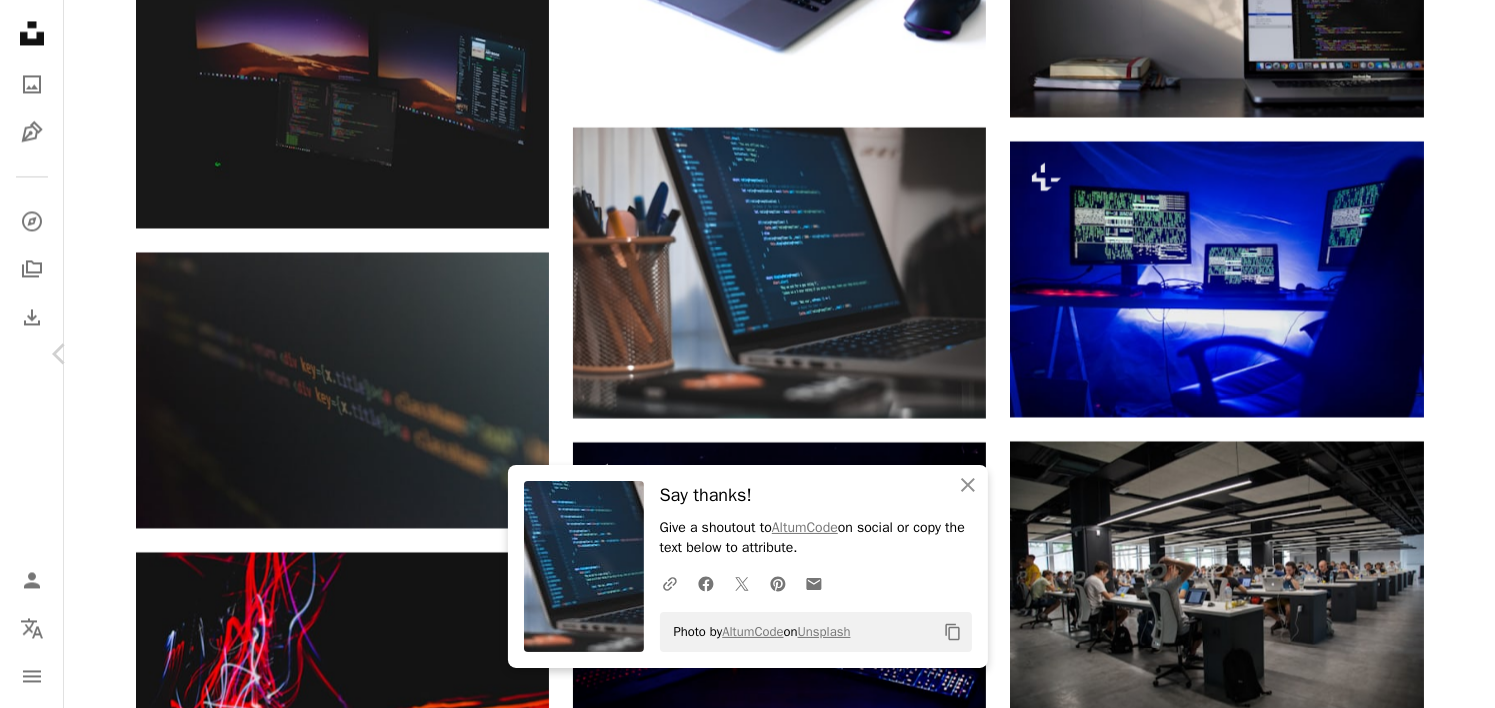 click on "Chevron right" at bounding box center [1435, 354] 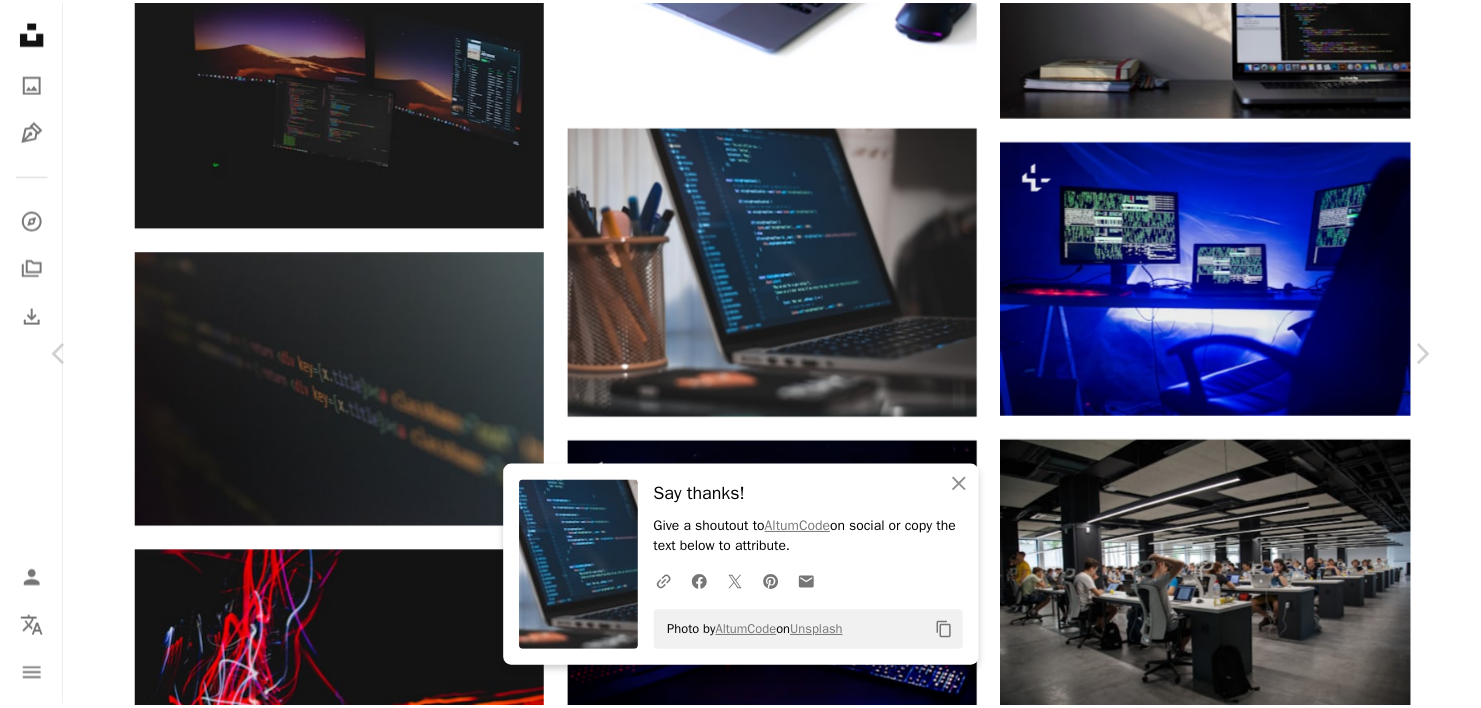scroll, scrollTop: 300, scrollLeft: 0, axis: vertical 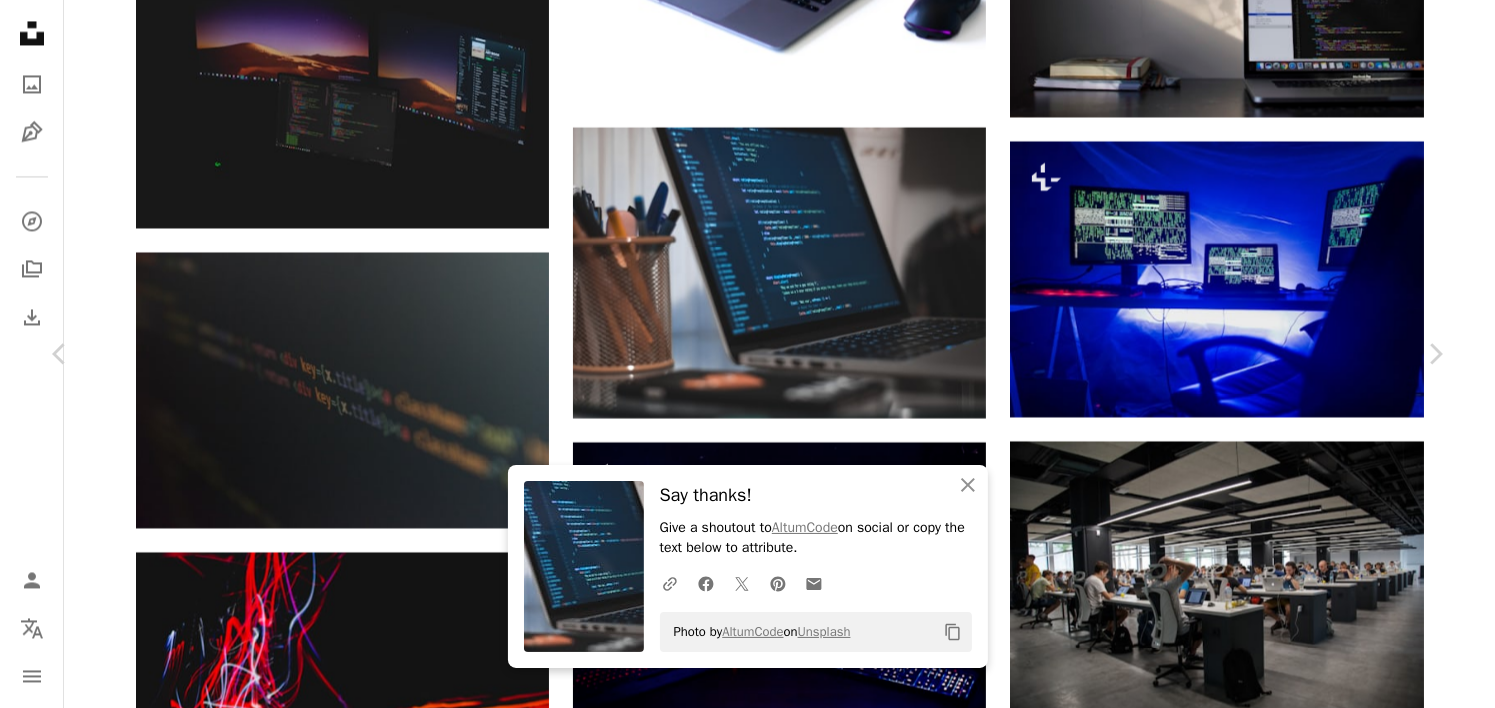 click on "Photo by  [PERSON]  on  Unsplash
Copy content [PERSON] [PERSON] [PERSON] Published on  [MONTH] [DAY], [YEAR] Camera [CAMERA], [MODEL] Safety Free to use under the  Unsplash License technology tech coding website programming code developer html development screen words close up react dev reactjs back end black space moon night Backgrounds Browse premium related images on iStock  |  Save 20% with code UNSPLASH20 Related images A heart A plus sign [PERSON] Available for hire A checkmark inside of a circle For" at bounding box center (747, 3550) 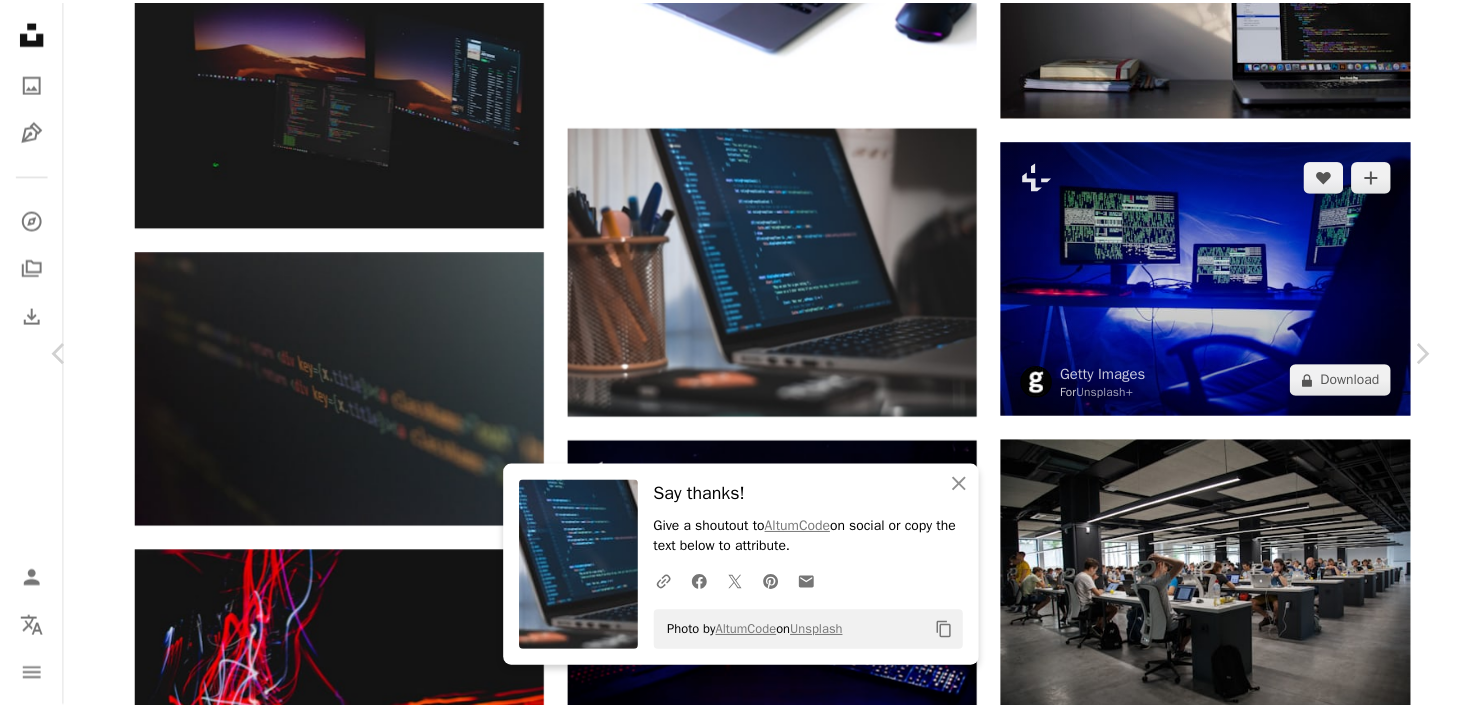 scroll, scrollTop: 0, scrollLeft: 0, axis: both 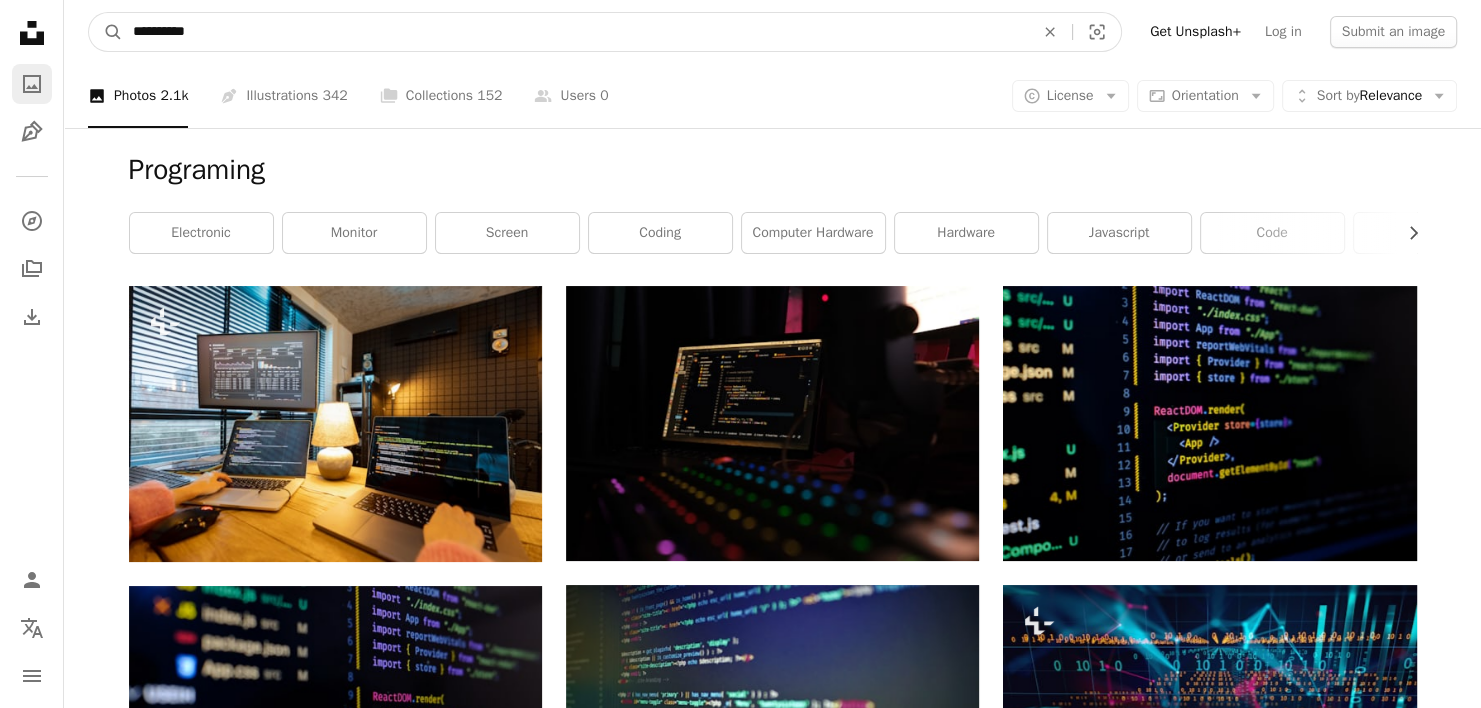 drag, startPoint x: 218, startPoint y: 28, endPoint x: 35, endPoint y: 68, distance: 187.32059 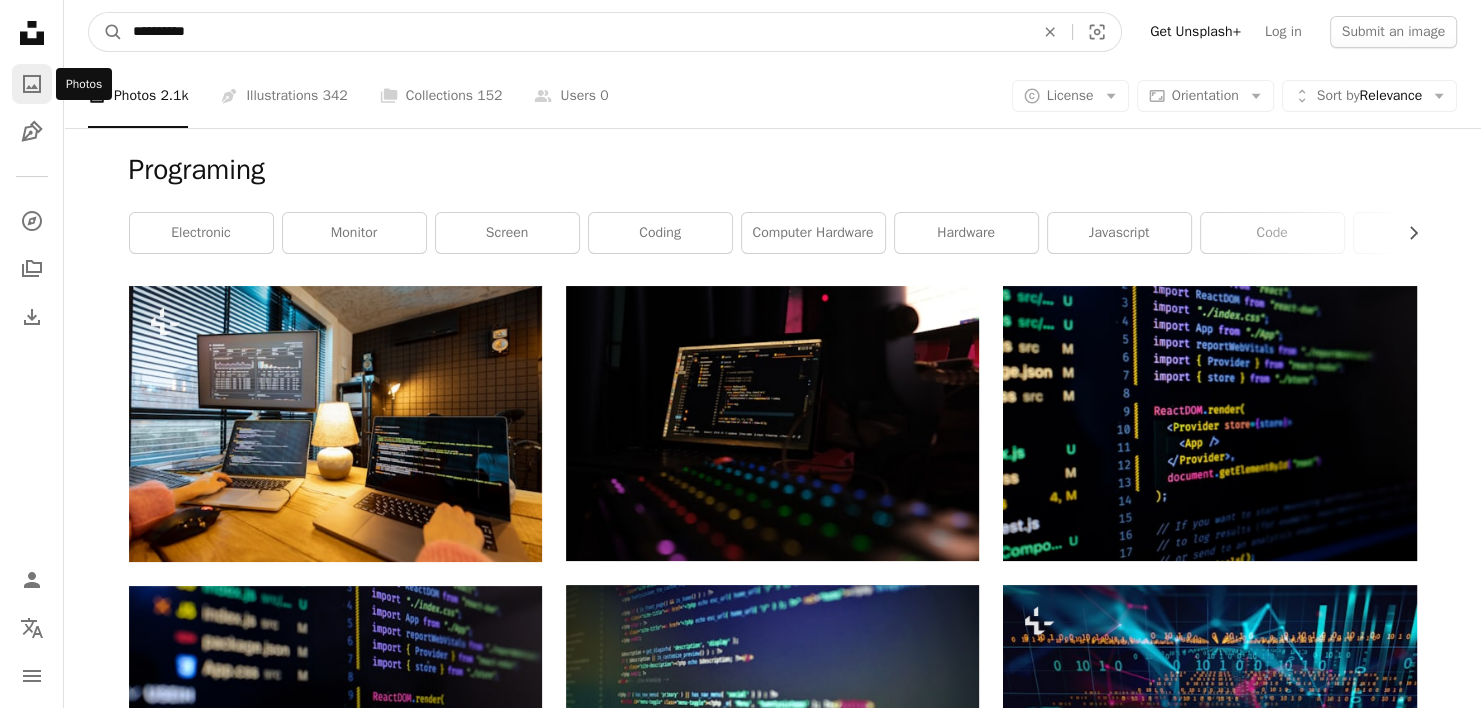 type on "**********" 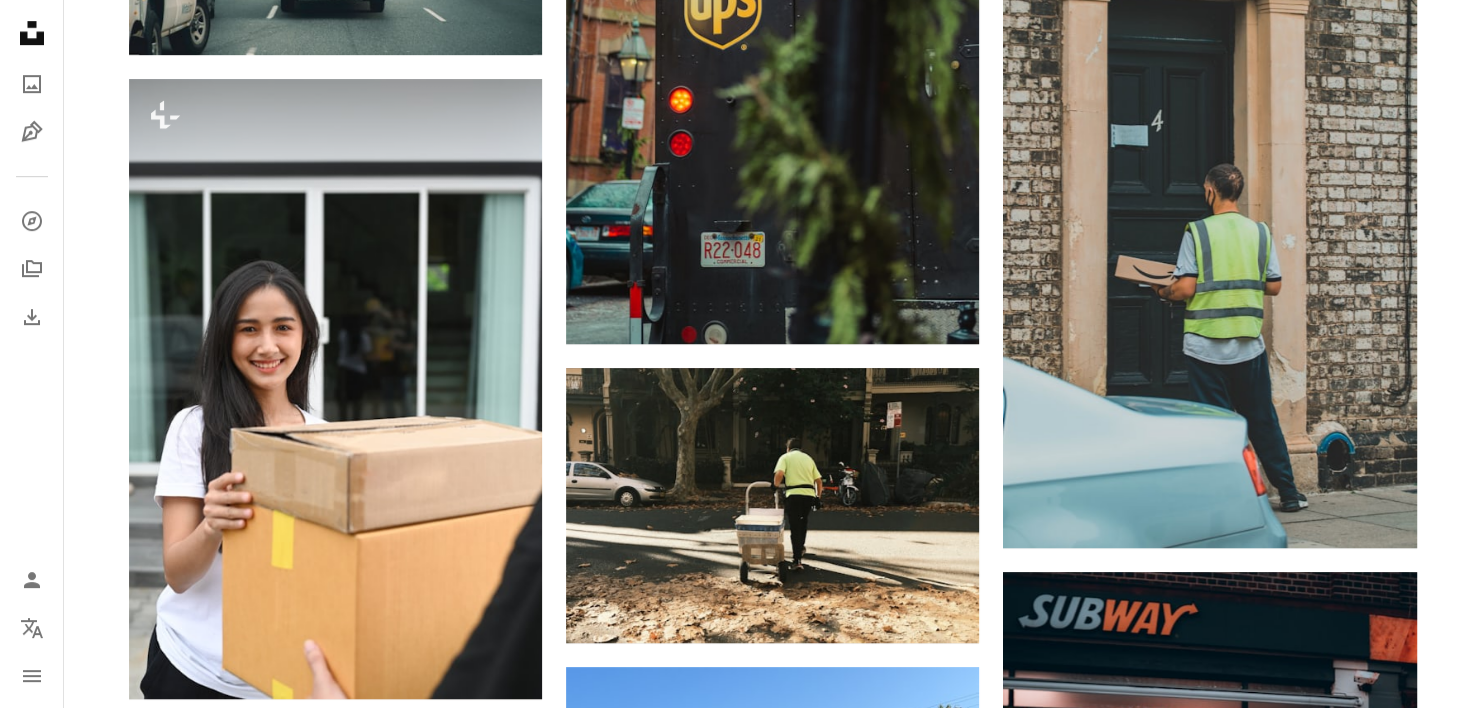 scroll, scrollTop: 1200, scrollLeft: 0, axis: vertical 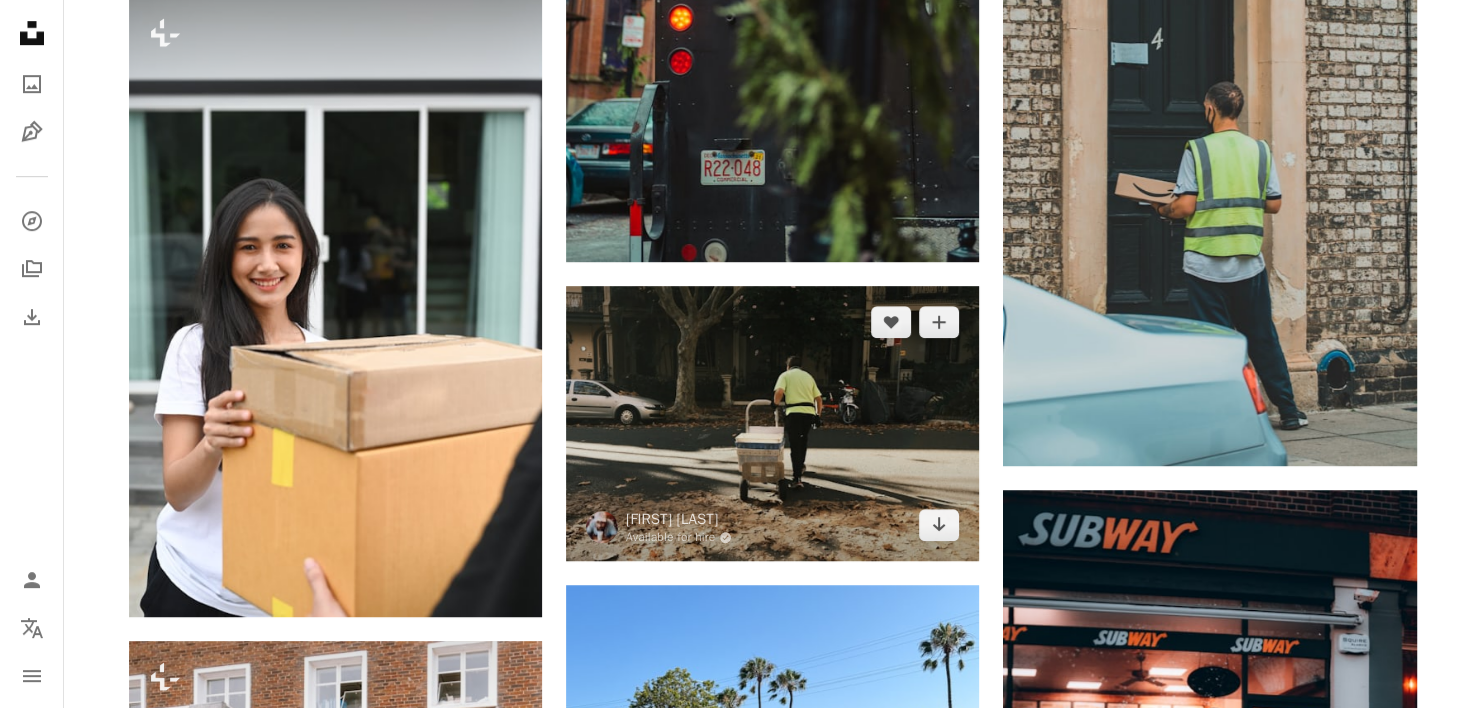 click at bounding box center [772, 423] 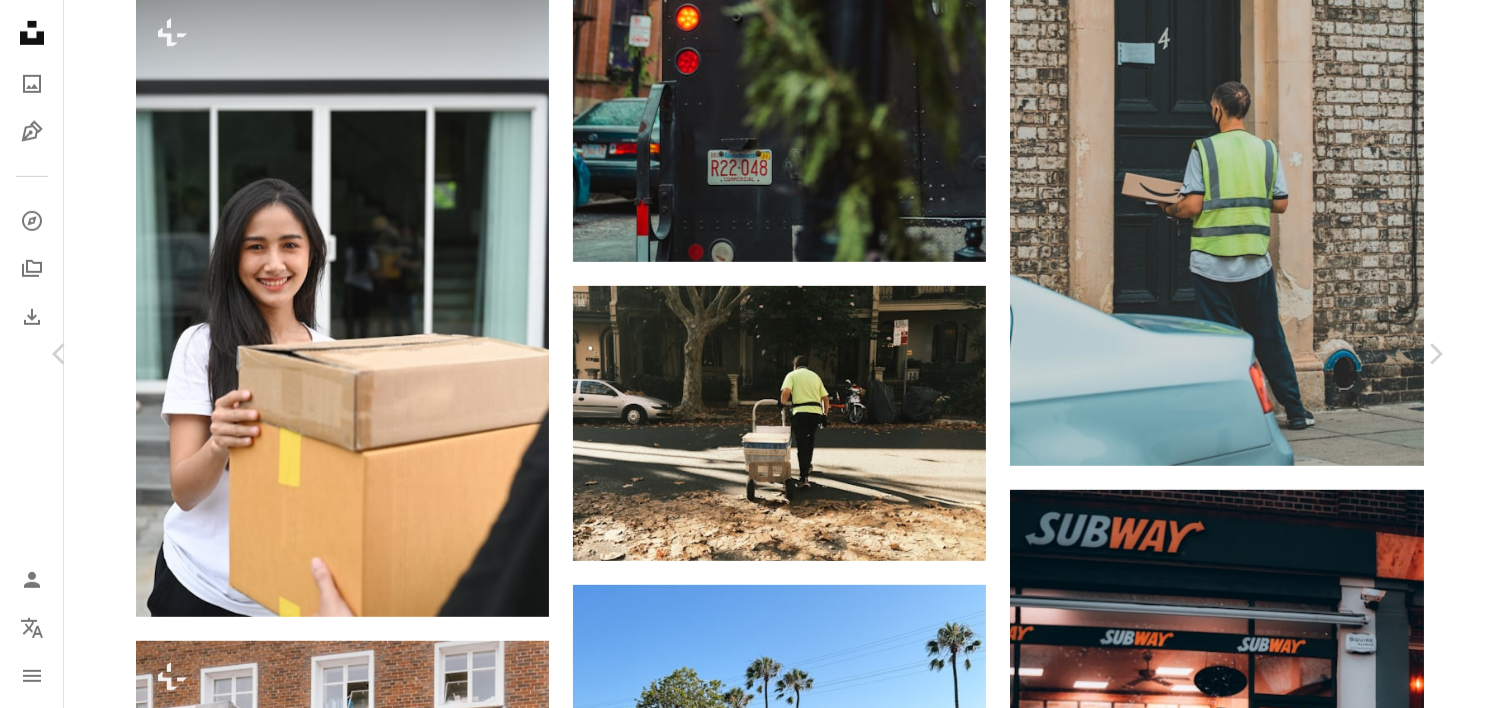 click on "Download free" at bounding box center [1246, 2668] 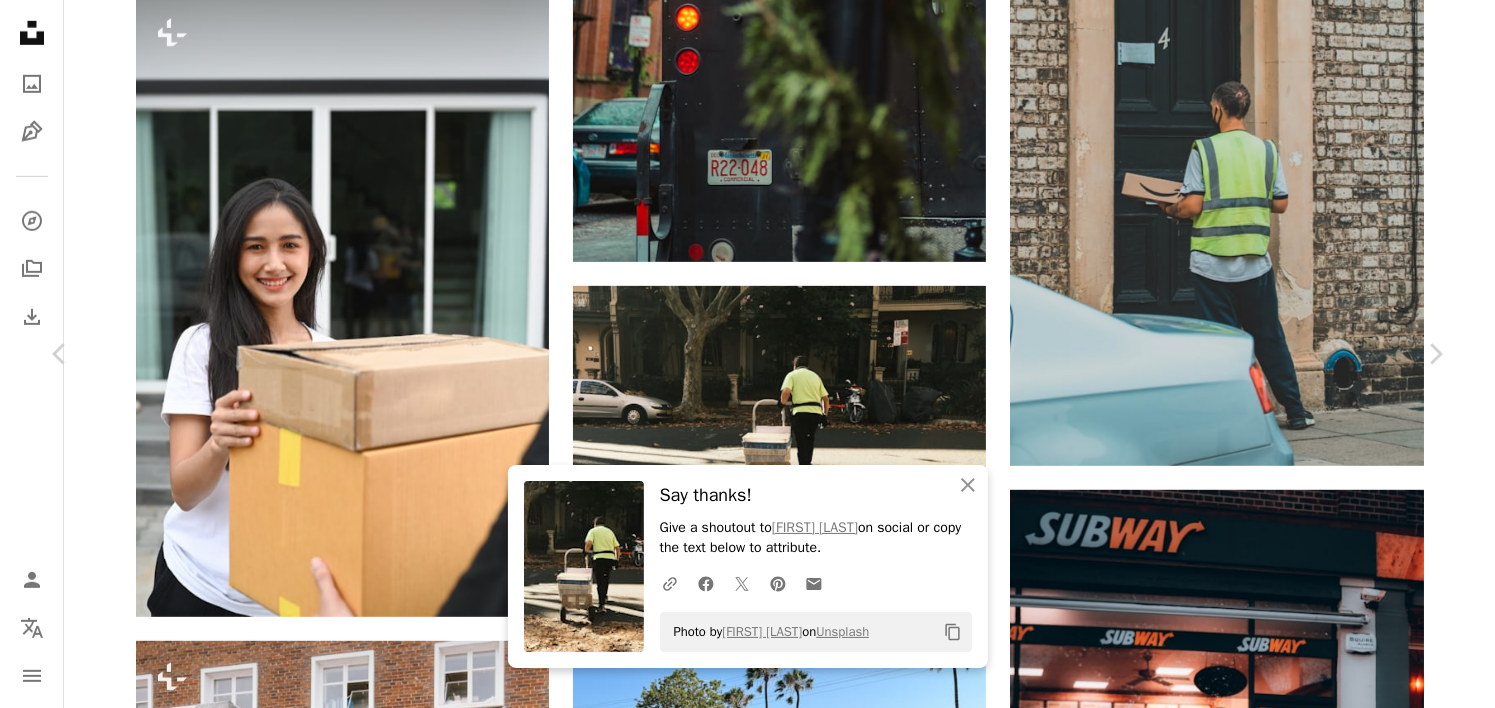 click on "An X shape Chevron left Chevron right Design an engaging website with Squarespace’s creative tools. Get started An X shape Close Say thanks! Give a shoutout to  [FIRST] [LAST]  on social or copy the text below to attribute. A URL sharing icon (chains) Facebook icon X (formerly Twitter) icon Pinterest icon An envelope Photo by  [FIRST] [LAST]  on  Unsplash
Copy content [FIRST] [LAST] Available for hire A checkmark inside of a circle A heart A plus sign Download free Chevron down Zoom in Views 52,271 Downloads 261 A forward-right arrow Share Info icon Info More Actions Calendar outlined Published on  November 20, 2022 Camera FUJIFILM, X100V Safety Free to use under the  Unsplash License delivery post delivery man postman car city man road adult street urban male vehicle motorcycle walking worker pushing Backgrounds Browse premium related images on iStock  |  Save 20% with code UNSPLASH20 View more on iStock  ↗ Related images A heart A plus sign [FIRST] [LAST] Arrow pointing down Plus sign for Unsplash+" at bounding box center [747, 2975] 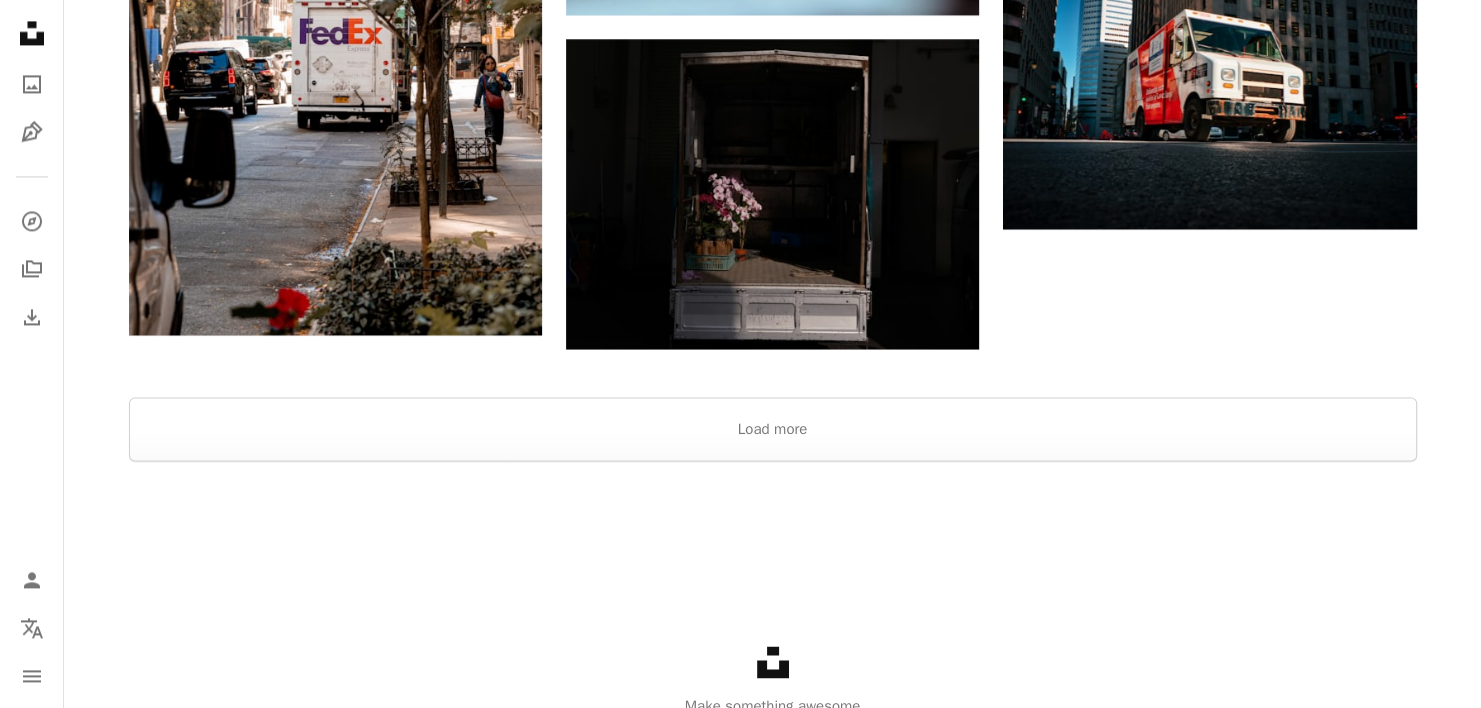 scroll, scrollTop: 3112, scrollLeft: 0, axis: vertical 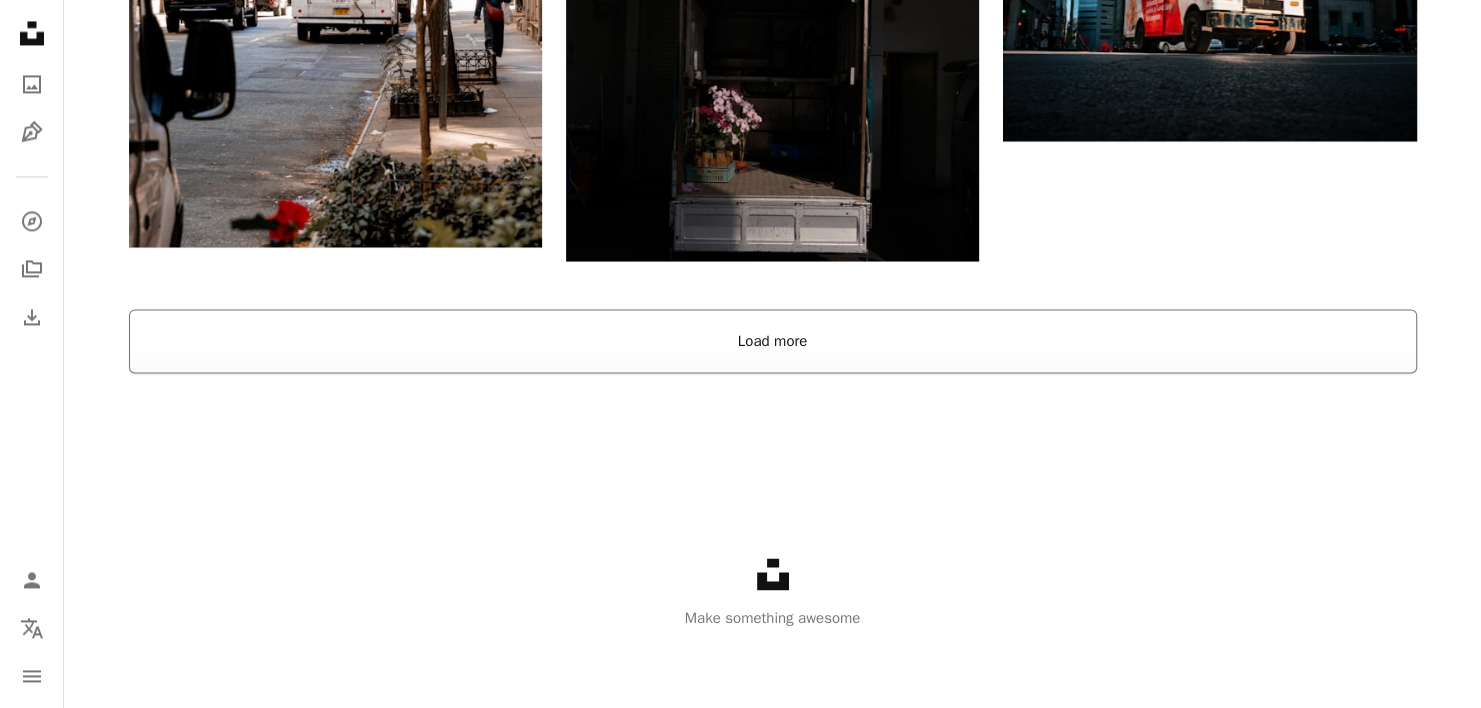 click on "Load more" at bounding box center (773, 341) 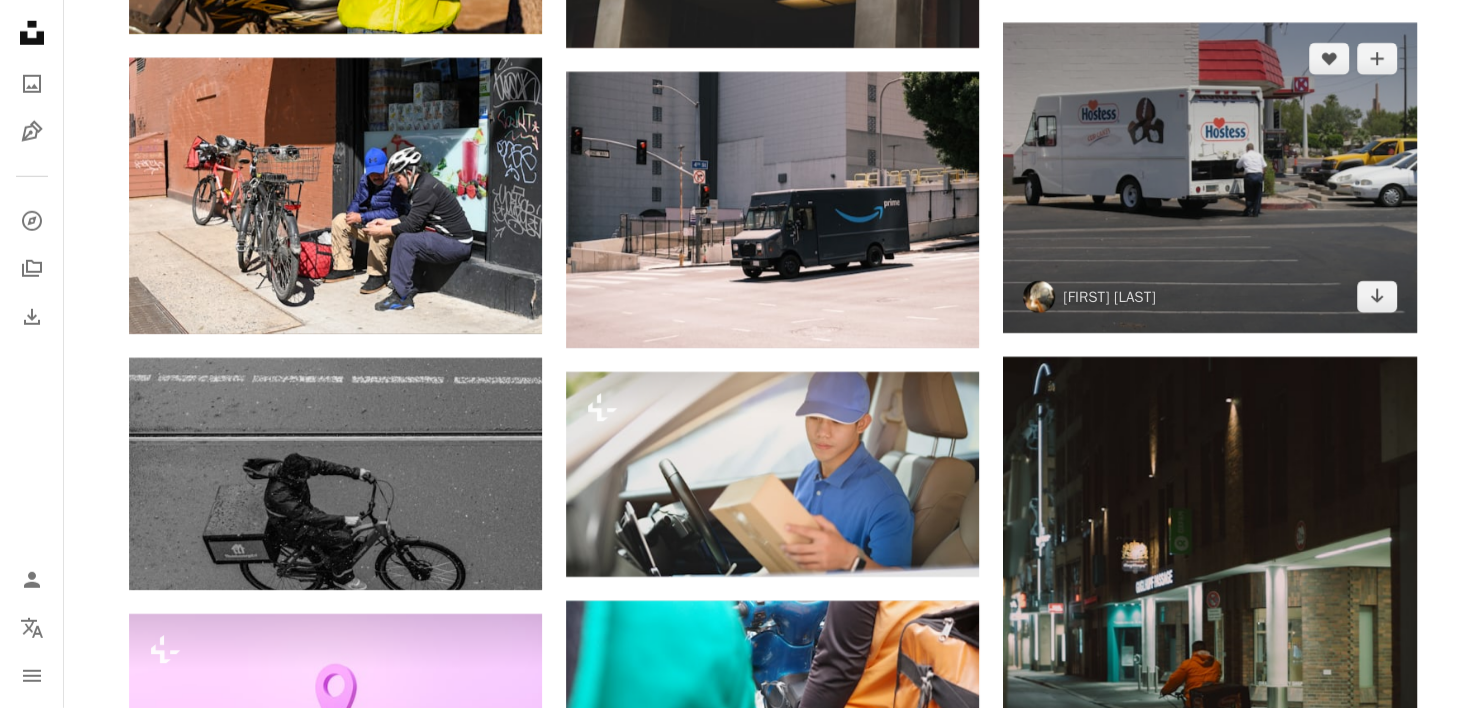 scroll, scrollTop: 13212, scrollLeft: 0, axis: vertical 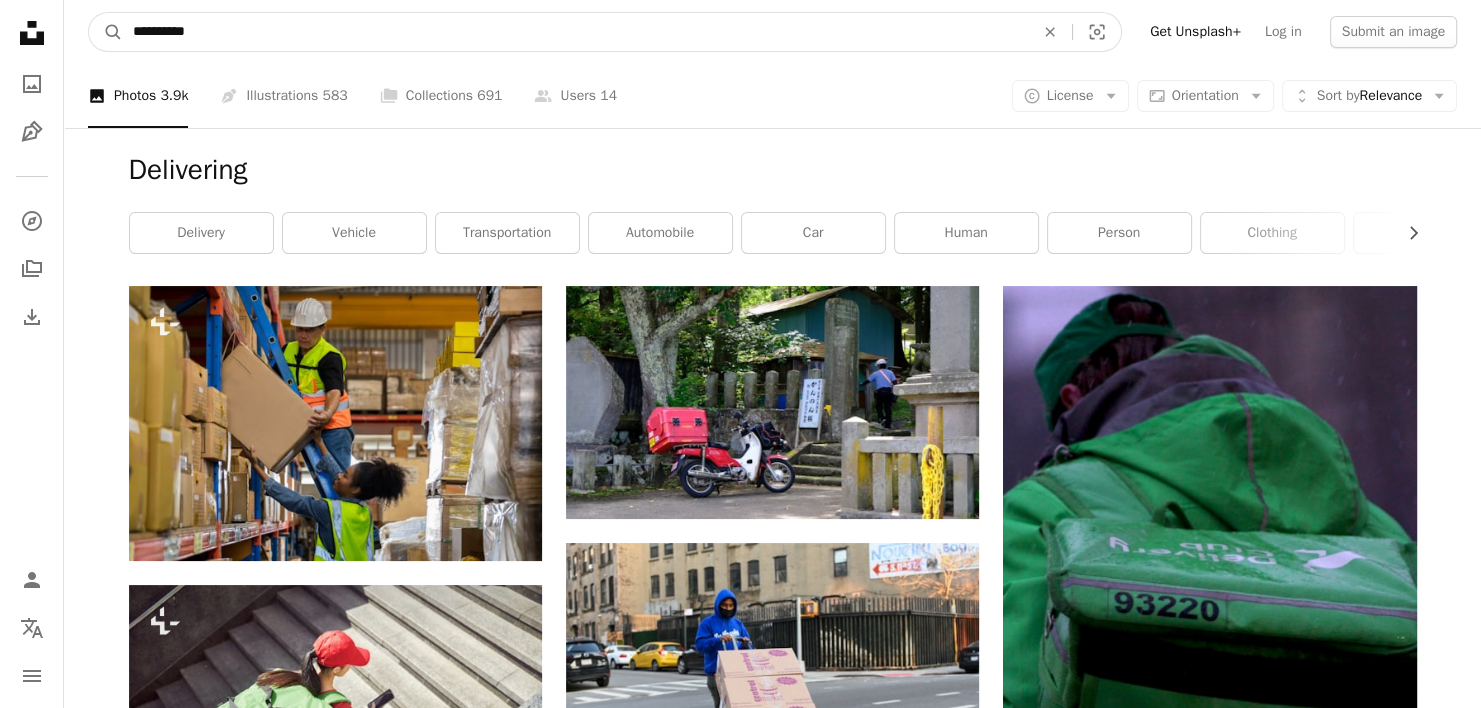 drag, startPoint x: 260, startPoint y: 40, endPoint x: 131, endPoint y: 46, distance: 129.13947 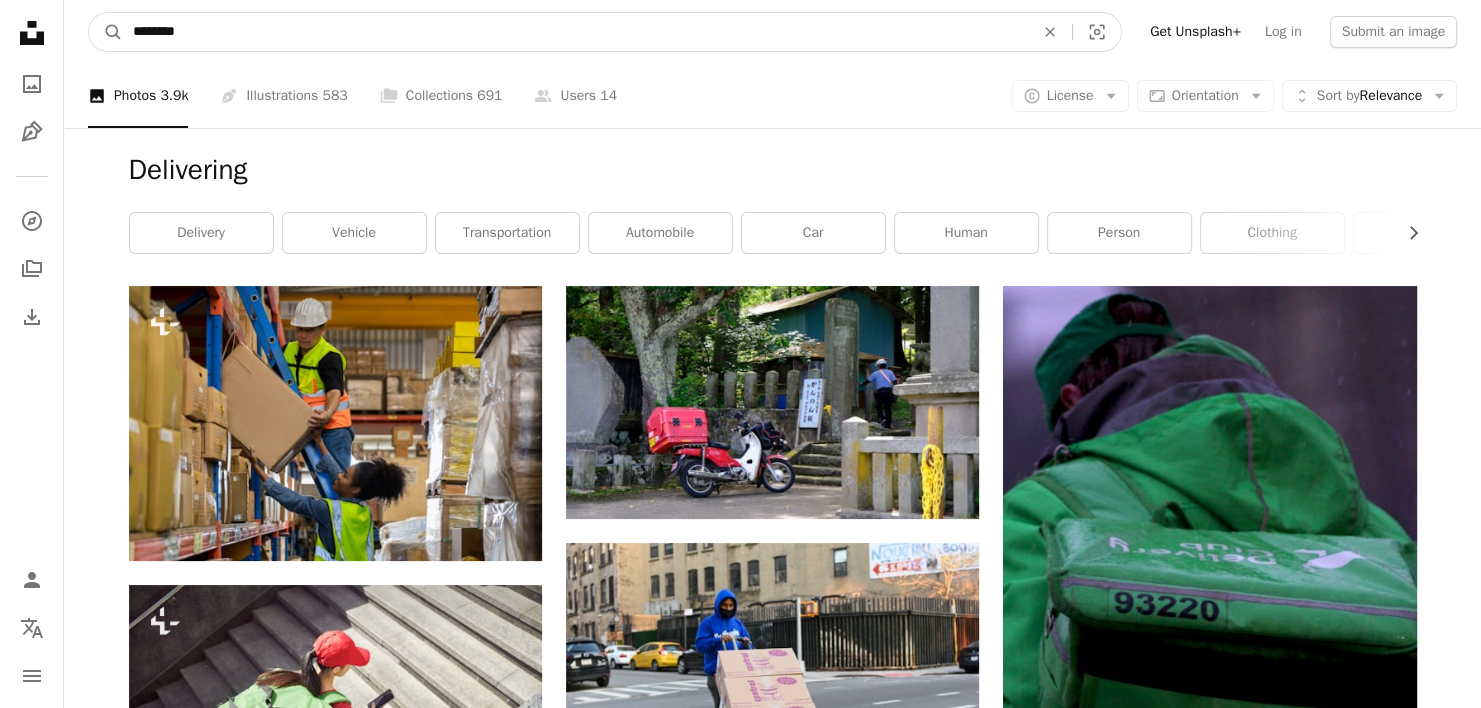 type on "********" 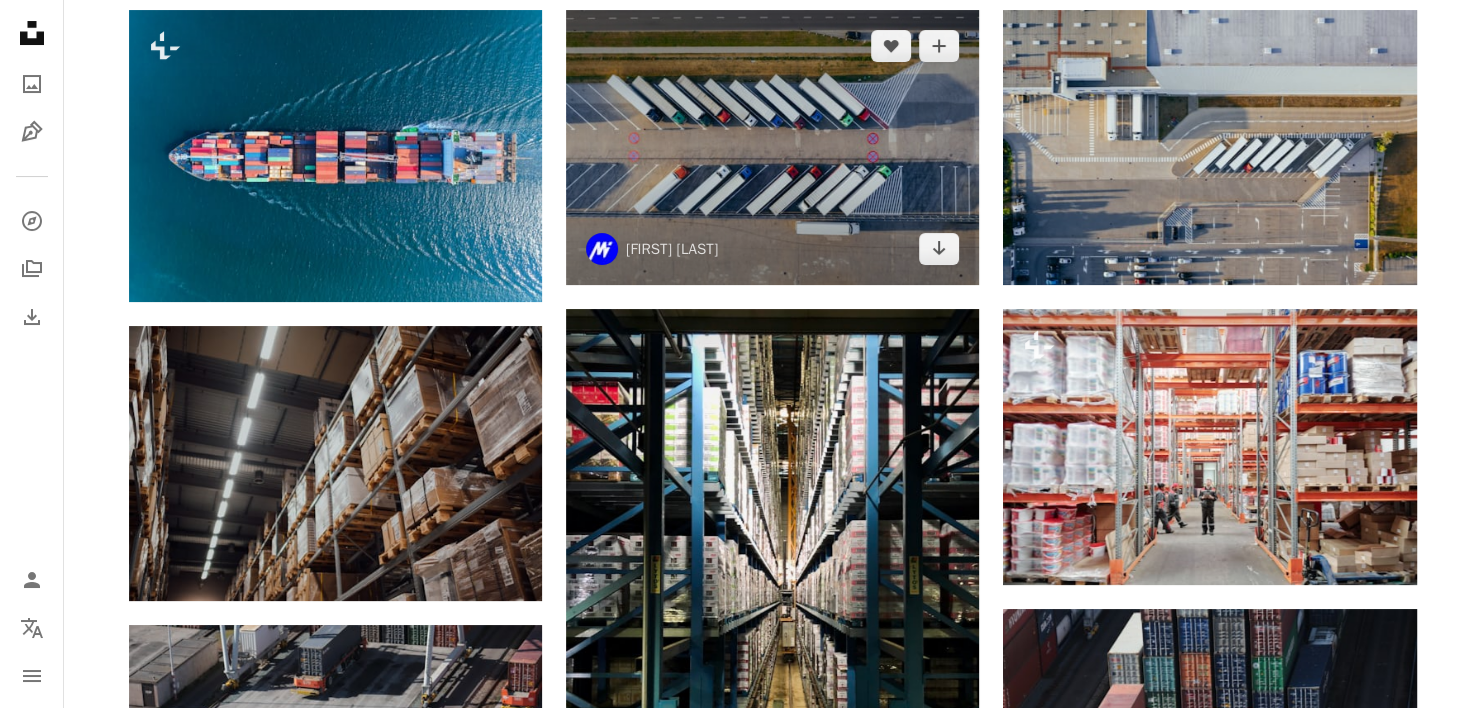 scroll, scrollTop: 300, scrollLeft: 0, axis: vertical 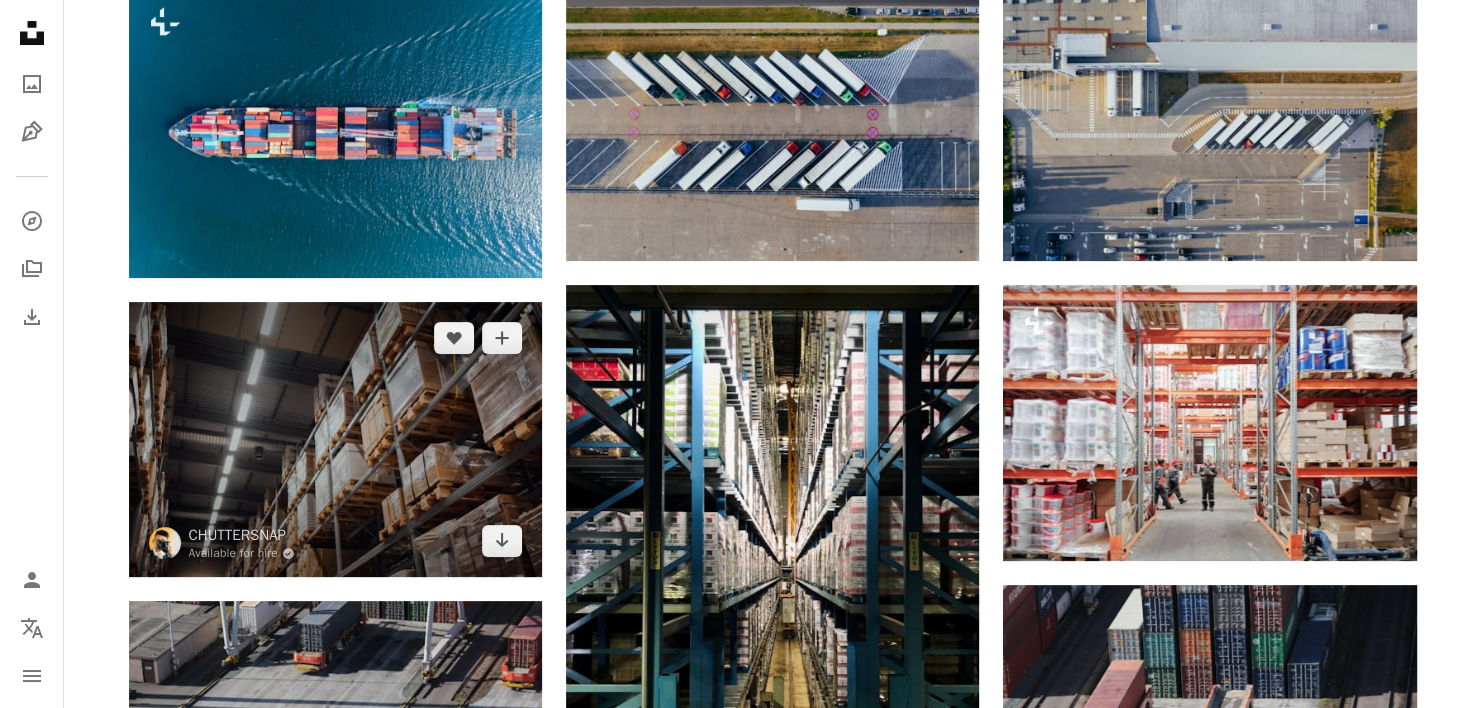 click at bounding box center [335, 439] 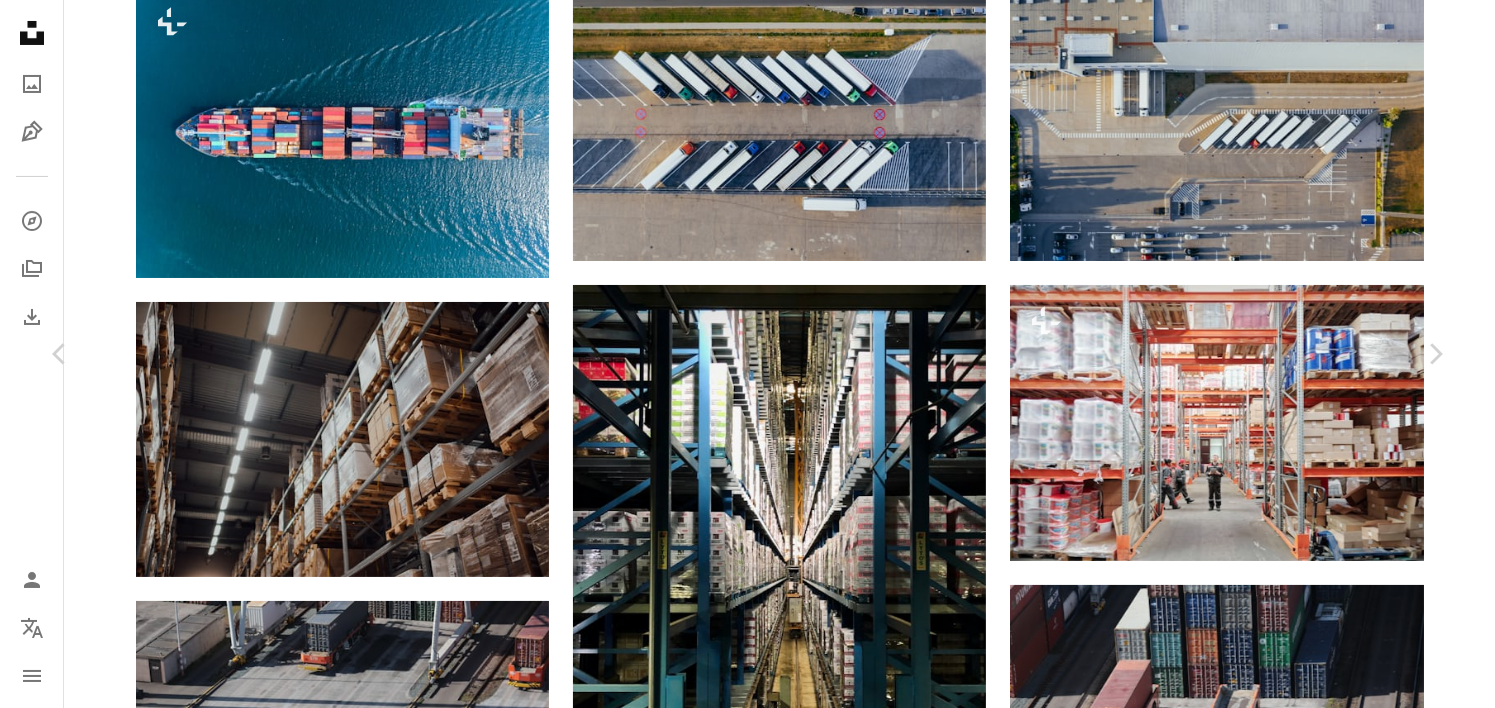 click on "Download free" at bounding box center (1246, 2598) 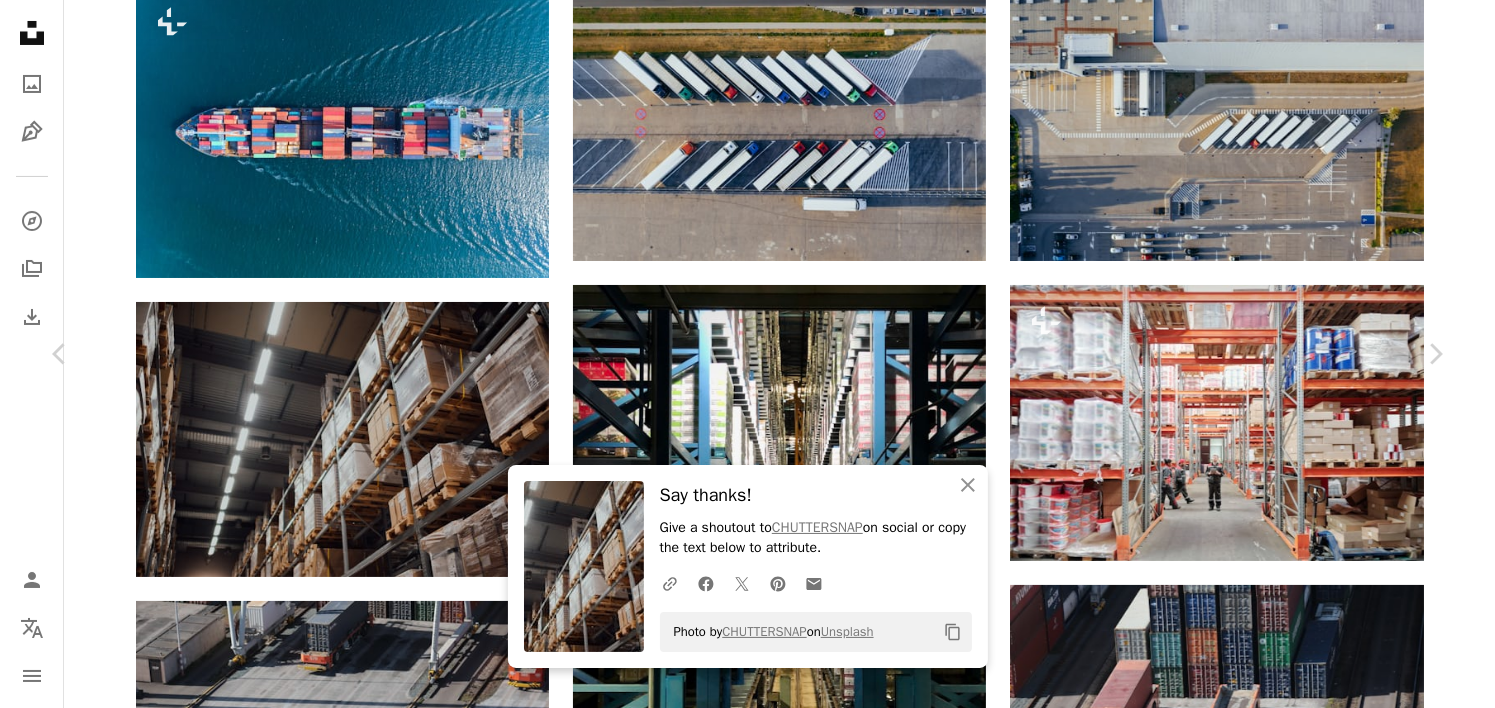 click on "An X shape Chevron left Chevron right An X shape Close Say thanks! Give a shoutout to  [FIRST] [LAST]  on social or copy the text below to attribute. A URL sharing icon (chains) Facebook icon X (formerly Twitter) icon Pinterest icon An envelope Photo by  [FIRST] [LAST]  on  Unsplash
Copy content Design an engaging website with Squarespace’s creative tools. Start A Free Trial [FIRST] [LAST] Available for hire A checkmark inside of a circle A heart A plus sign Download free Chevron down Zoom in Views 10,305,720 Downloads 146,629 A forward-right arrow Share Info icon Info More Actions Calendar outlined Published on  April 19, 2020 Camera NIKON CORPORATION, NIKON Z 6 Safety Free to use under the  Unsplash License building grey warehouse logistics indoors Creative Commons images Browse premium related images on iStock  |  Save 20% with code UNSPLASH20 View more on iStock  ↗ Related images A heart A plus sign [FIRST] [LAST] Available for hire A checkmark inside of a circle Arrow pointing down A heart A heart" at bounding box center (747, 2905) 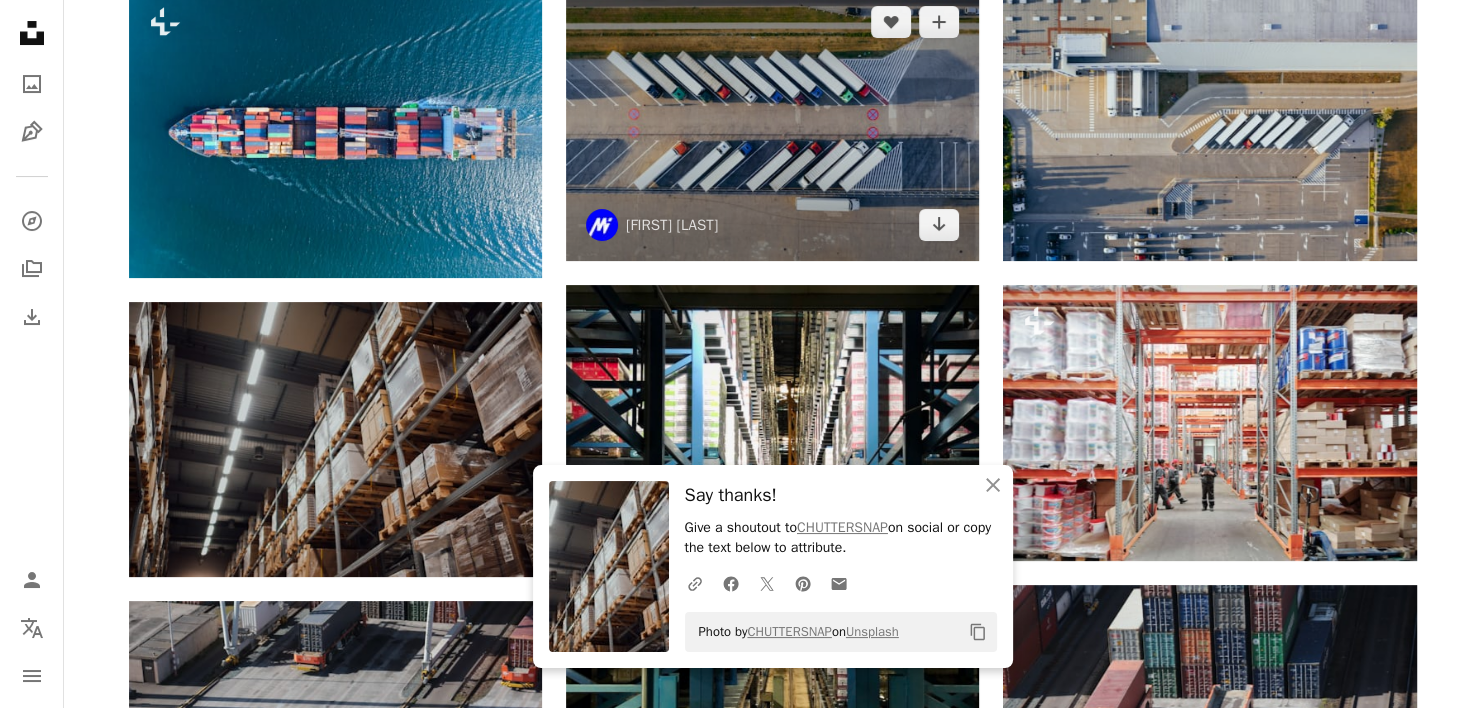 scroll, scrollTop: 0, scrollLeft: 0, axis: both 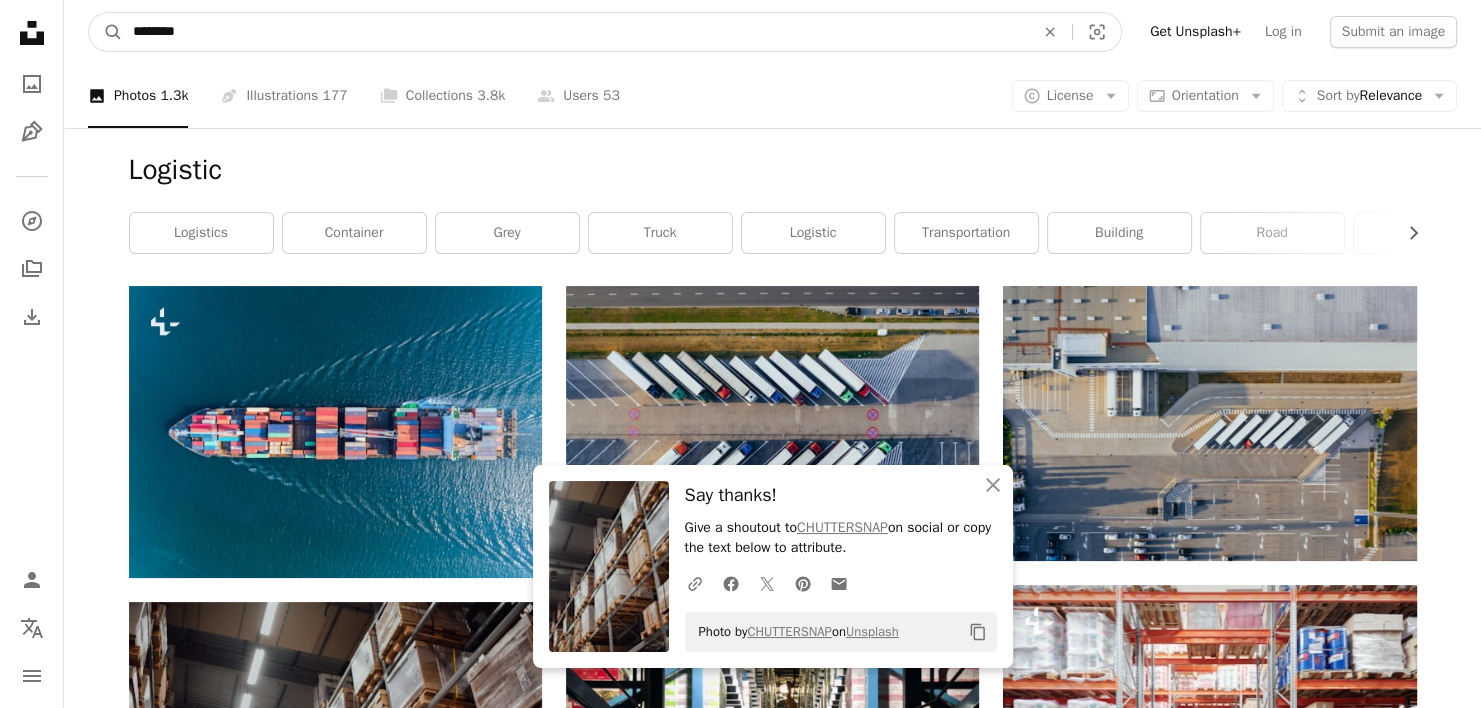 drag, startPoint x: 215, startPoint y: 41, endPoint x: 4, endPoint y: 39, distance: 211.00948 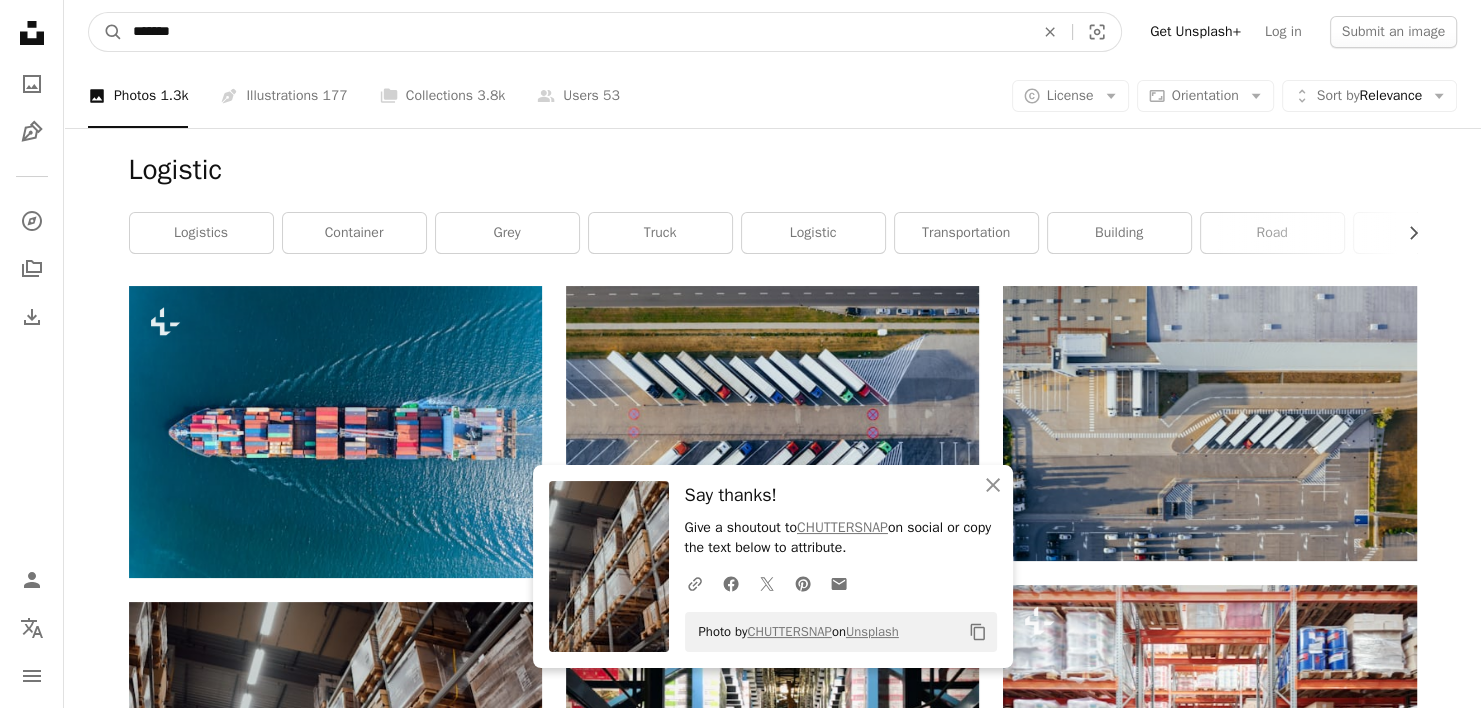 type on "*******" 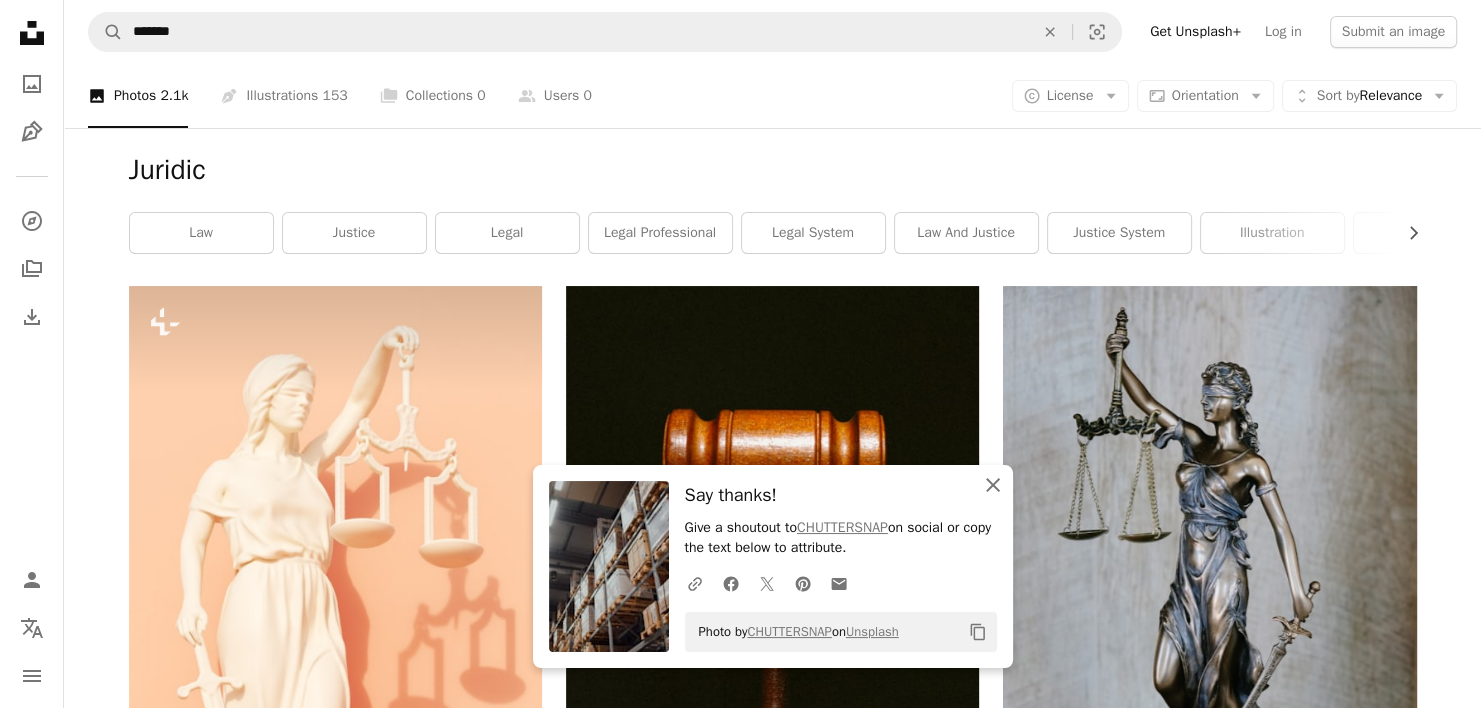 click on "An X shape" 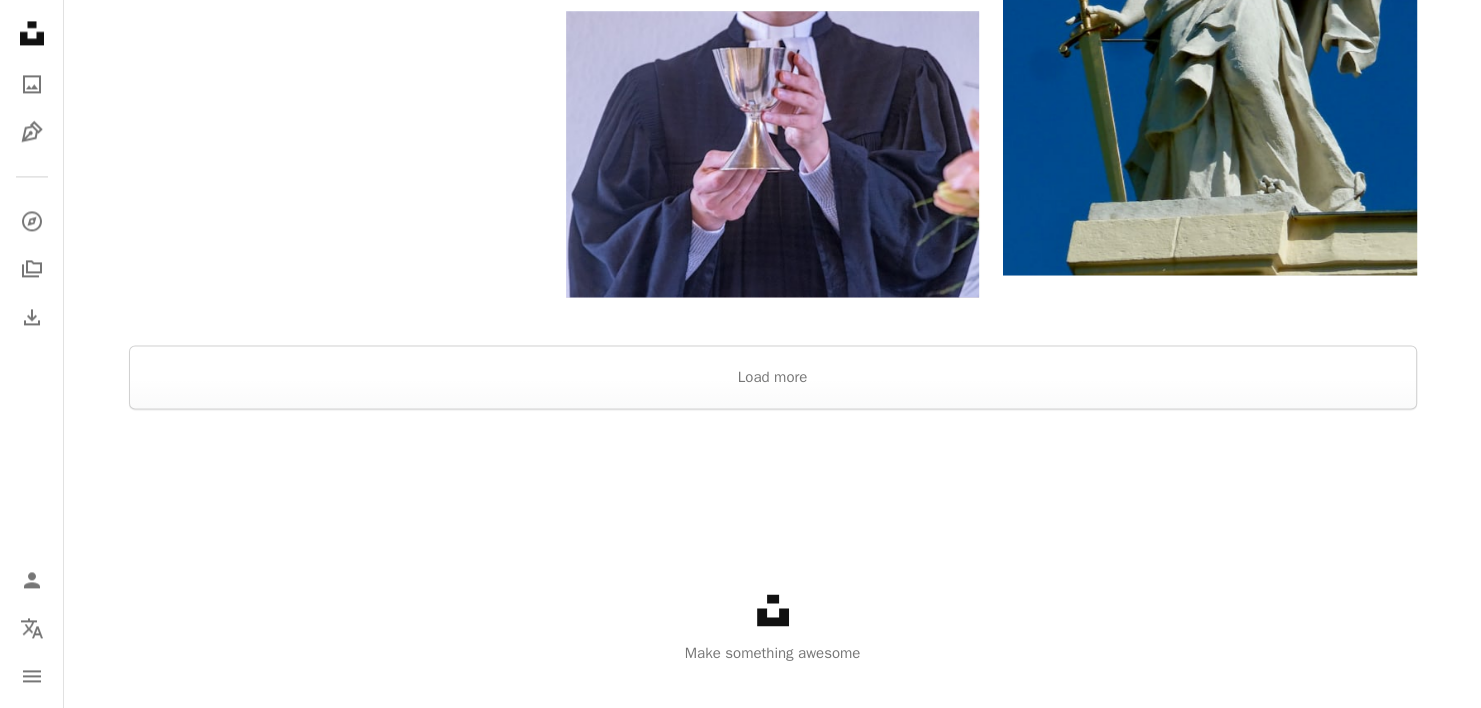 scroll, scrollTop: 3000, scrollLeft: 0, axis: vertical 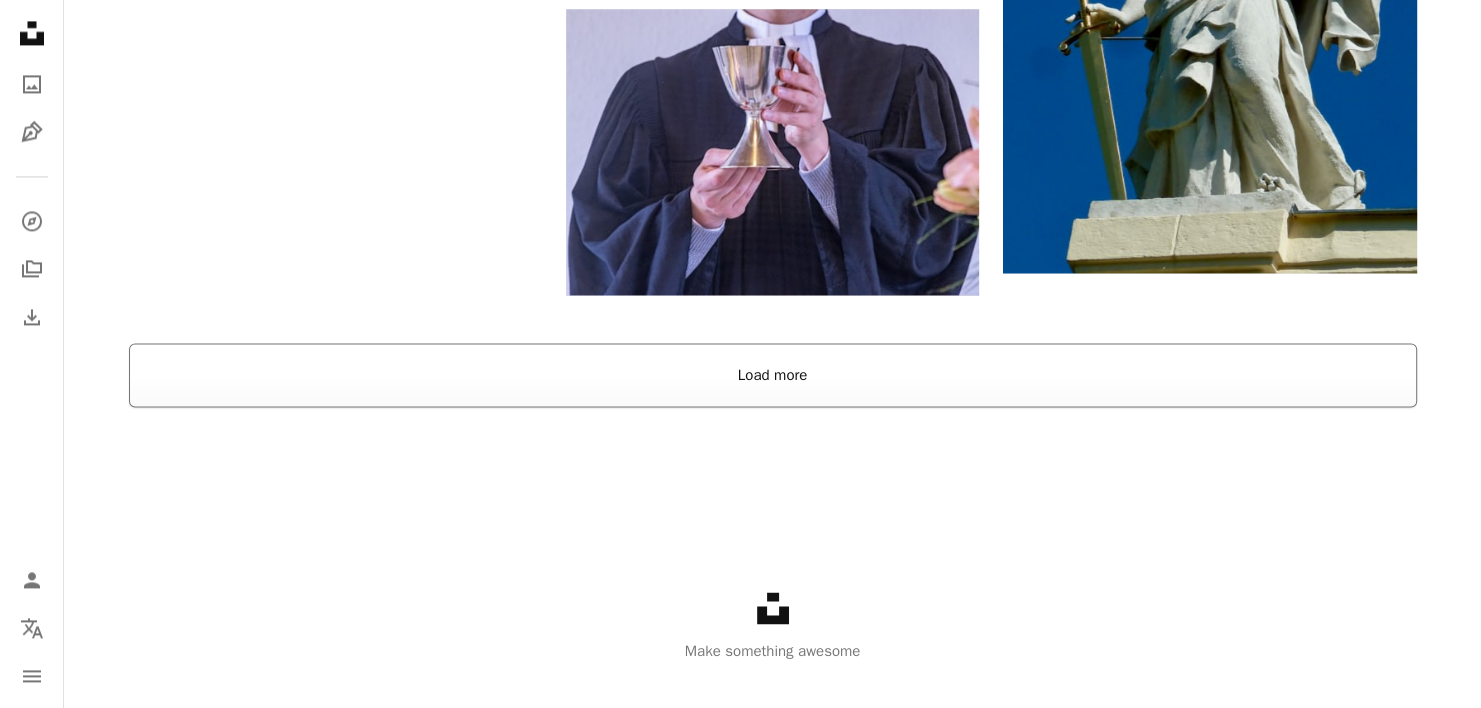 click on "Load more" at bounding box center (773, 375) 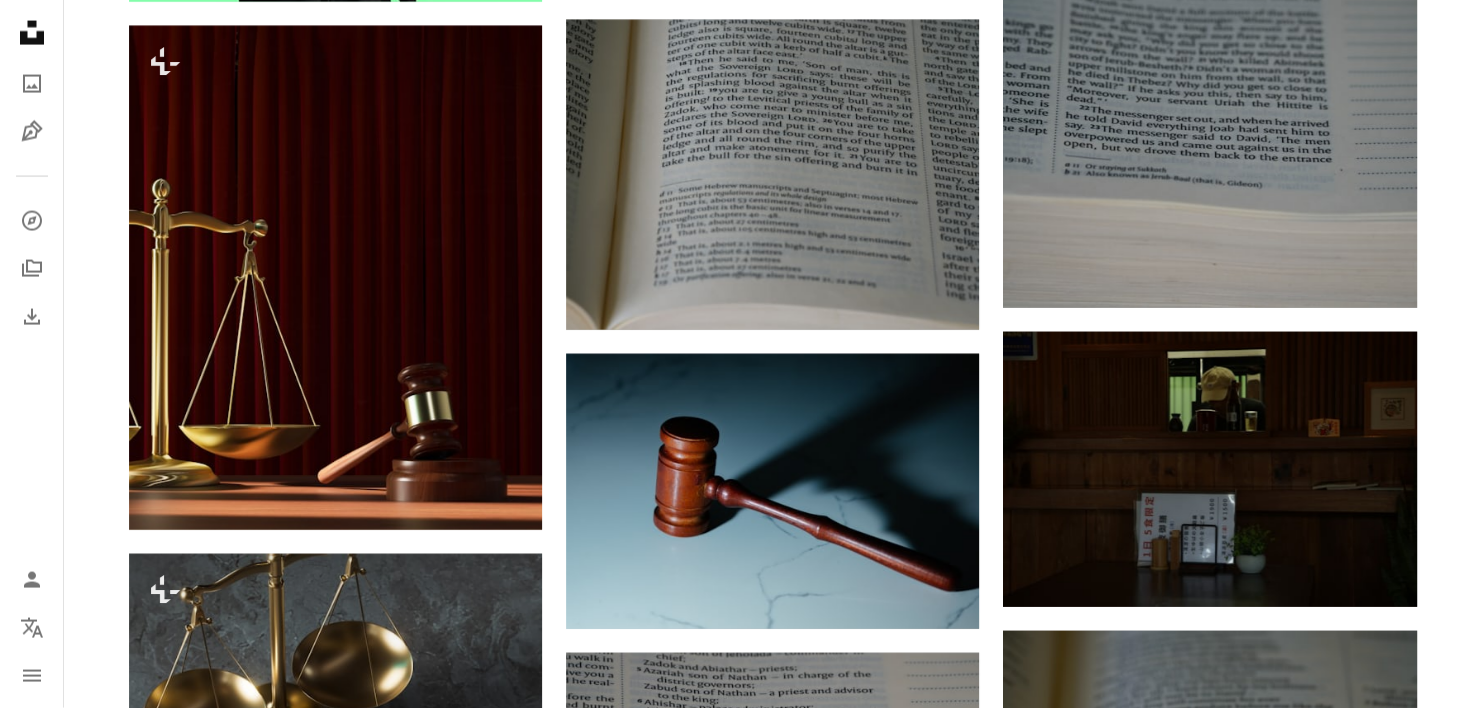 scroll, scrollTop: 11700, scrollLeft: 0, axis: vertical 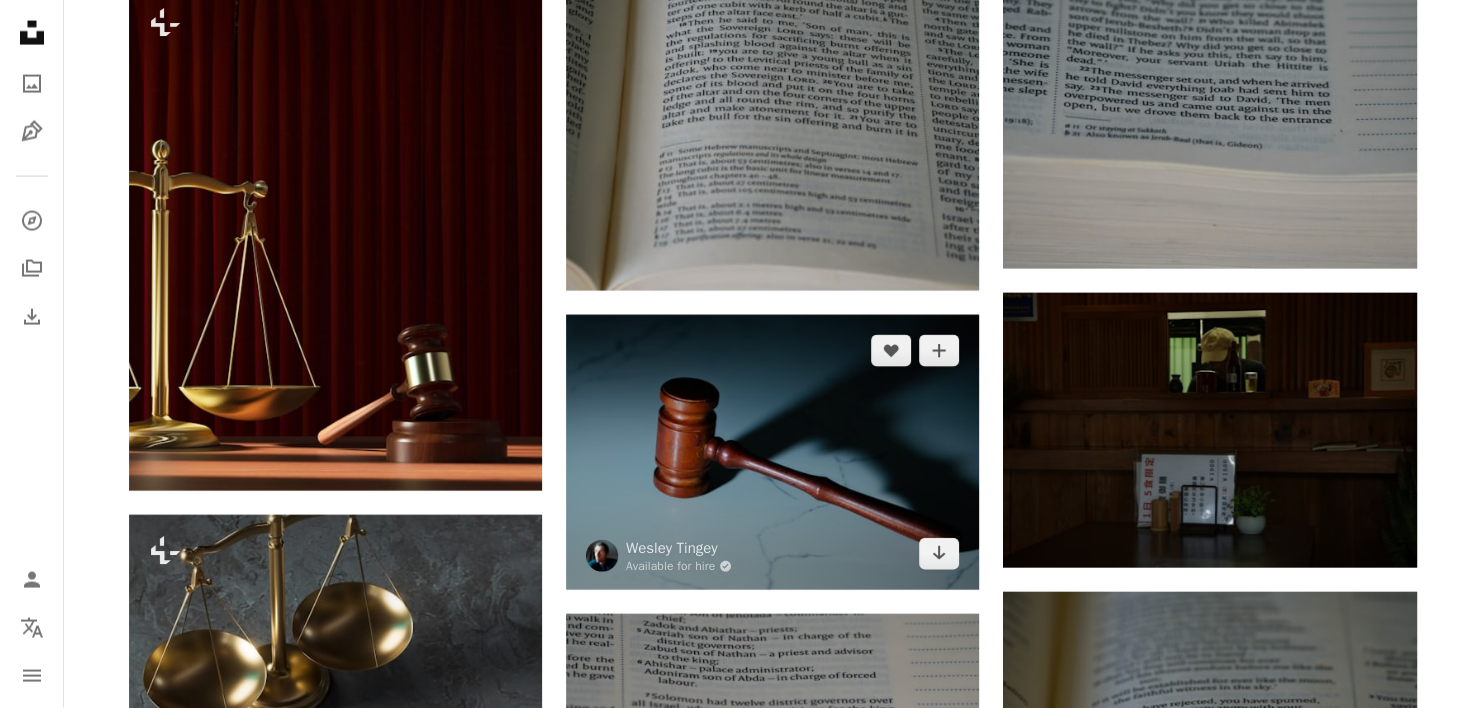 click at bounding box center (772, 452) 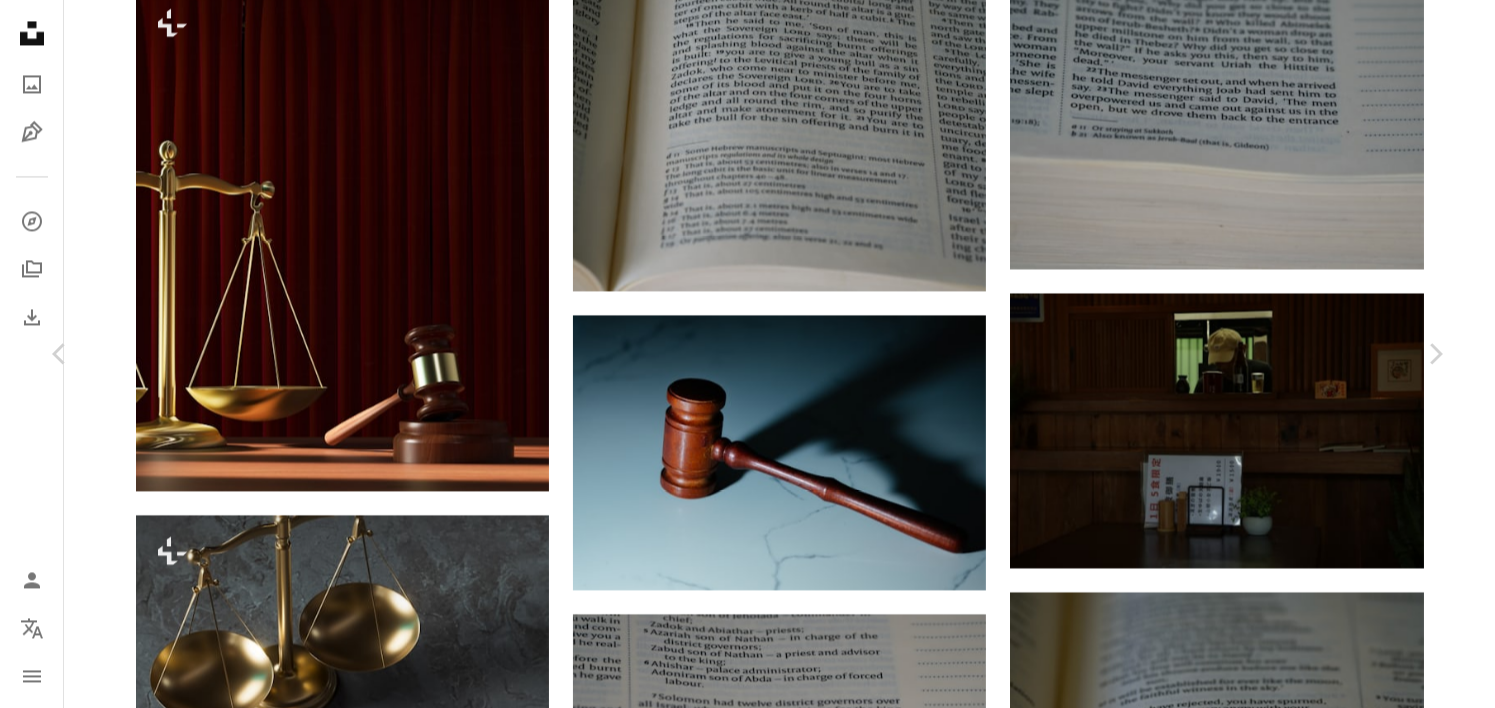 click on "Download free" at bounding box center (1246, 4479) 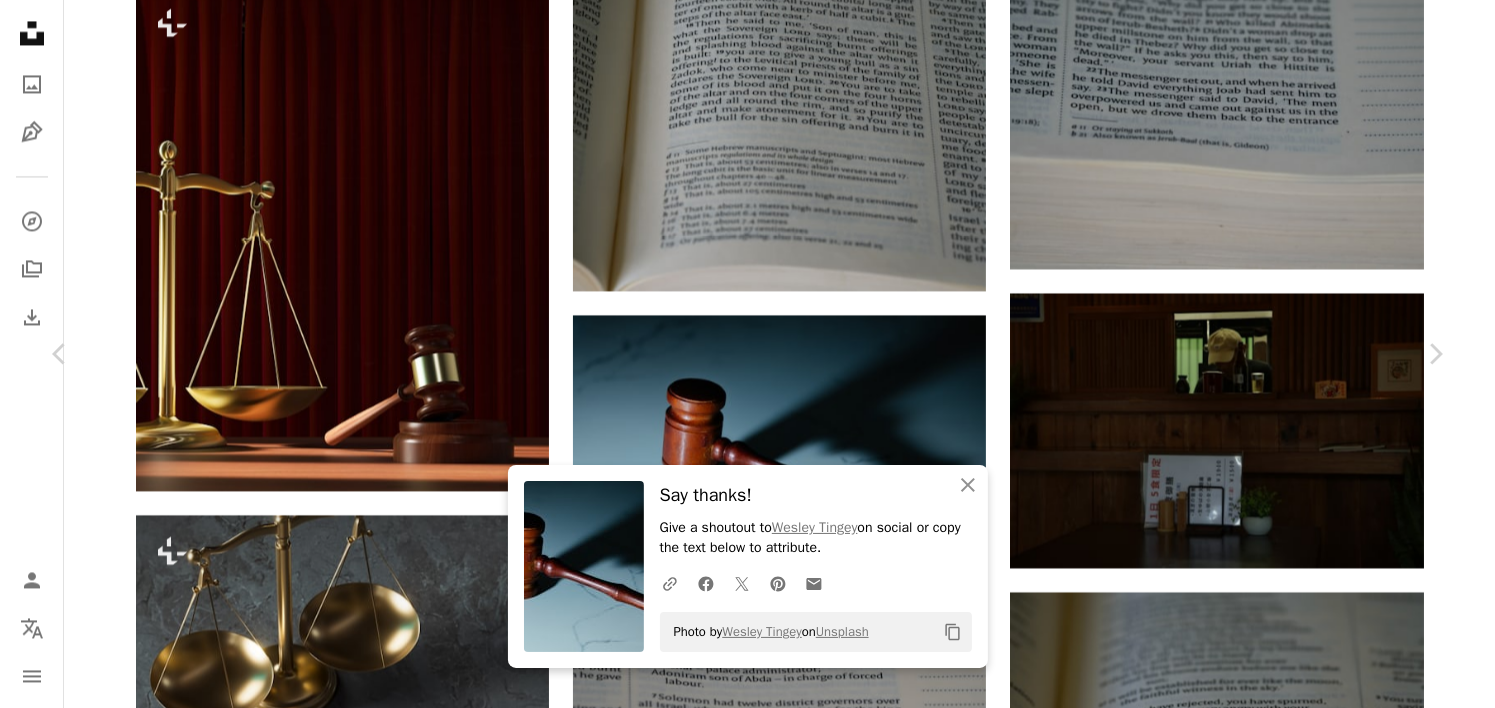click on "An X shape Chevron left Chevron right An X shape Close Say thanks! Give a shoutout to  [NAME]  on social or copy the text below to attribute. A URL sharing icon (chains) Facebook icon X (formerly Twitter) icon Pinterest icon An envelope Photo by  [NAME]  on  Unsplash
Copy content [NAME] Available for hire A checkmark inside of a circle A heart A plus sign Download free Chevron down Zoom in Views 2,251,733 Downloads 31,099 A forward-right arrow Share Info icon Info More Actions Calendar outlined Published on  February 12, 2023 Safety Free to use under the  Unsplash License law lawyer legal court judge gavel fair attorney supreme court trial innocent jury law school guilty consequences consequence legal system hammer device mallet Free stock photos Browse premium related images on iStock  |  Save 20% with code UNSPLASH20 View more on iStock  ↗ Related images A heart A plus sign [NAME] Available for hire A checkmark inside of a circle Arrow pointing down A heart A plus sign" at bounding box center [747, 4786] 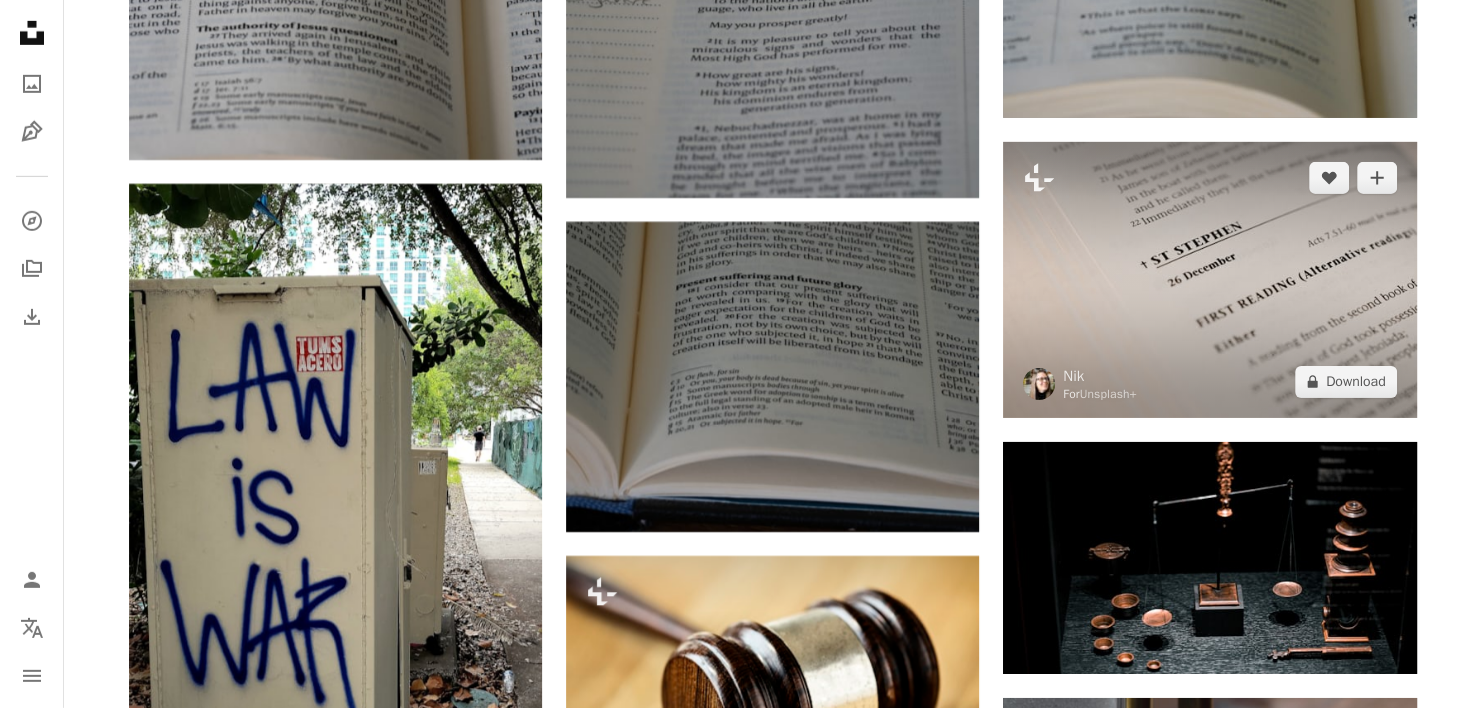 scroll, scrollTop: 21100, scrollLeft: 0, axis: vertical 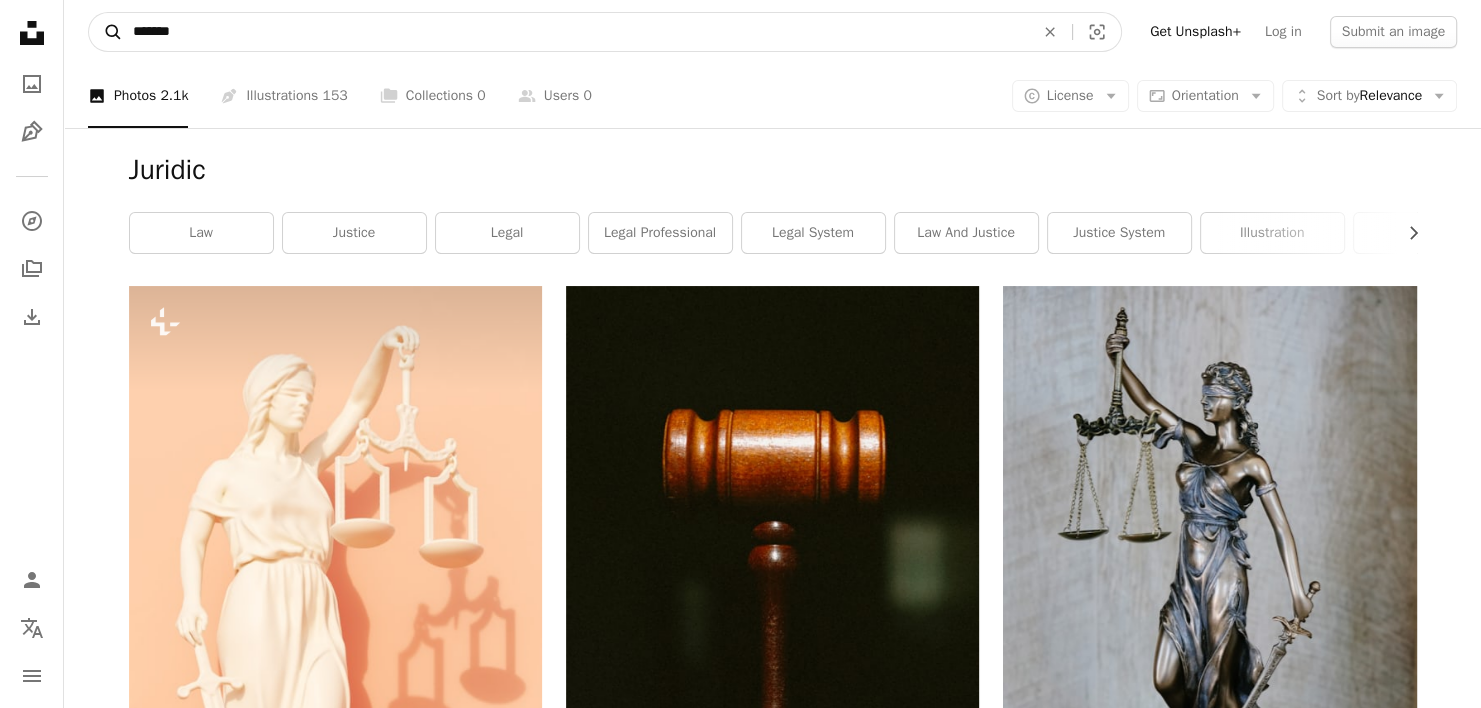 drag, startPoint x: 274, startPoint y: 27, endPoint x: 88, endPoint y: 32, distance: 186.0672 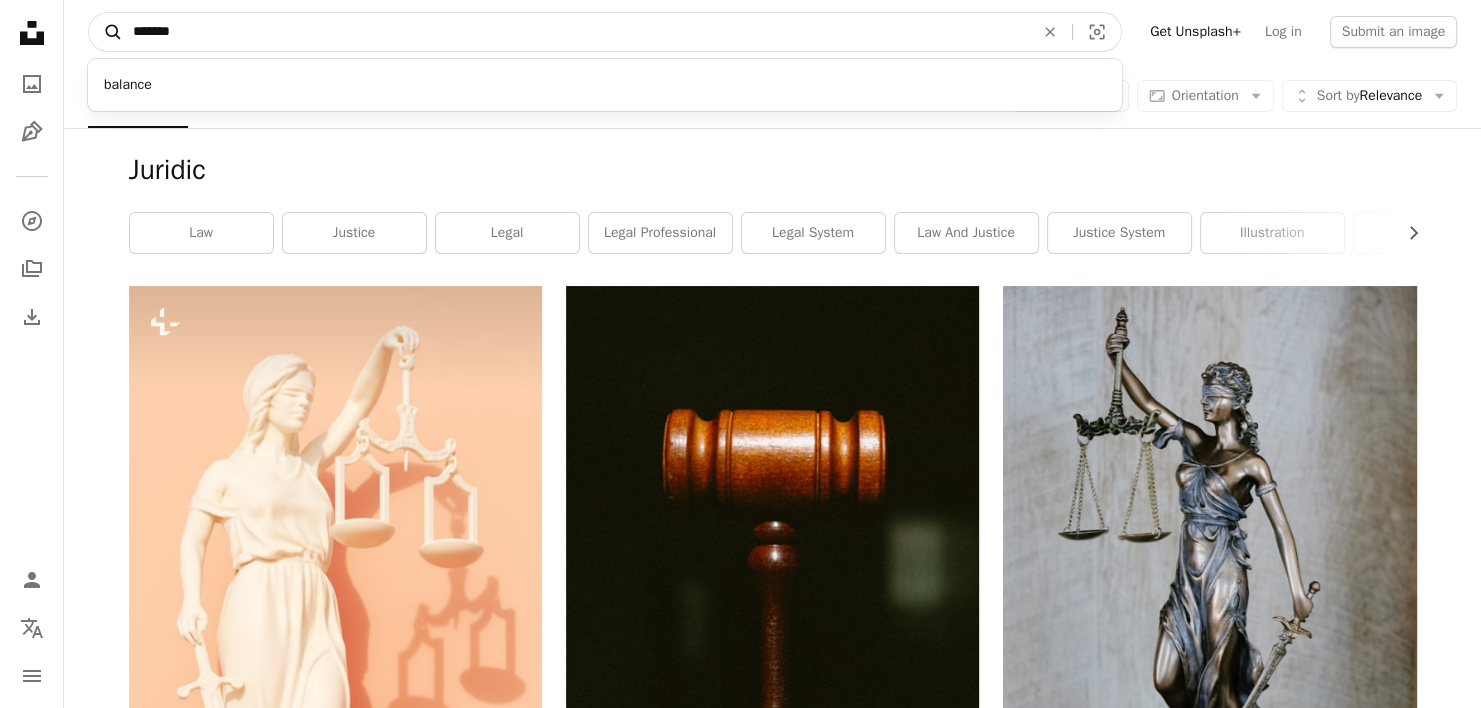 type on "*******" 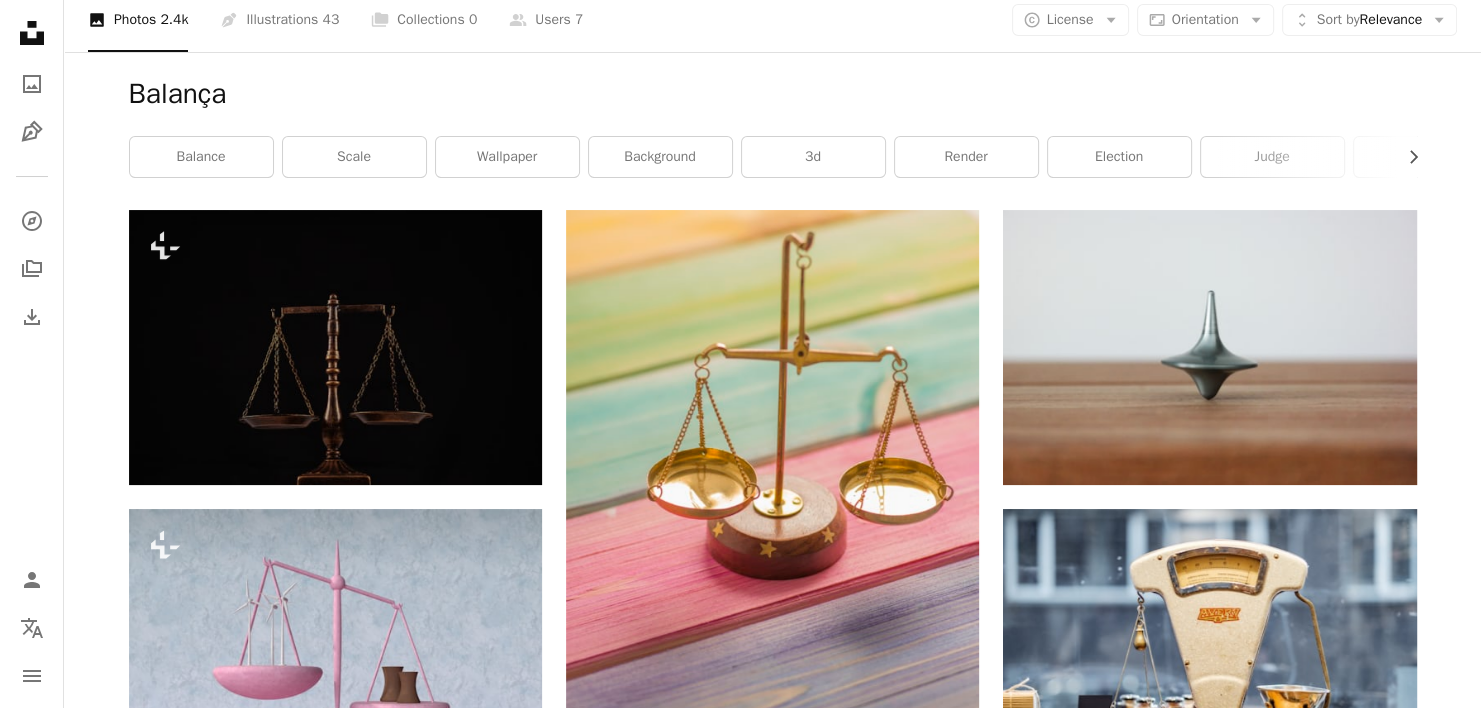 scroll, scrollTop: 0, scrollLeft: 0, axis: both 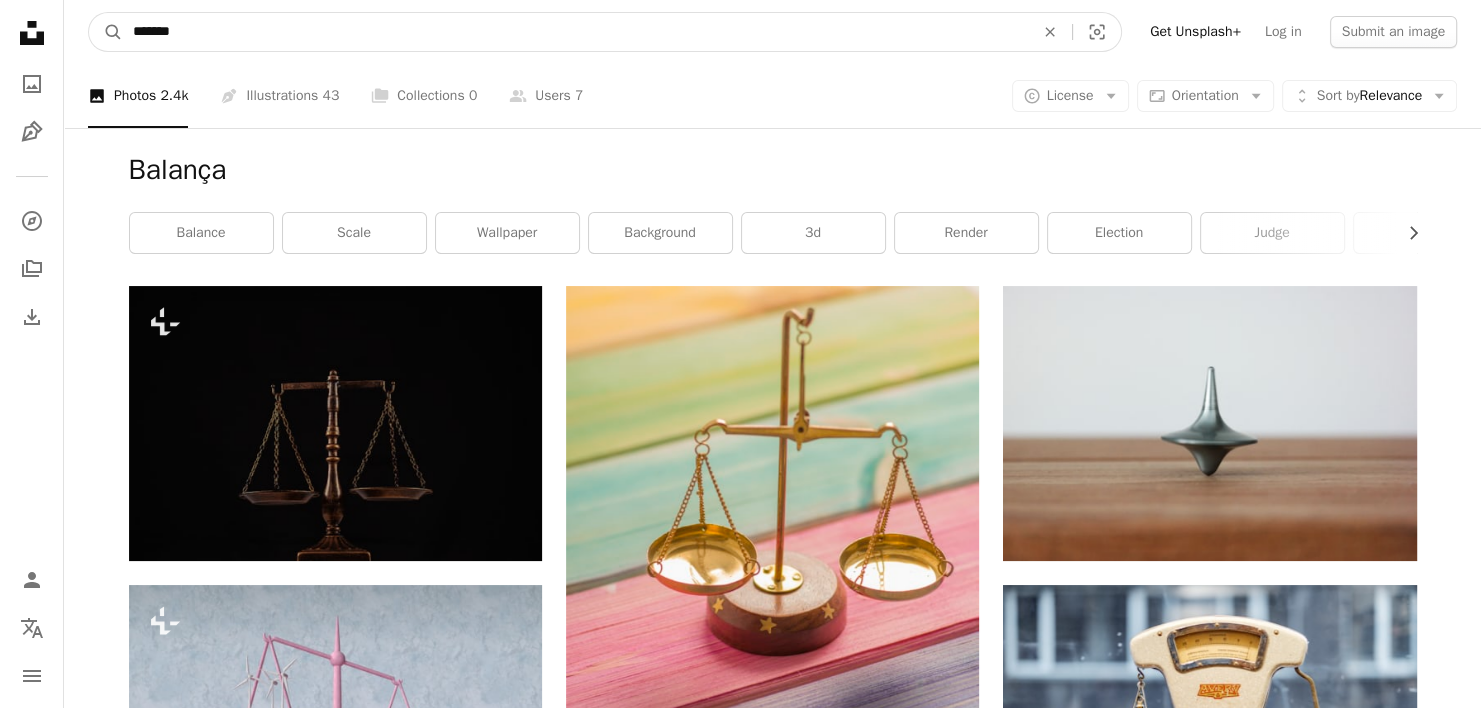 drag, startPoint x: 167, startPoint y: 42, endPoint x: -33, endPoint y: 44, distance: 200.01 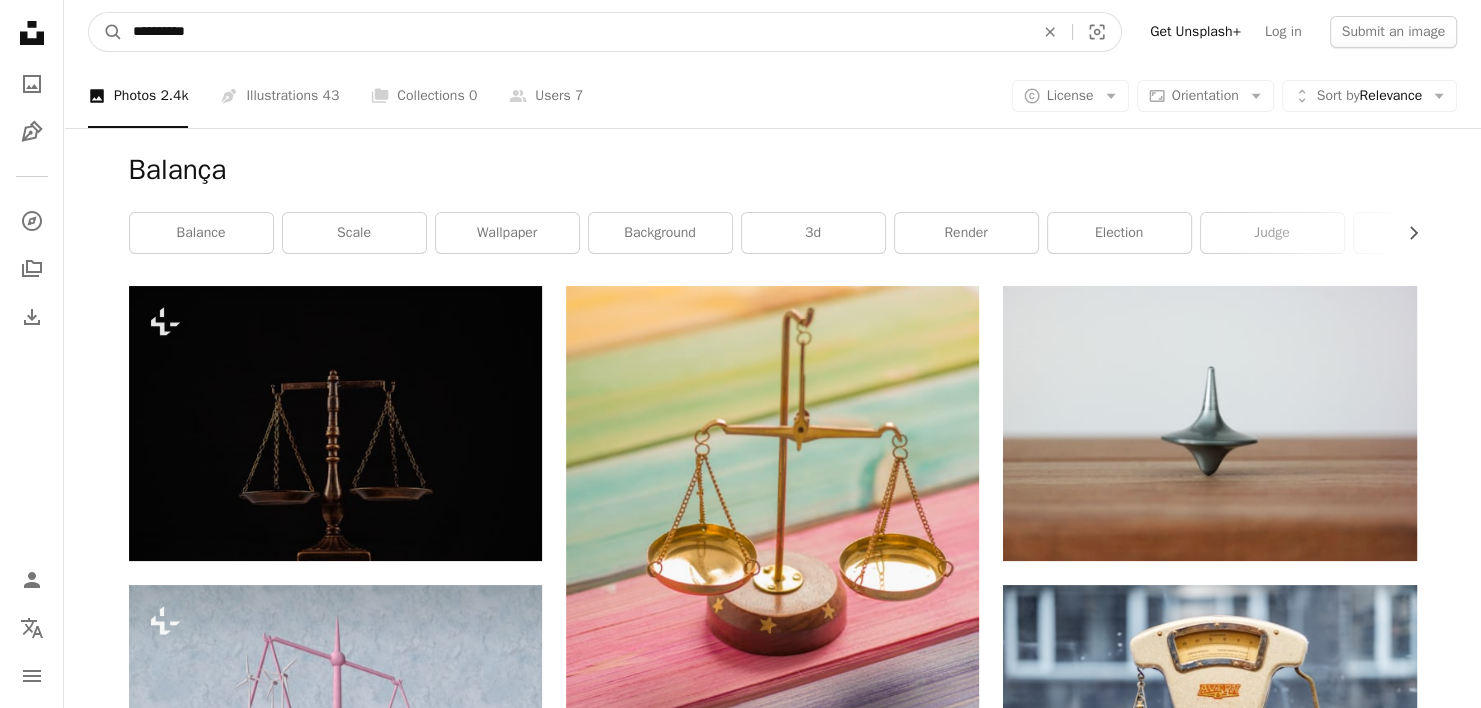 type on "**********" 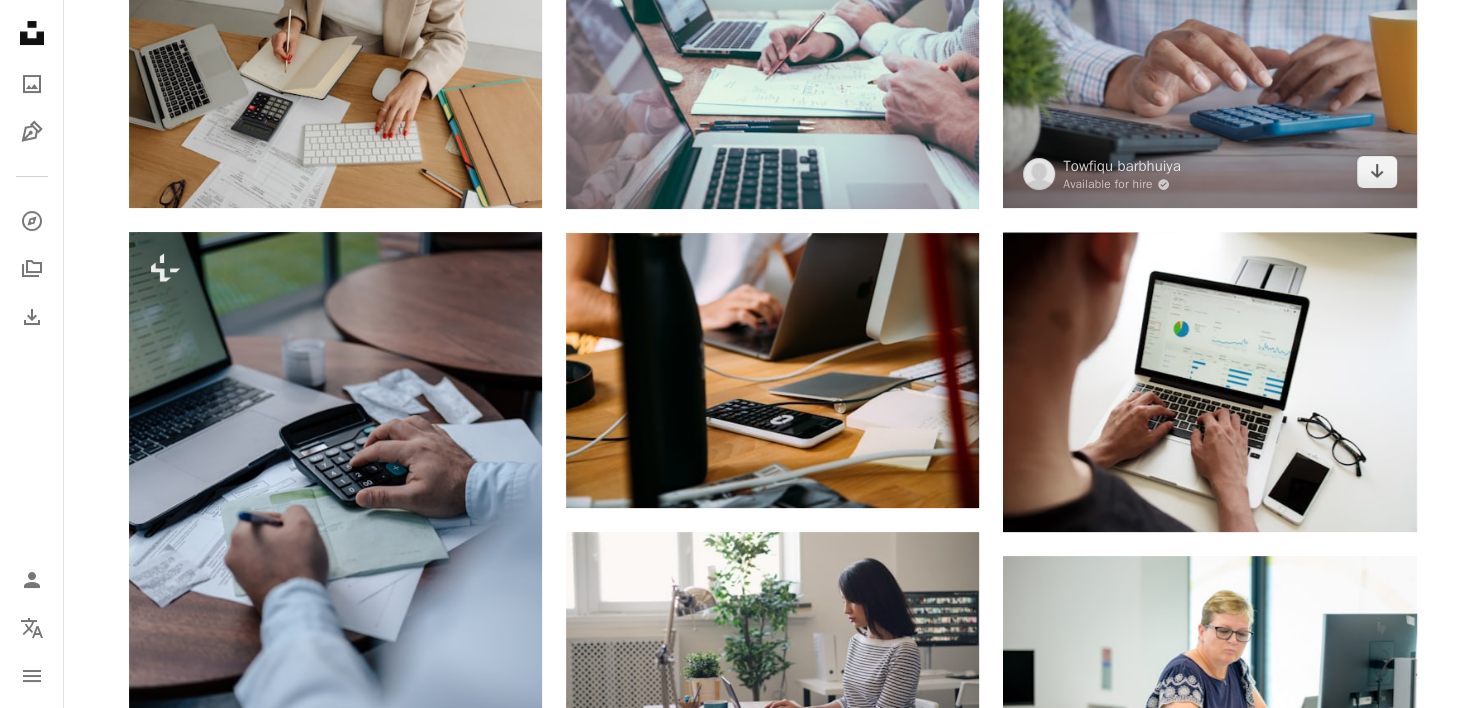 scroll, scrollTop: 400, scrollLeft: 0, axis: vertical 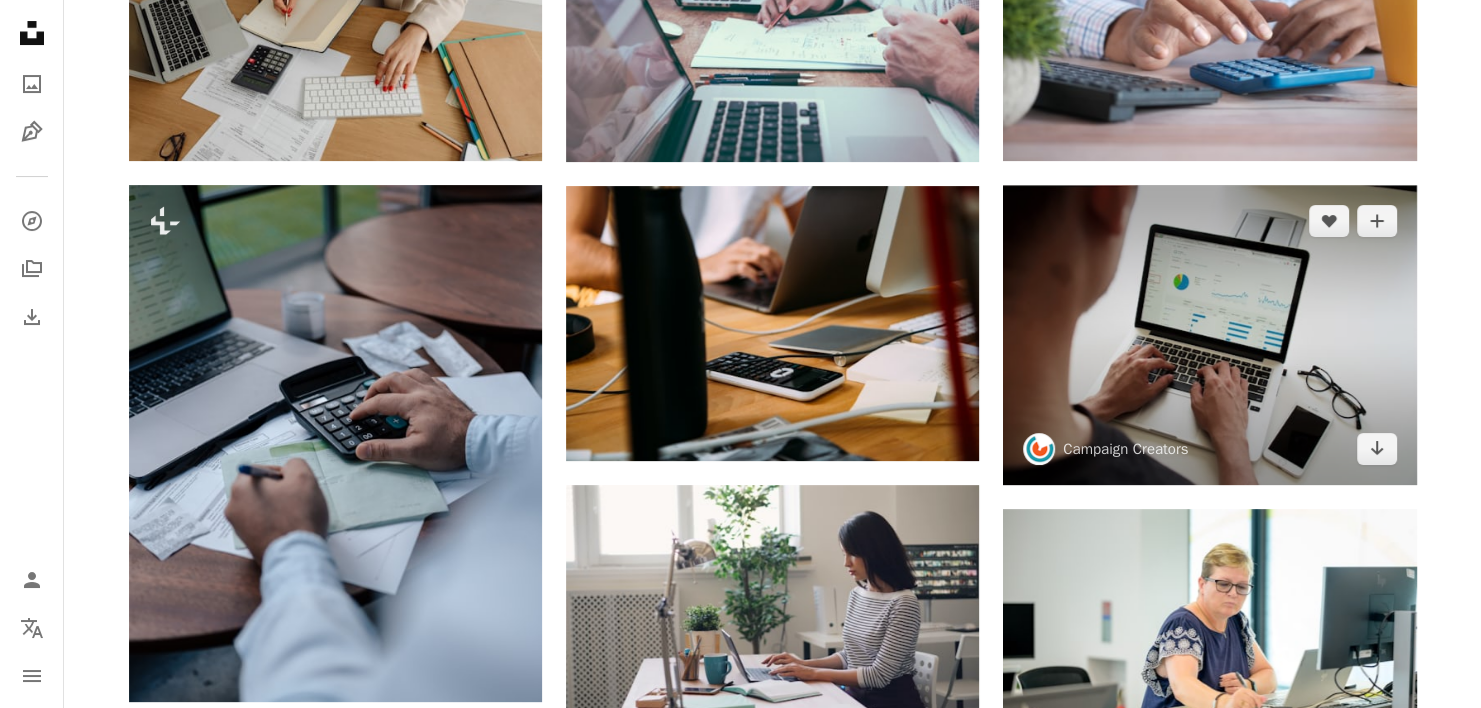 click at bounding box center [1209, 334] 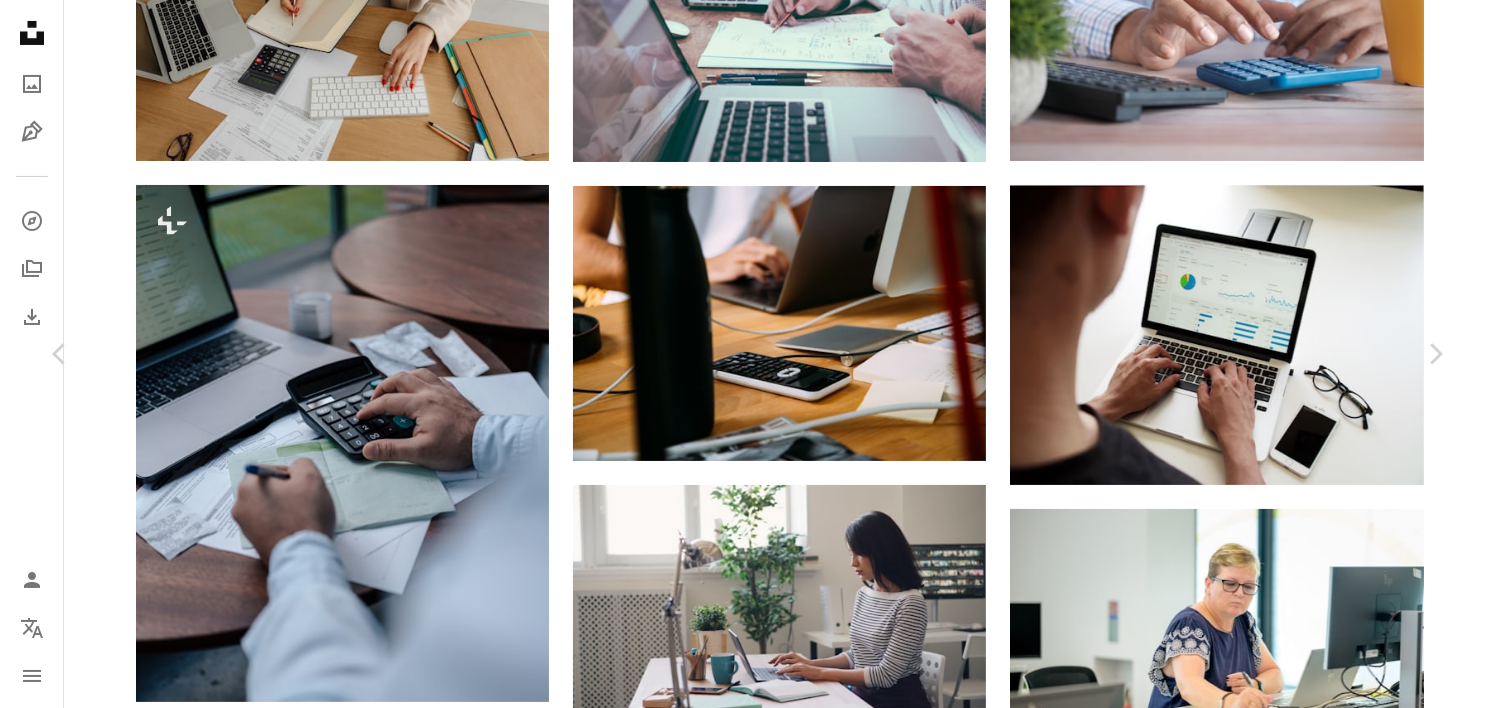 click on "Download free" at bounding box center (1246, 2951) 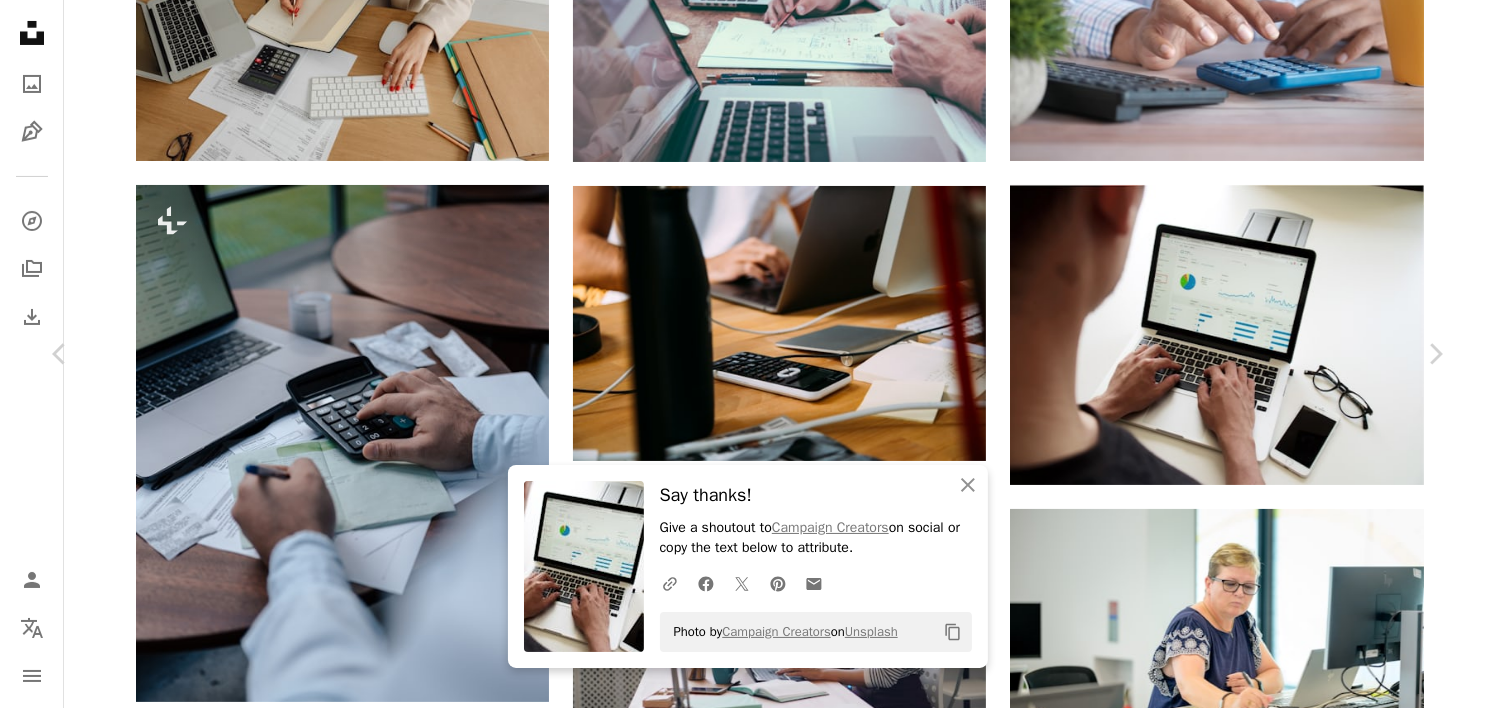 click on "Photo by  [PERSON]  on  Unsplash
Copy content With Squarespace, you can book clients, manage projects, and get paid. Get Started [PERSON] [PERSON] [PERSON] Published on  [MONTH] [DAY], [YEAR] Camera [CAMERA], [MODEL] Safety Free to use under the  Unsplash License computer work website data marketing design digital strategy goals graph financial chart analysis accountant purpose structure business model flow chart tax return accountantcy Creative Commons images Browse premium related images on iStock  |  Save 20% with code UNSPLASH20 View more on iStock  ↗" at bounding box center [747, 3258] 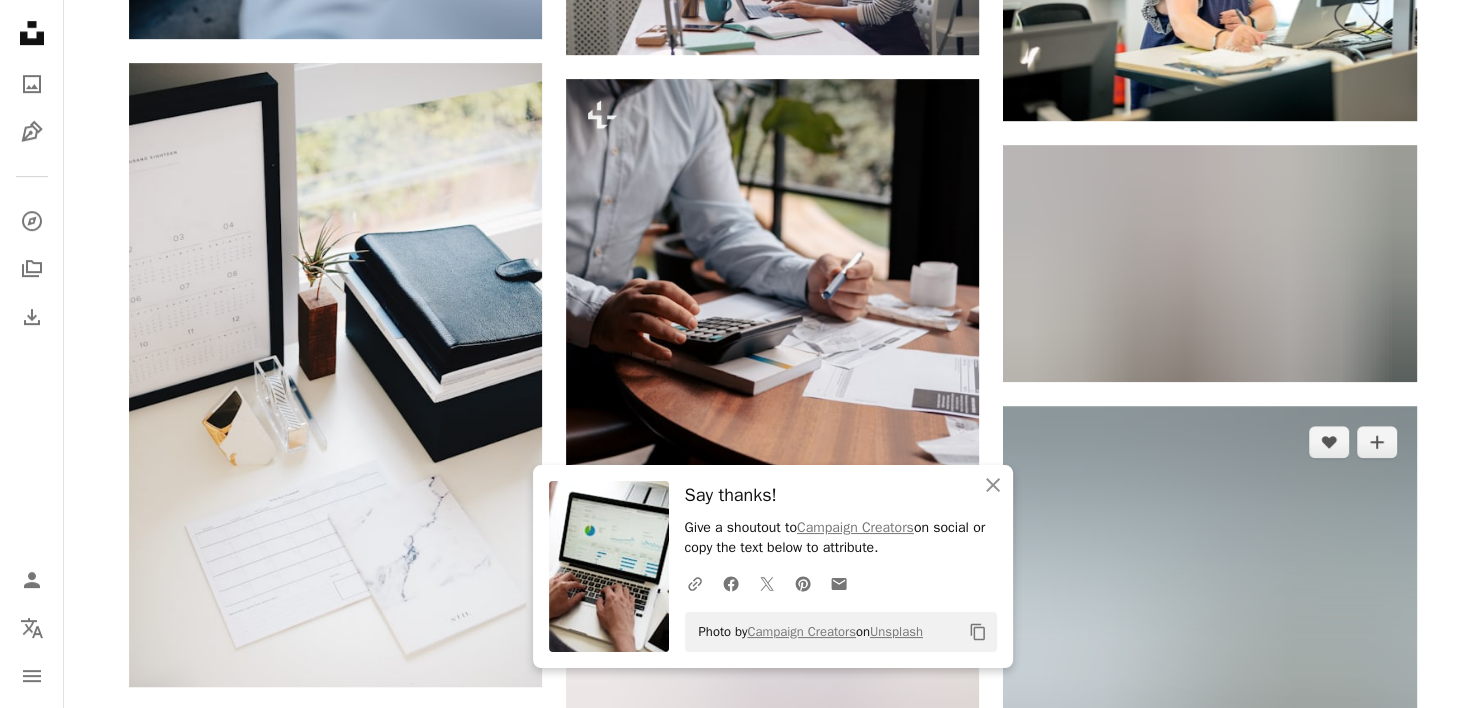 scroll, scrollTop: 1100, scrollLeft: 0, axis: vertical 